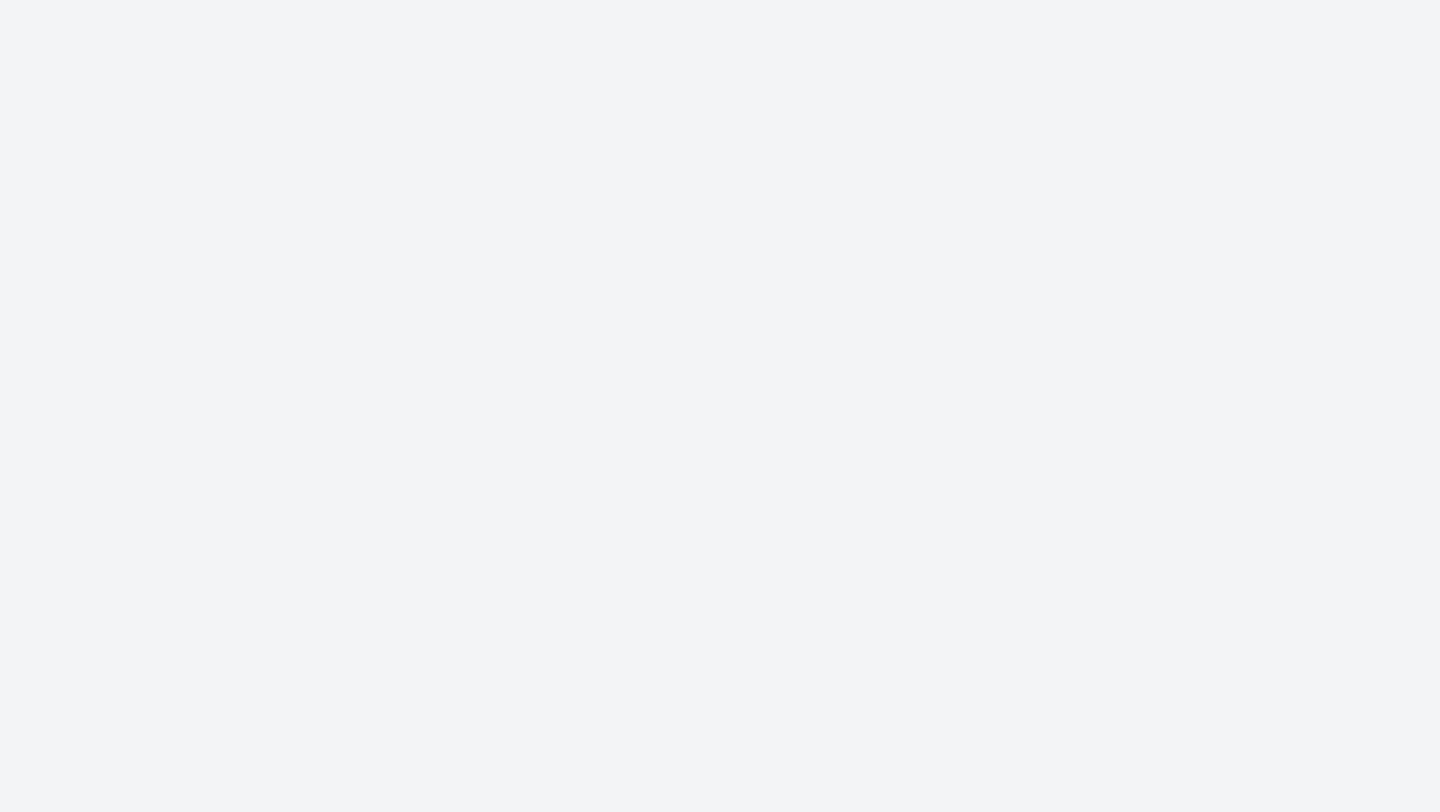 scroll, scrollTop: 0, scrollLeft: 0, axis: both 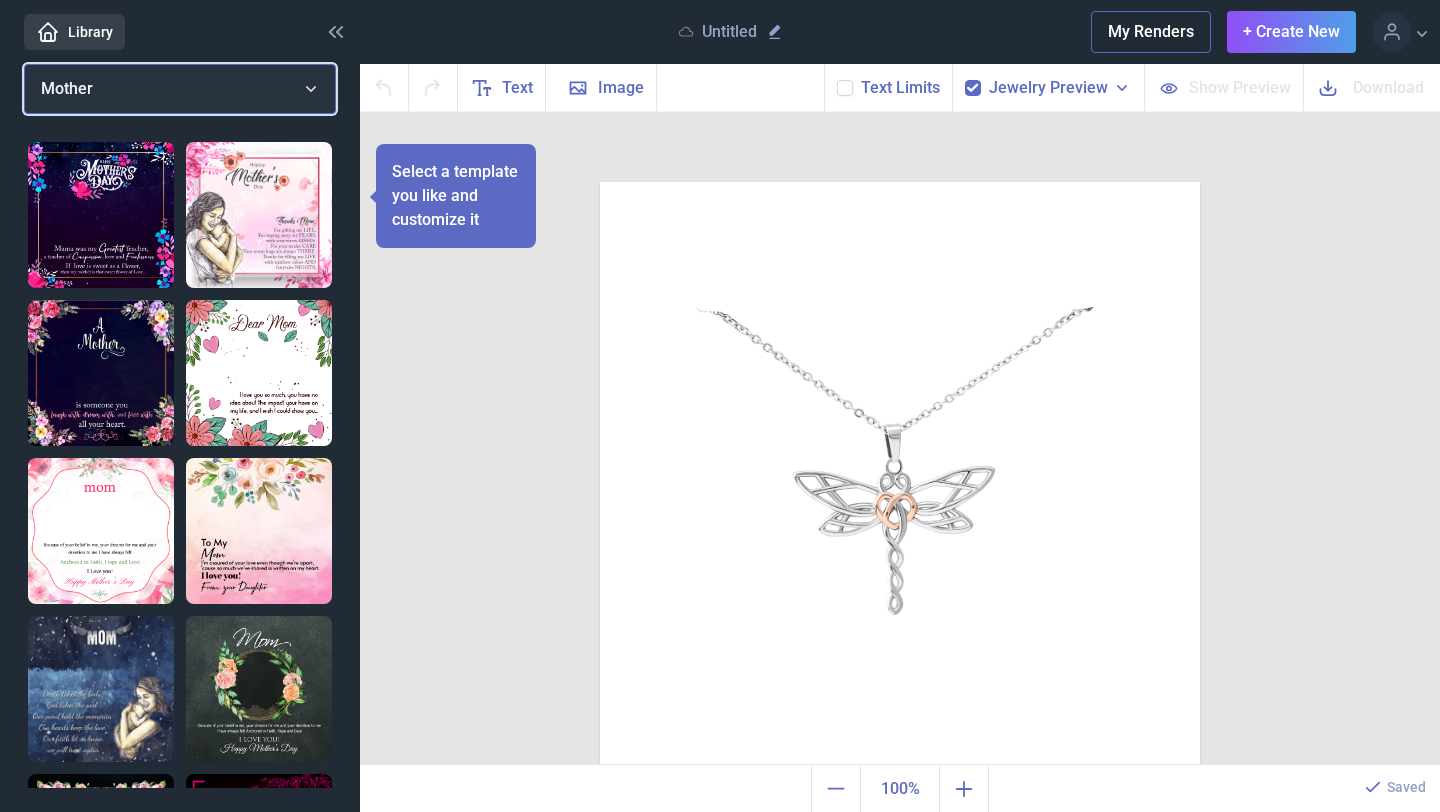 click on "Mother" at bounding box center [180, 89] 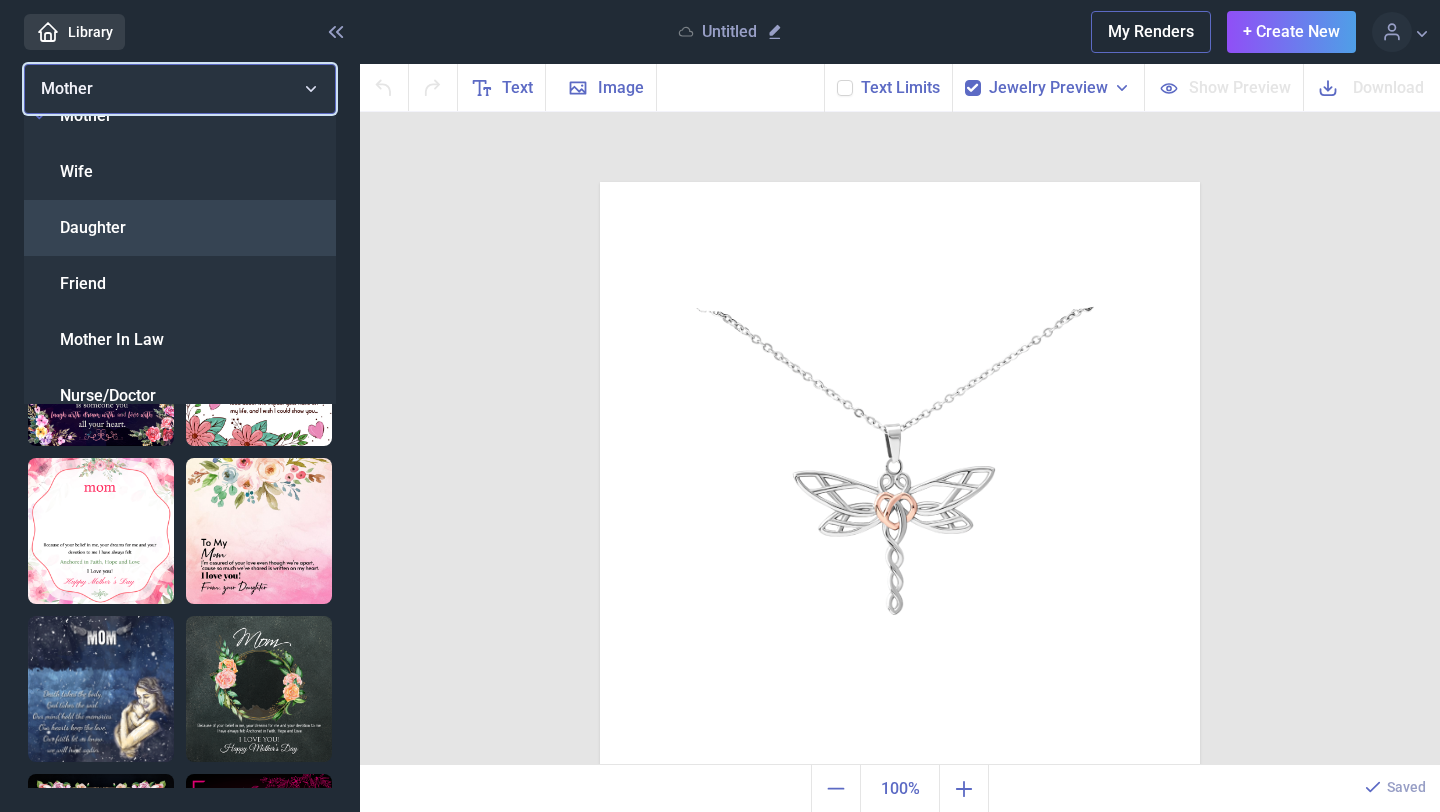 scroll, scrollTop: 29, scrollLeft: 0, axis: vertical 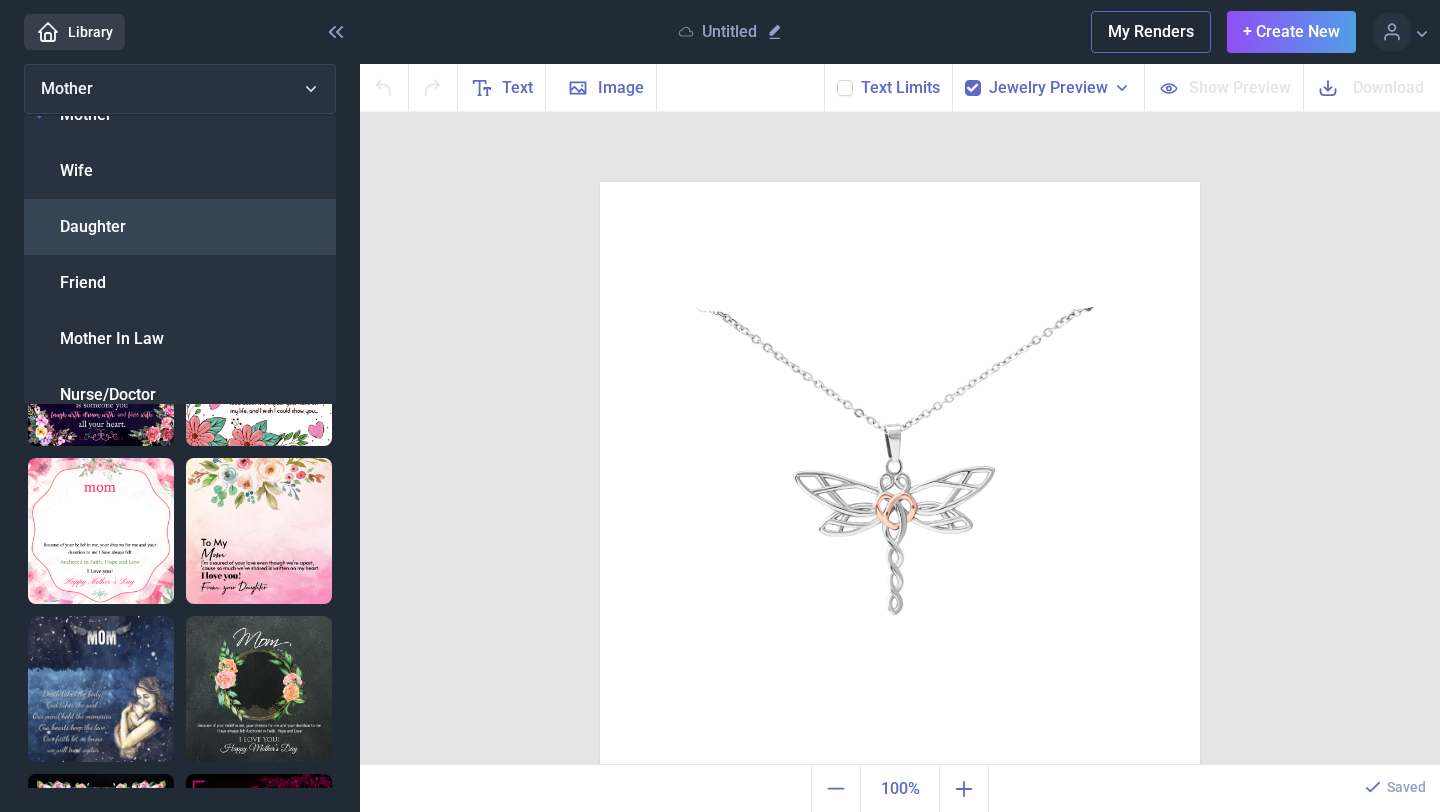 click on "Daughter" at bounding box center (180, 227) 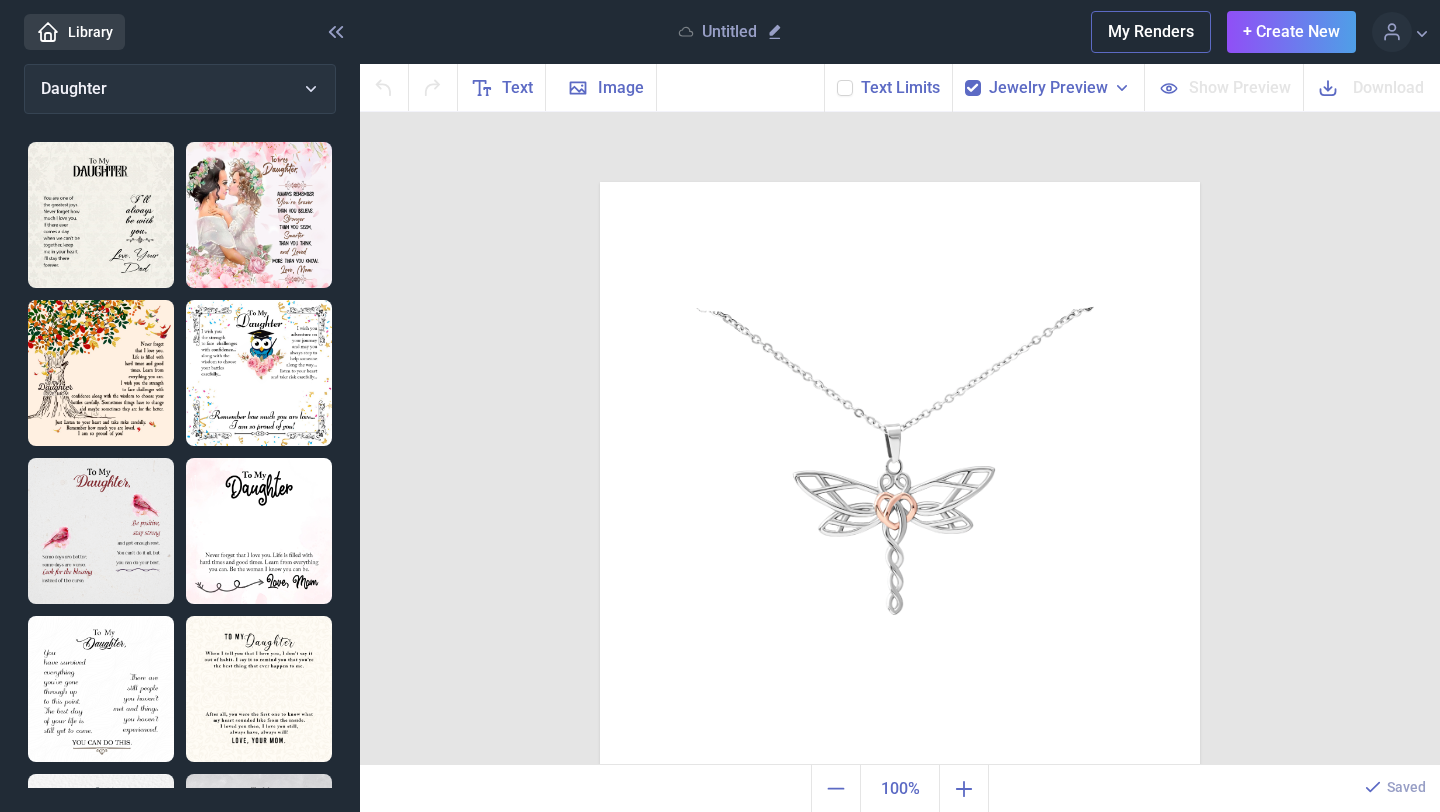 scroll, scrollTop: 16, scrollLeft: 0, axis: vertical 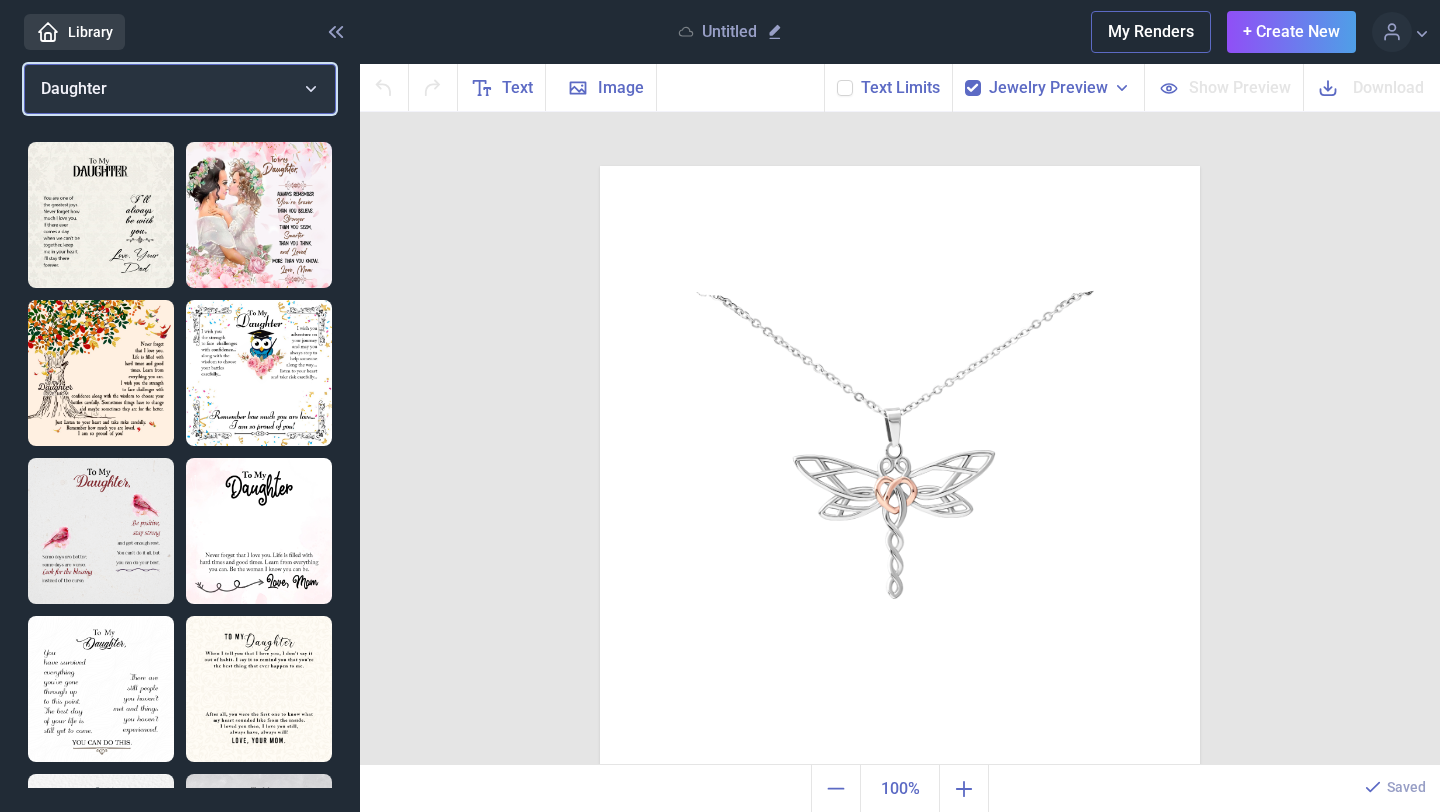 click on "Daughter" at bounding box center (180, 89) 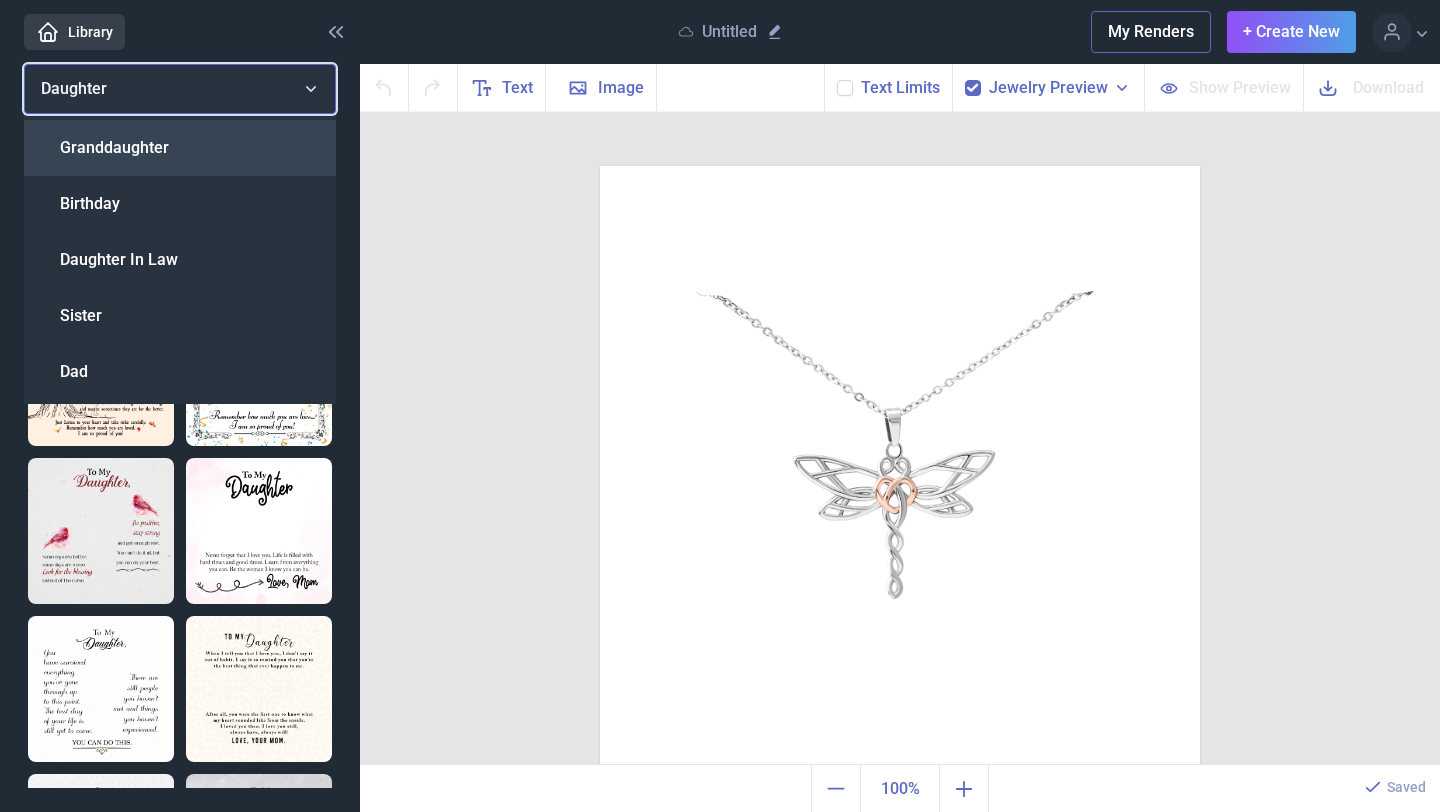 scroll, scrollTop: 359, scrollLeft: 0, axis: vertical 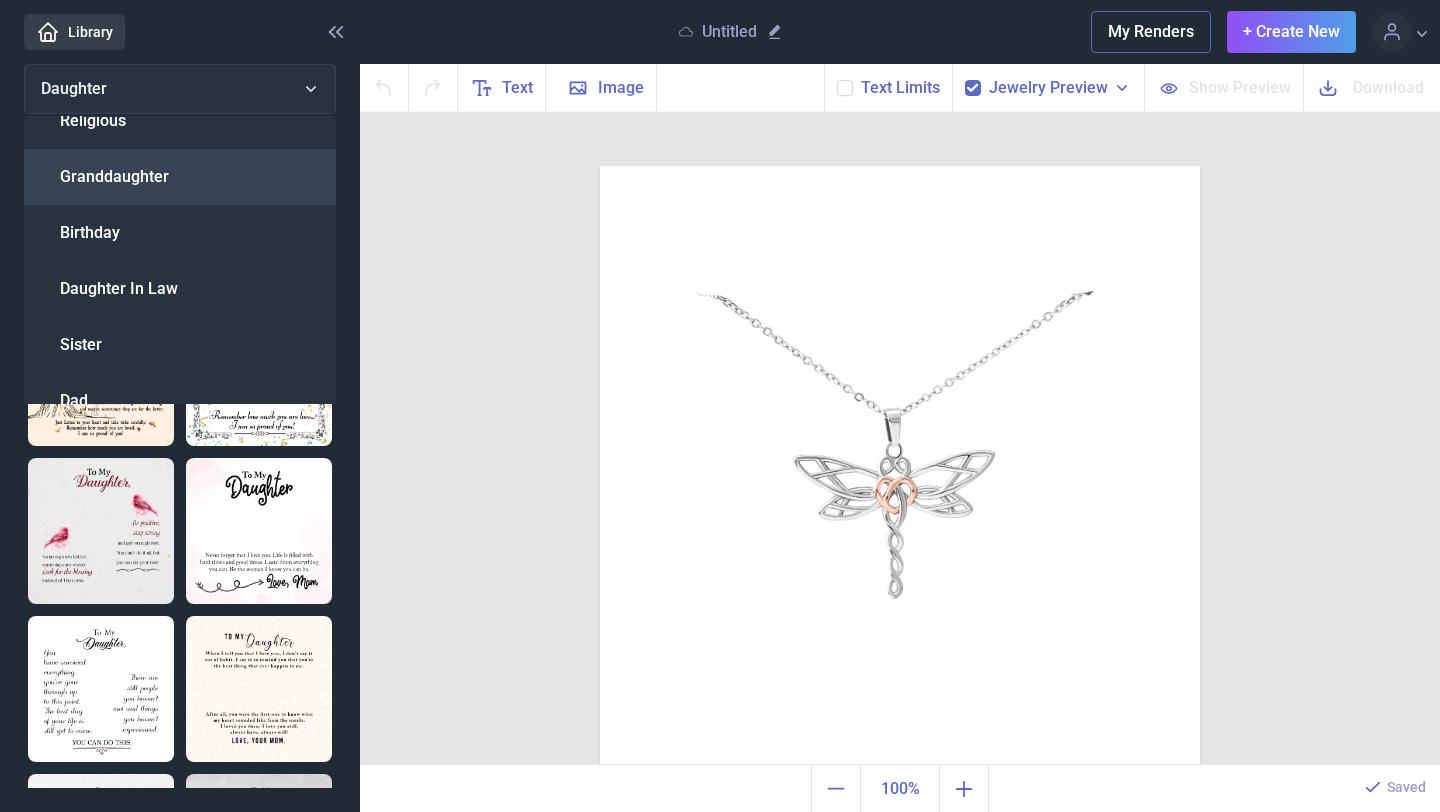 click on "Granddaughter" at bounding box center [180, 177] 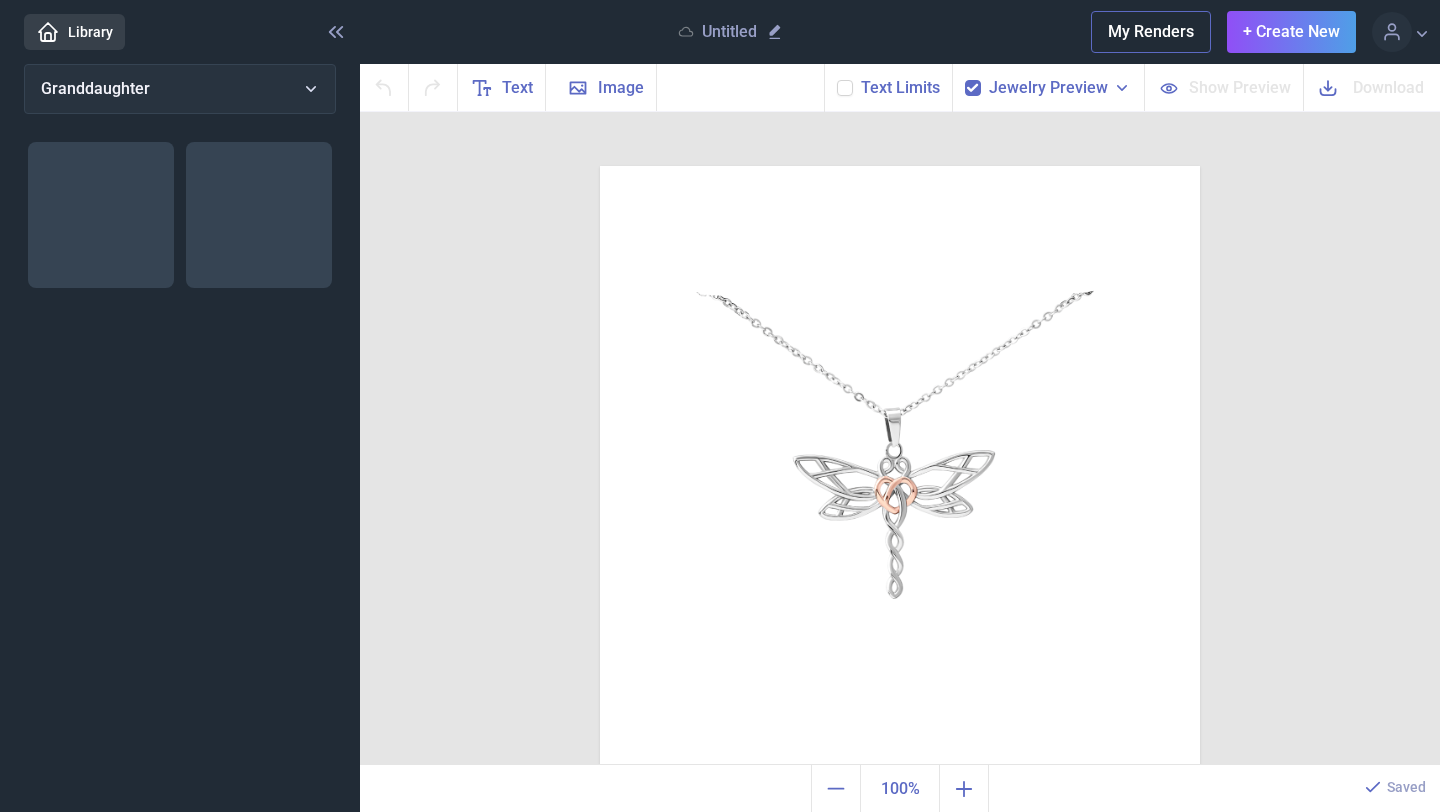 scroll, scrollTop: 0, scrollLeft: 0, axis: both 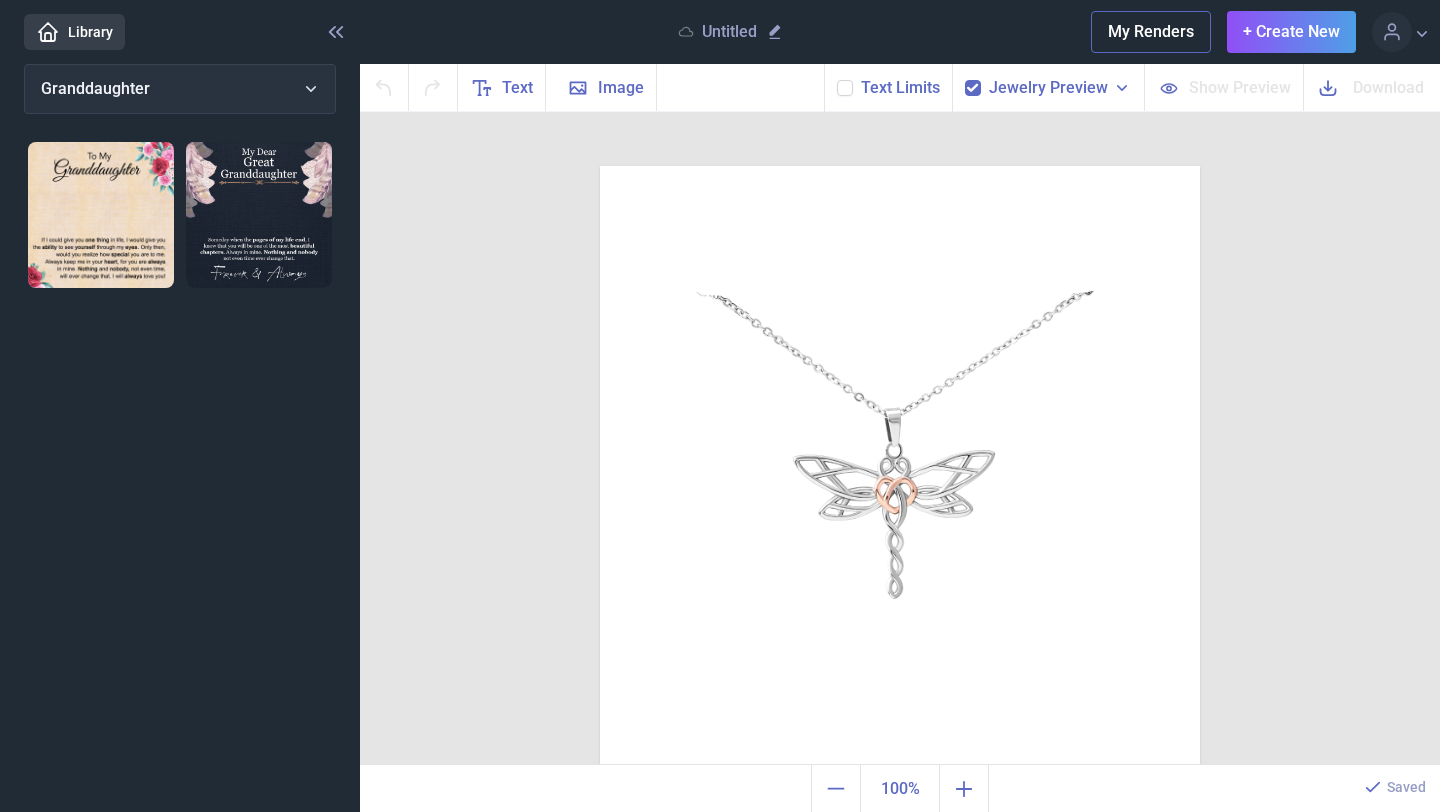 click at bounding box center [259, 215] 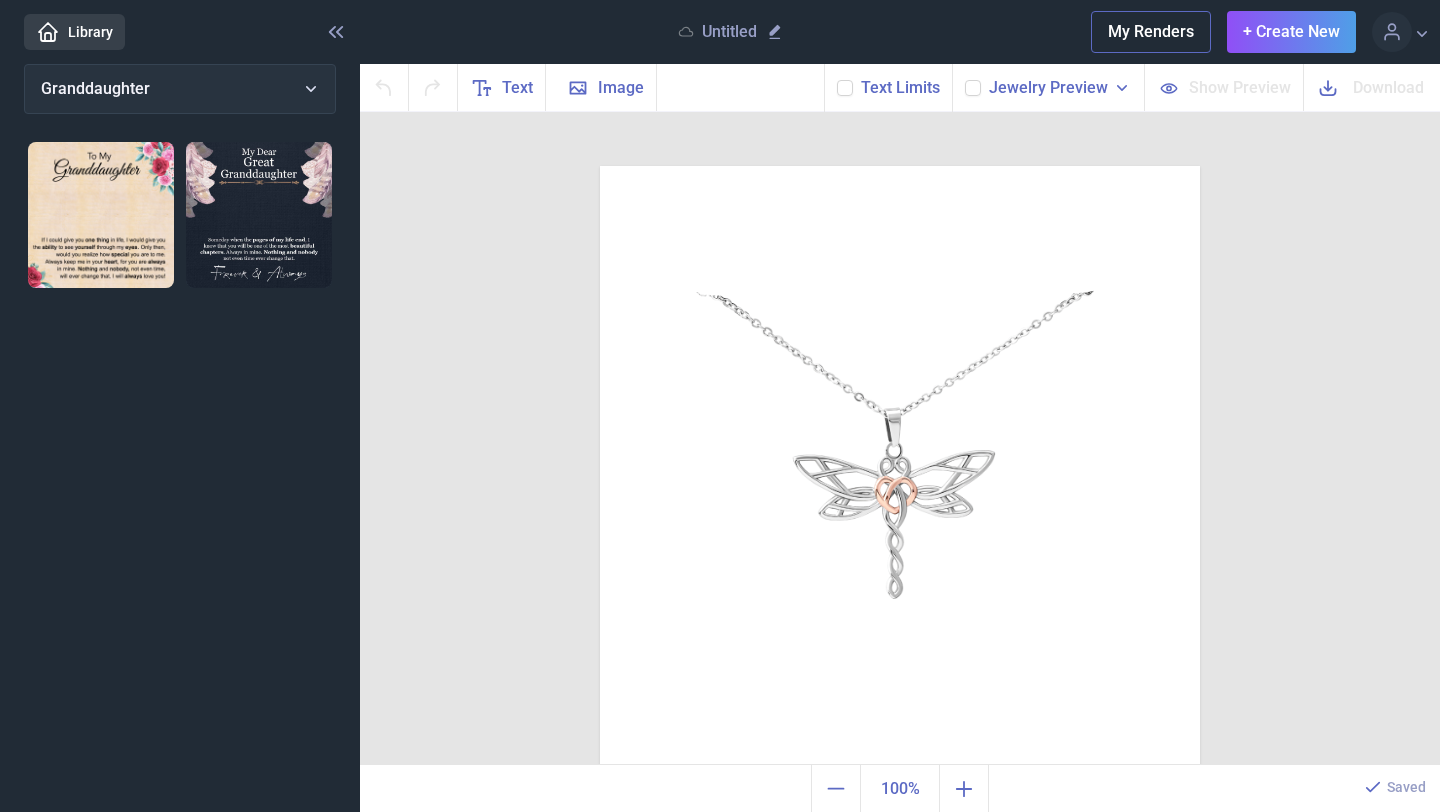 checkbox on "false" 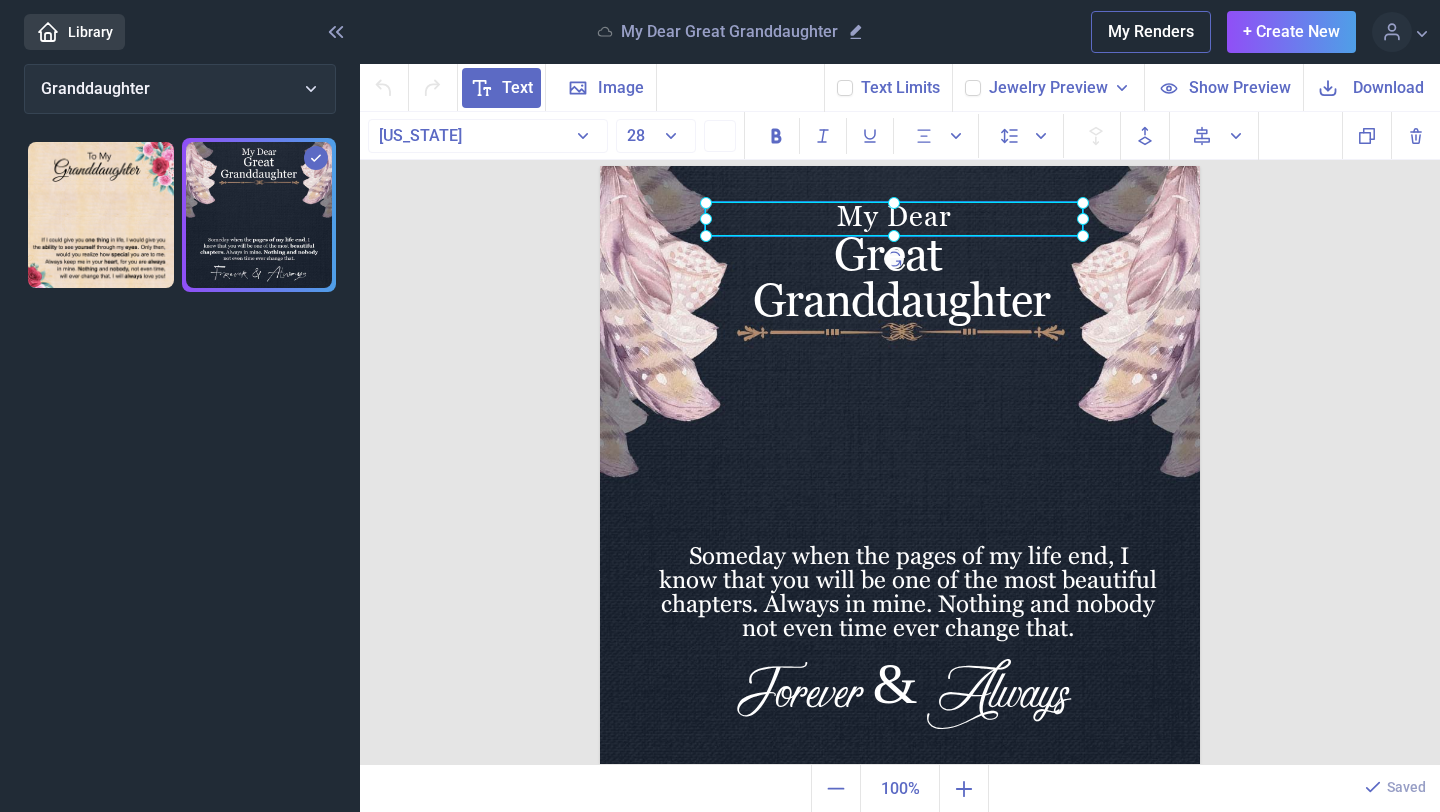 click on "My Dear" at bounding box center (600, 166) 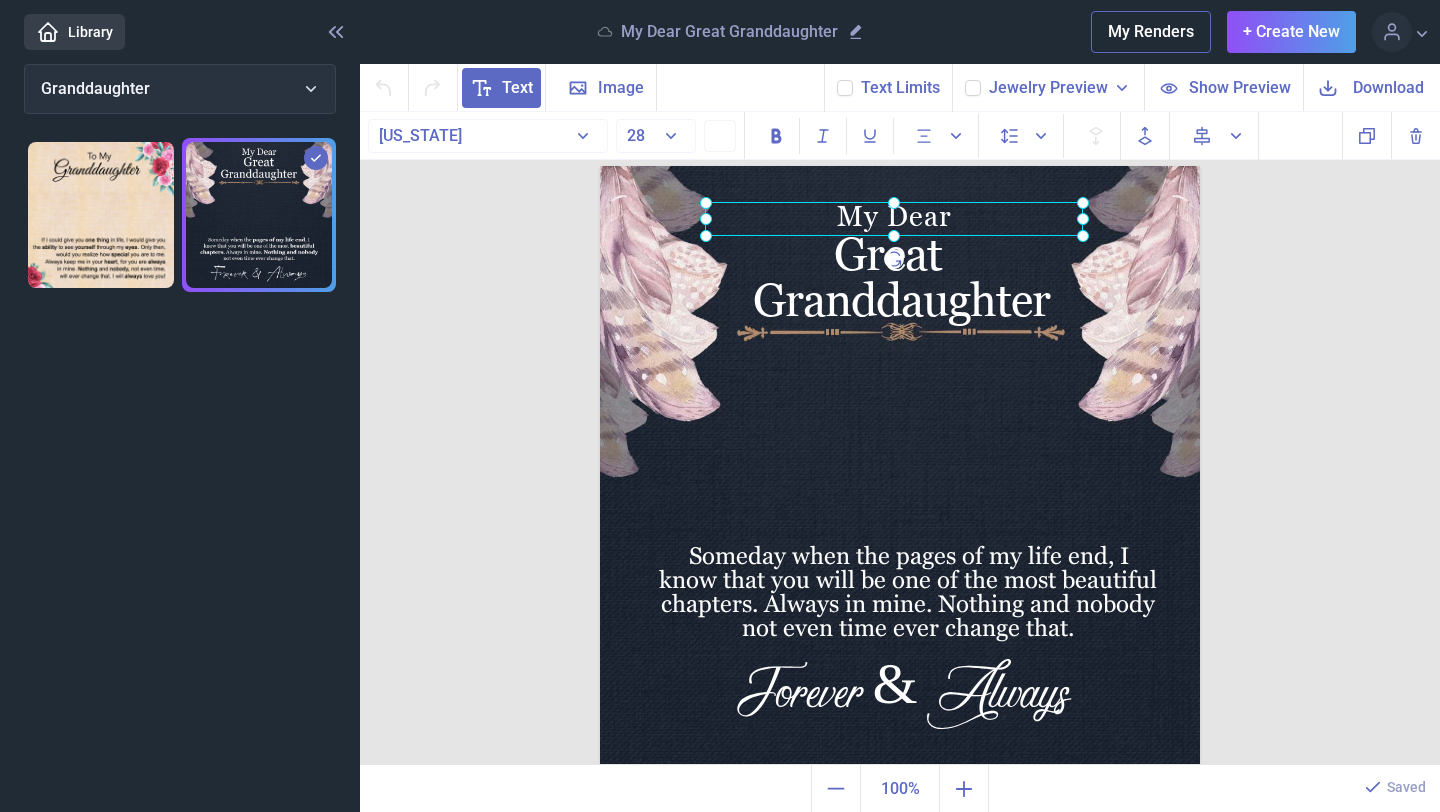 click at bounding box center [894, 219] 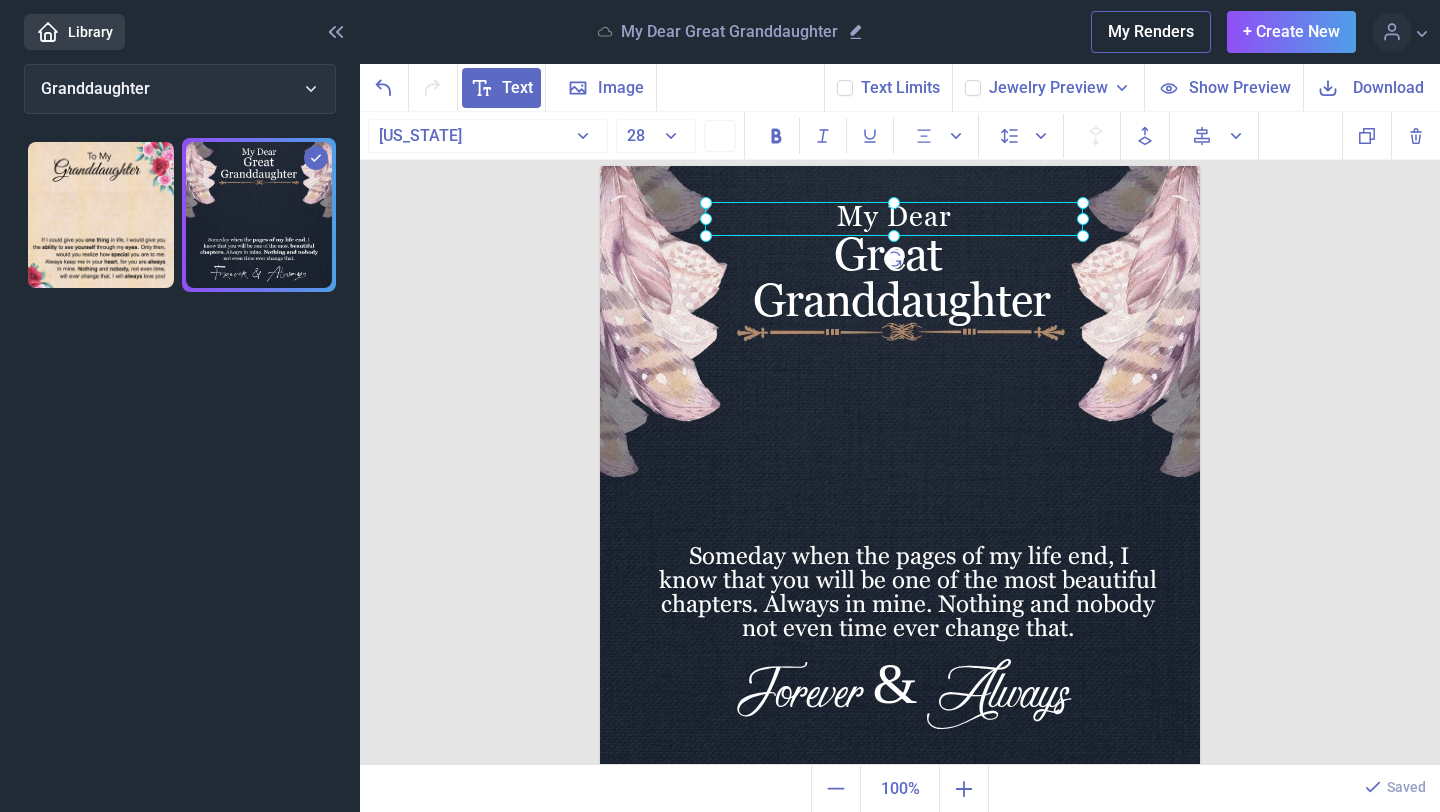 click at bounding box center [894, 219] 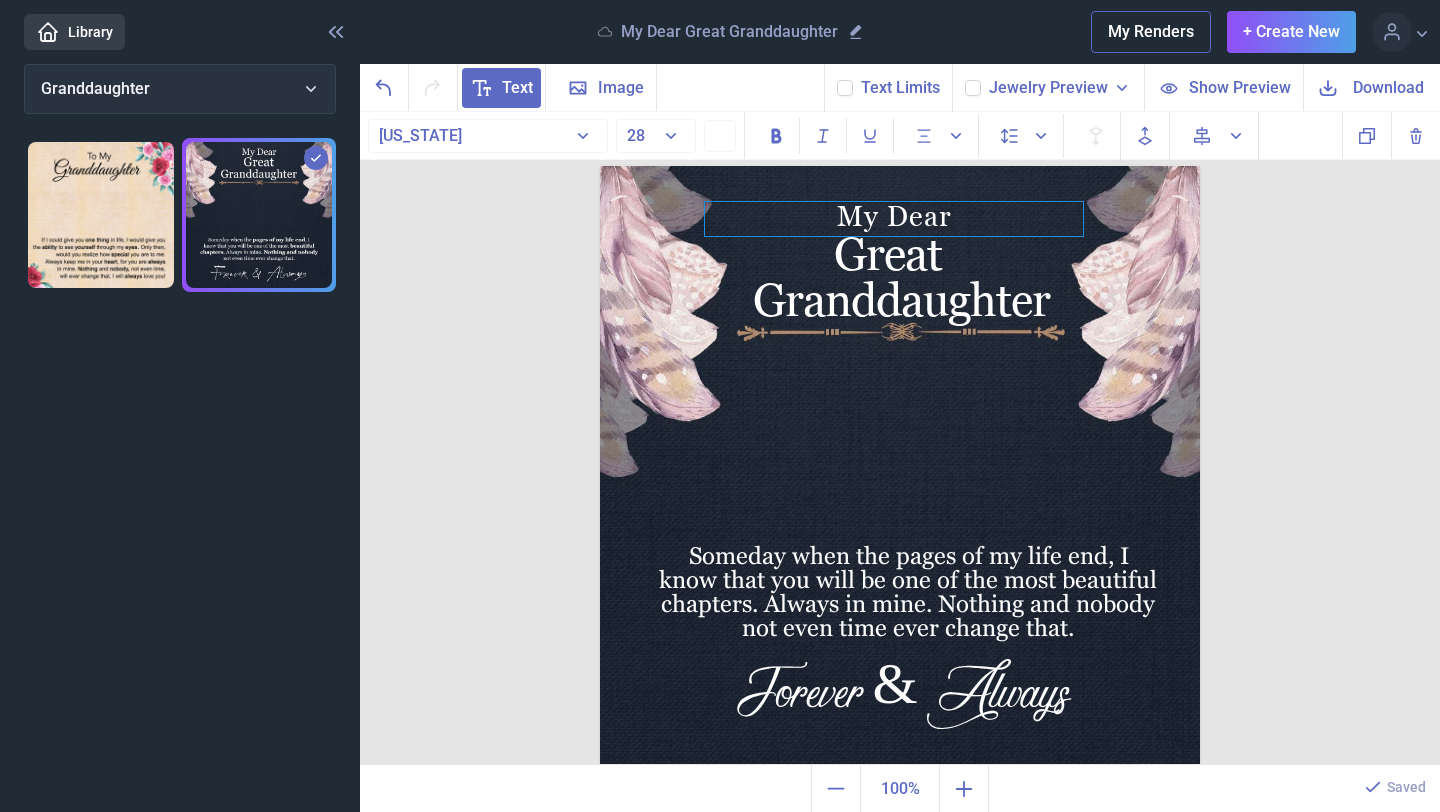click on "My Dear" at bounding box center (894, 219) 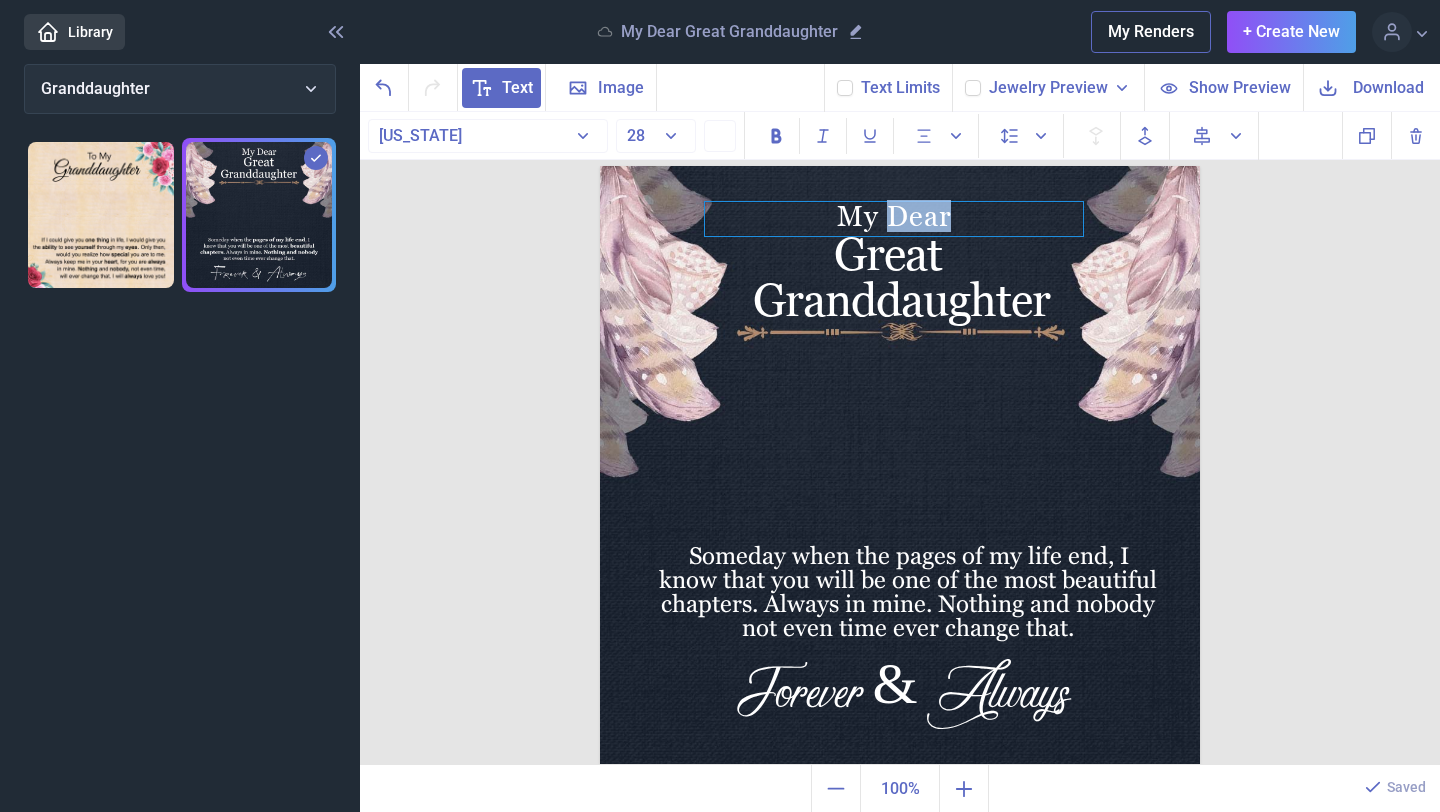 click on "My Dear" at bounding box center [894, 219] 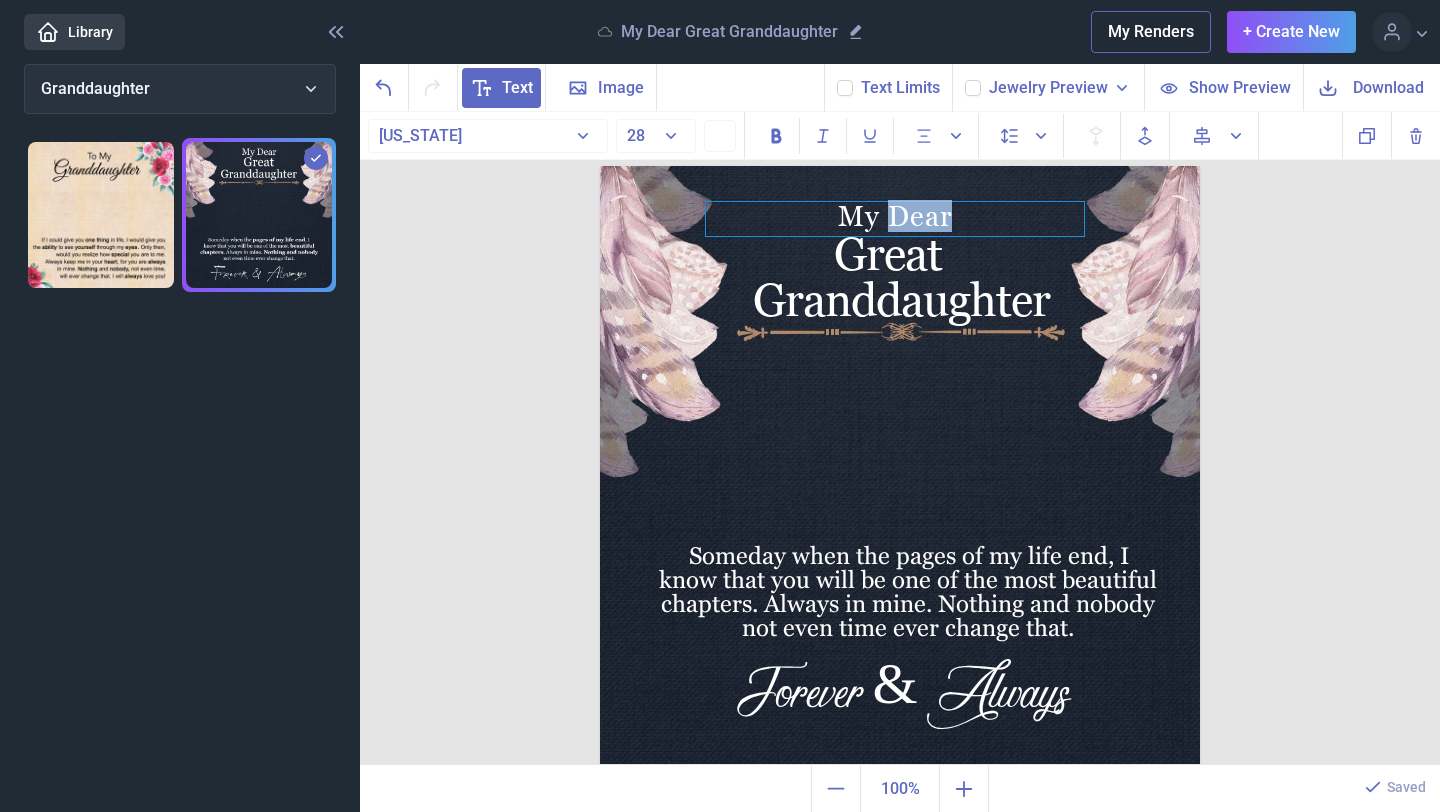 type 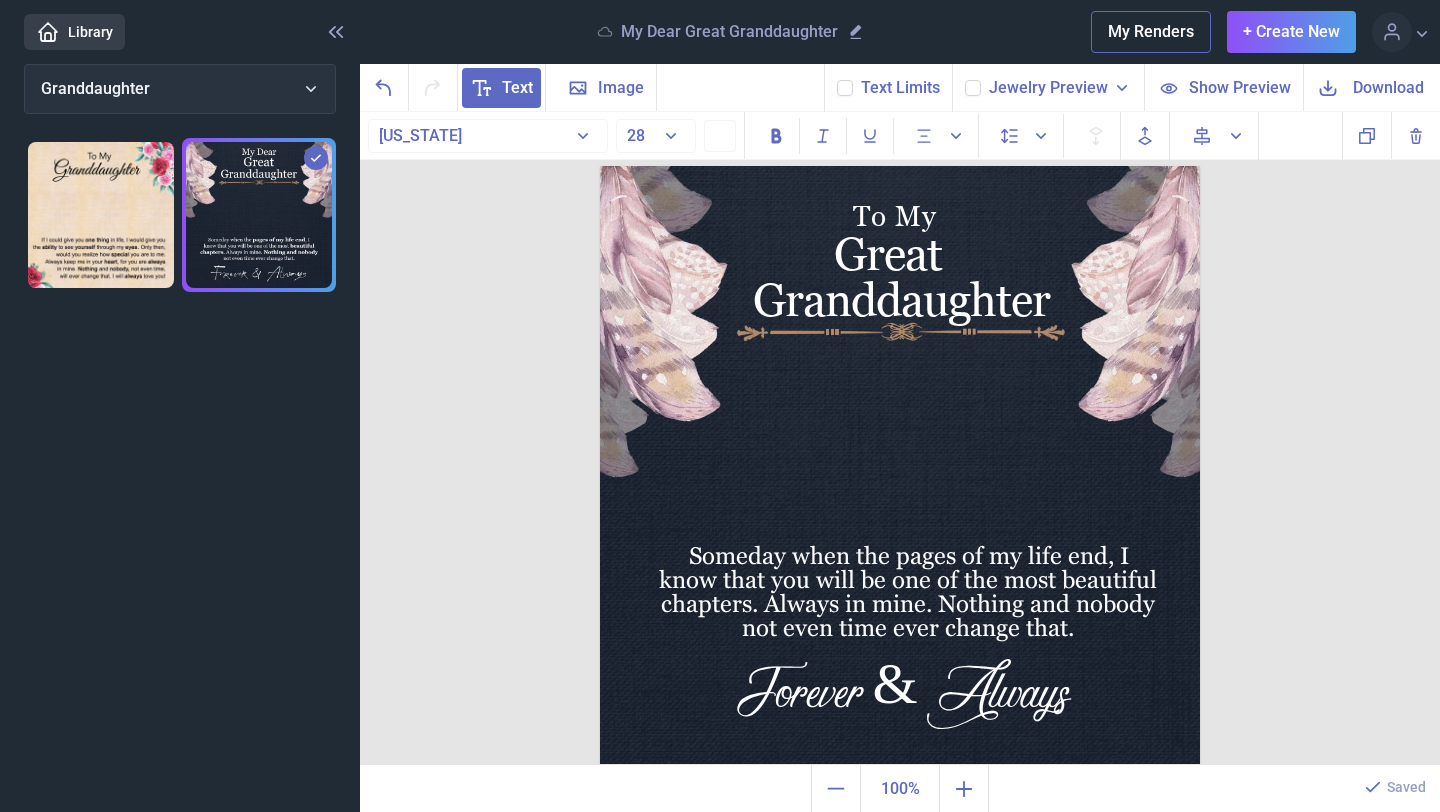 click at bounding box center (900, 466) 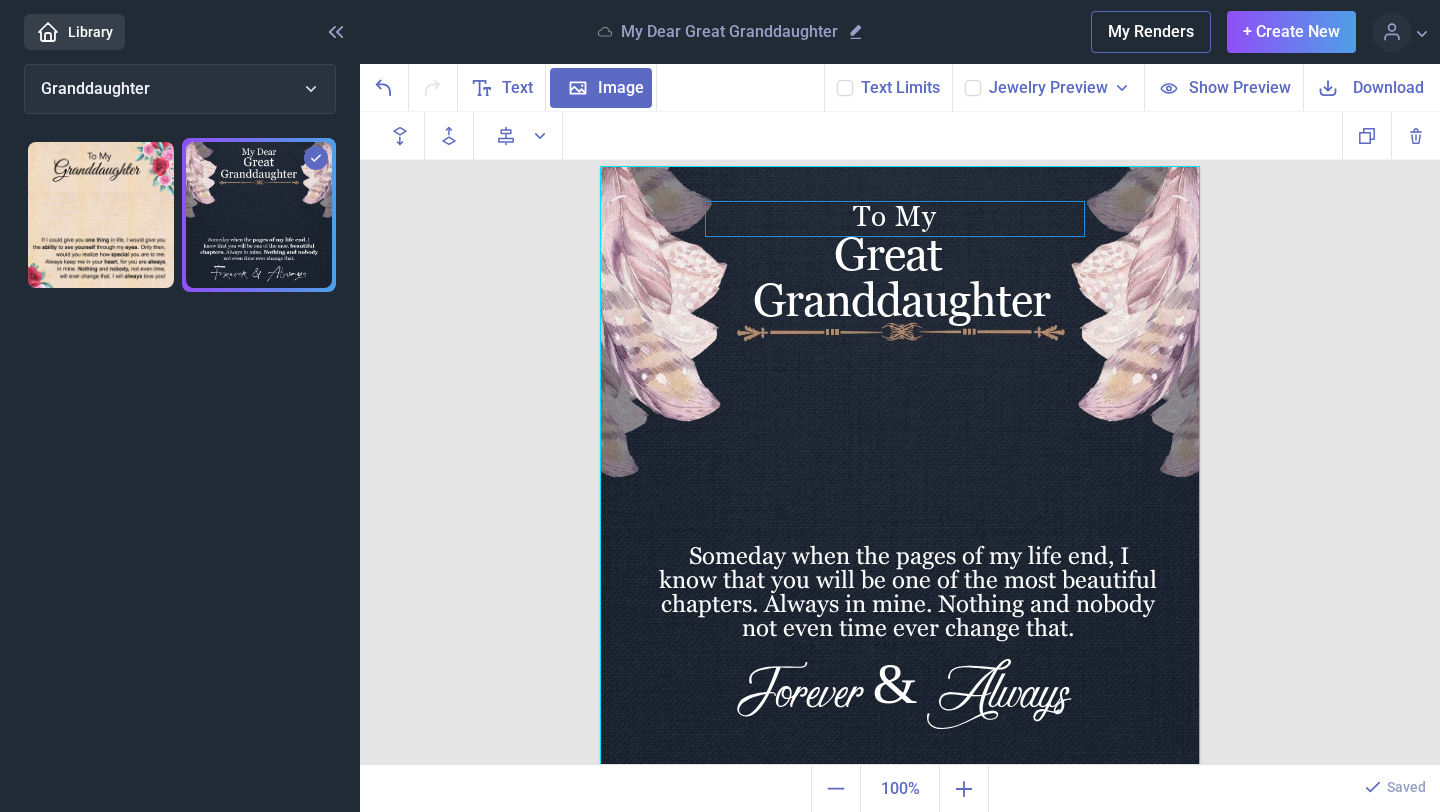 click on "To My" at bounding box center [895, 219] 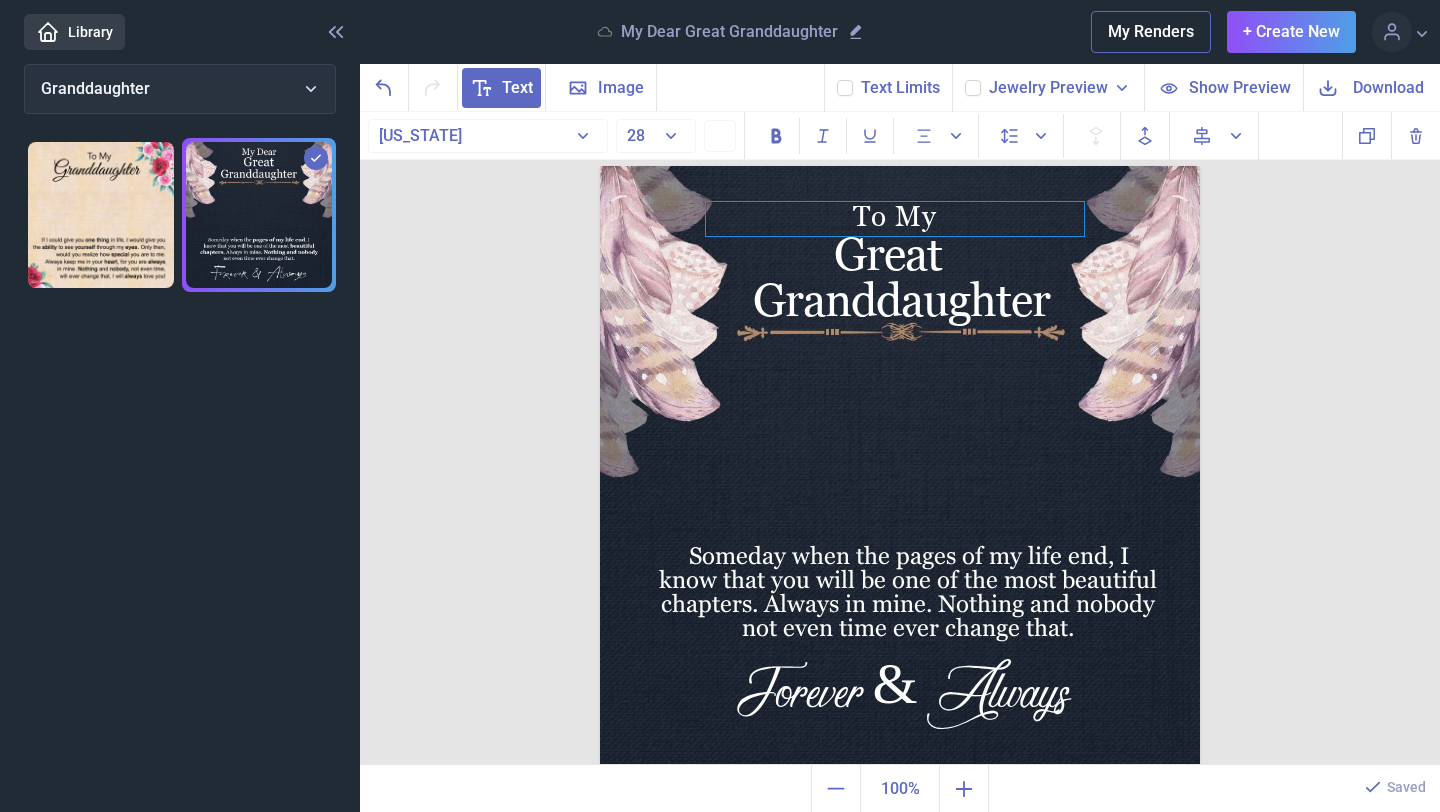 drag, startPoint x: 931, startPoint y: 217, endPoint x: 949, endPoint y: 220, distance: 18.248287 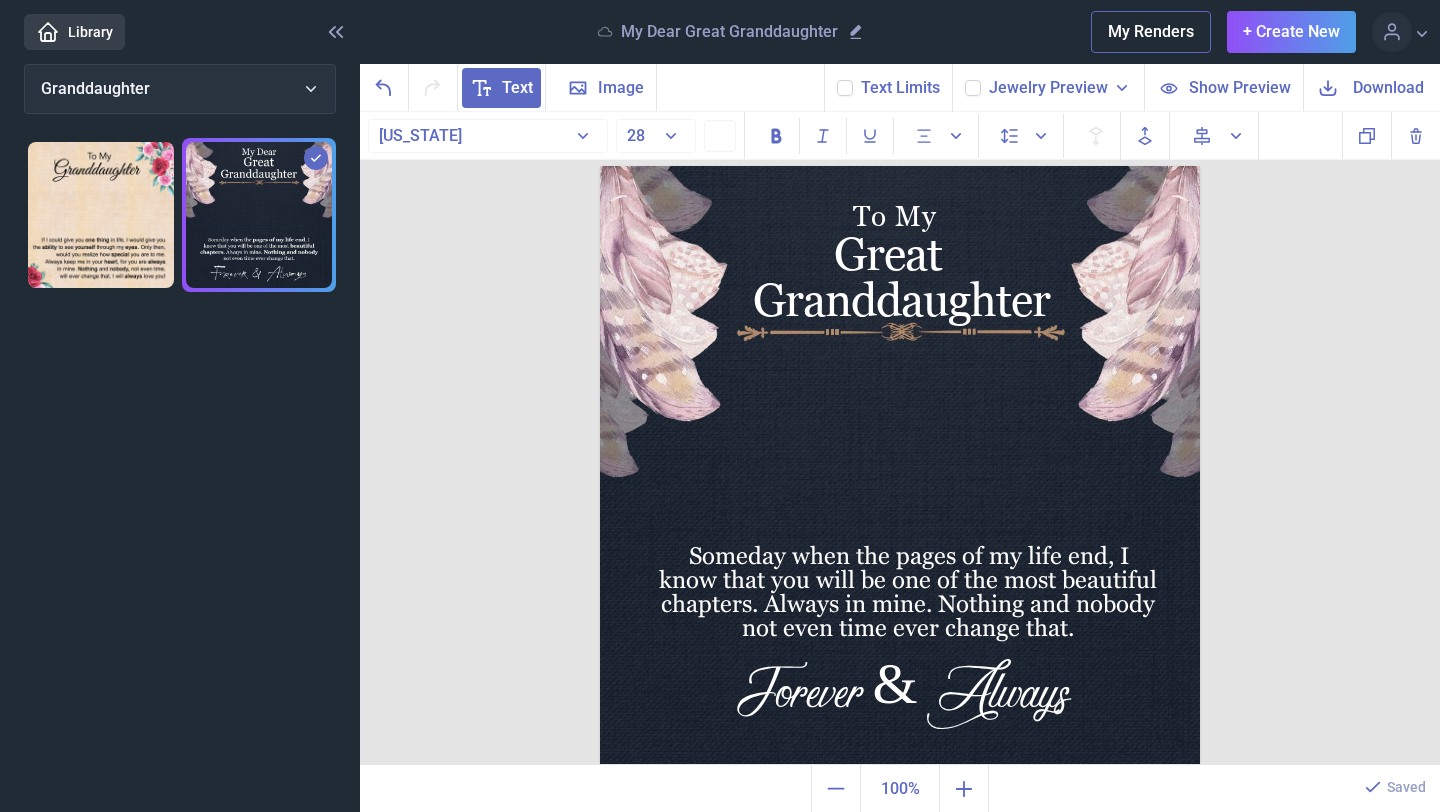 click at bounding box center (900, 466) 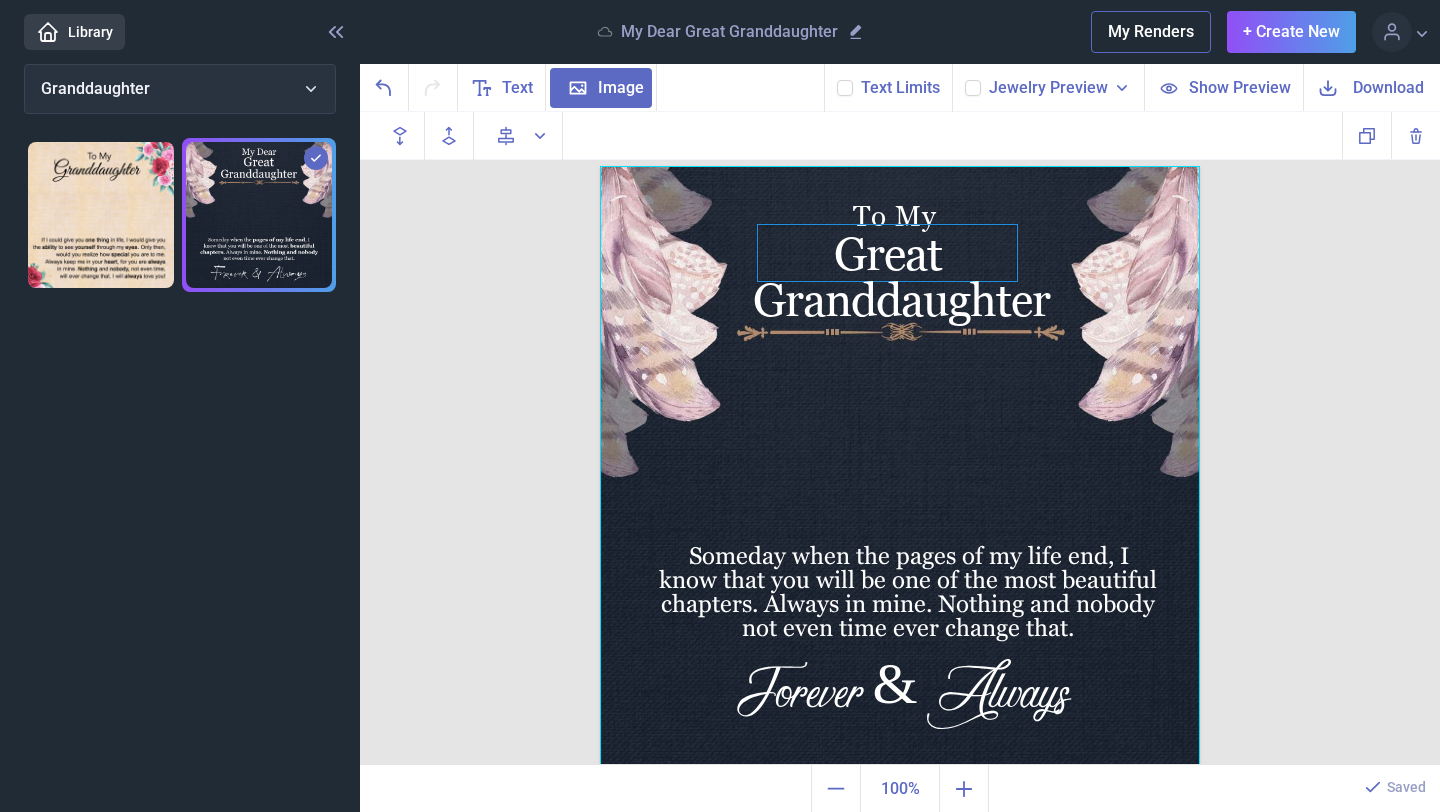 click on "Great" at bounding box center (900, 166) 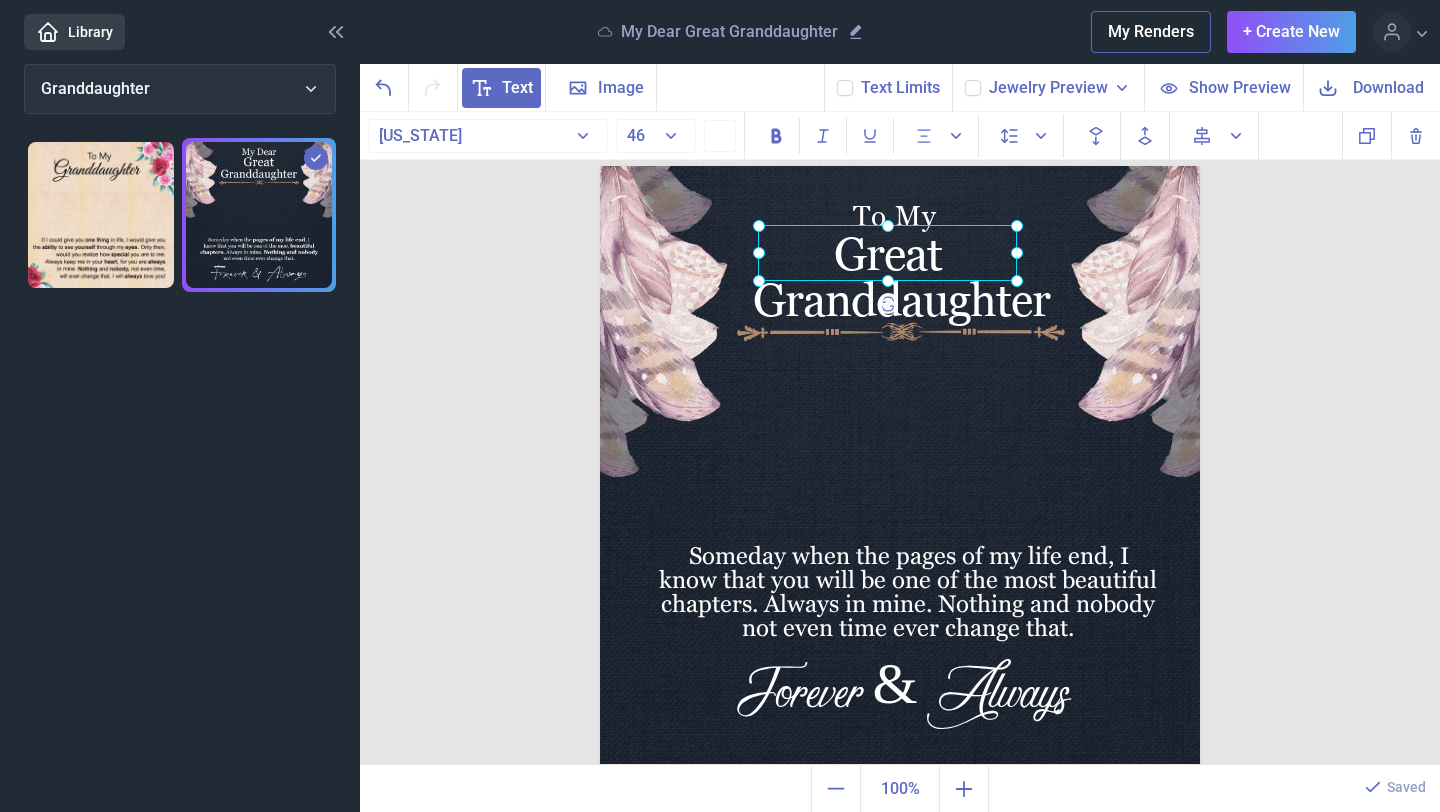 click at bounding box center [887, 253] 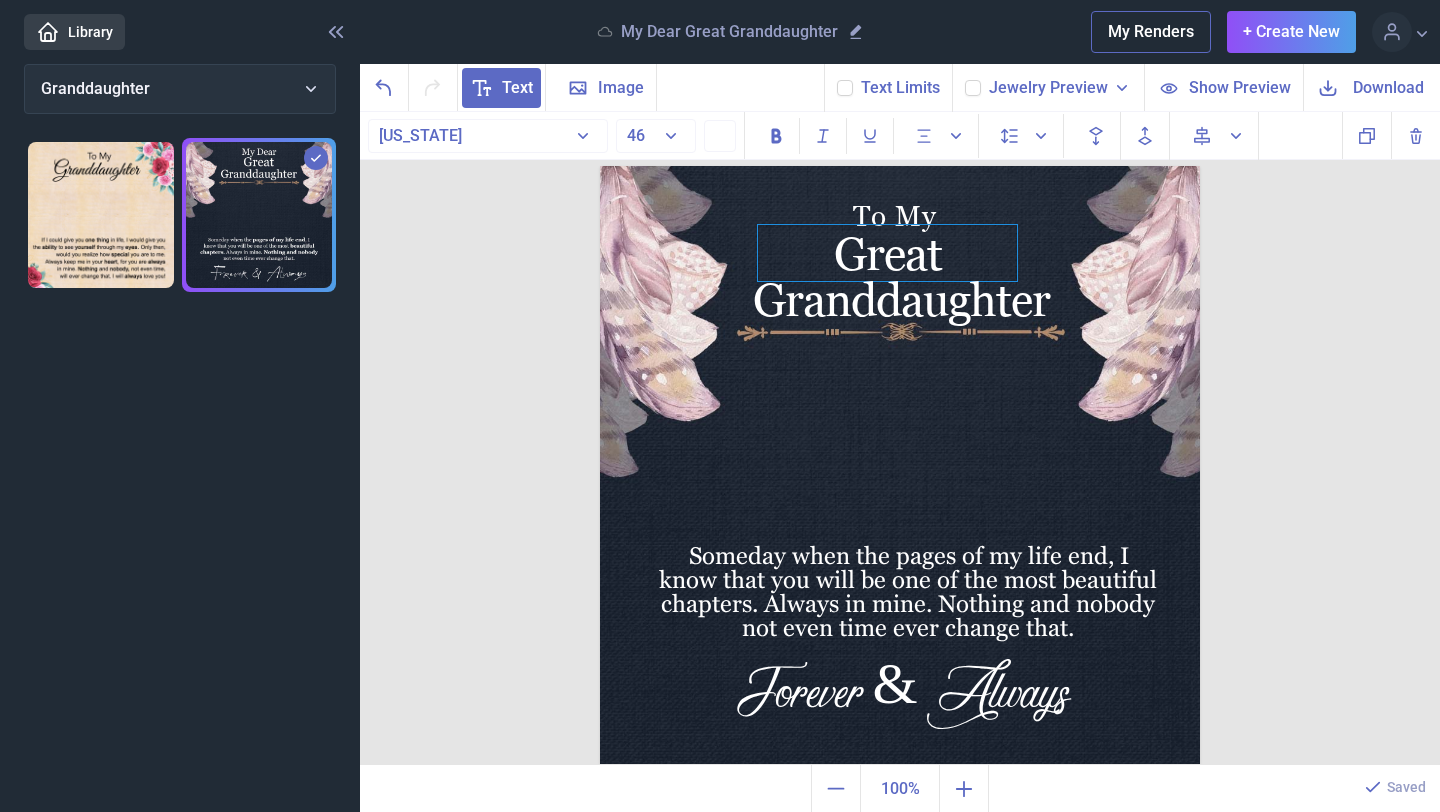 click on "Great" at bounding box center [887, 253] 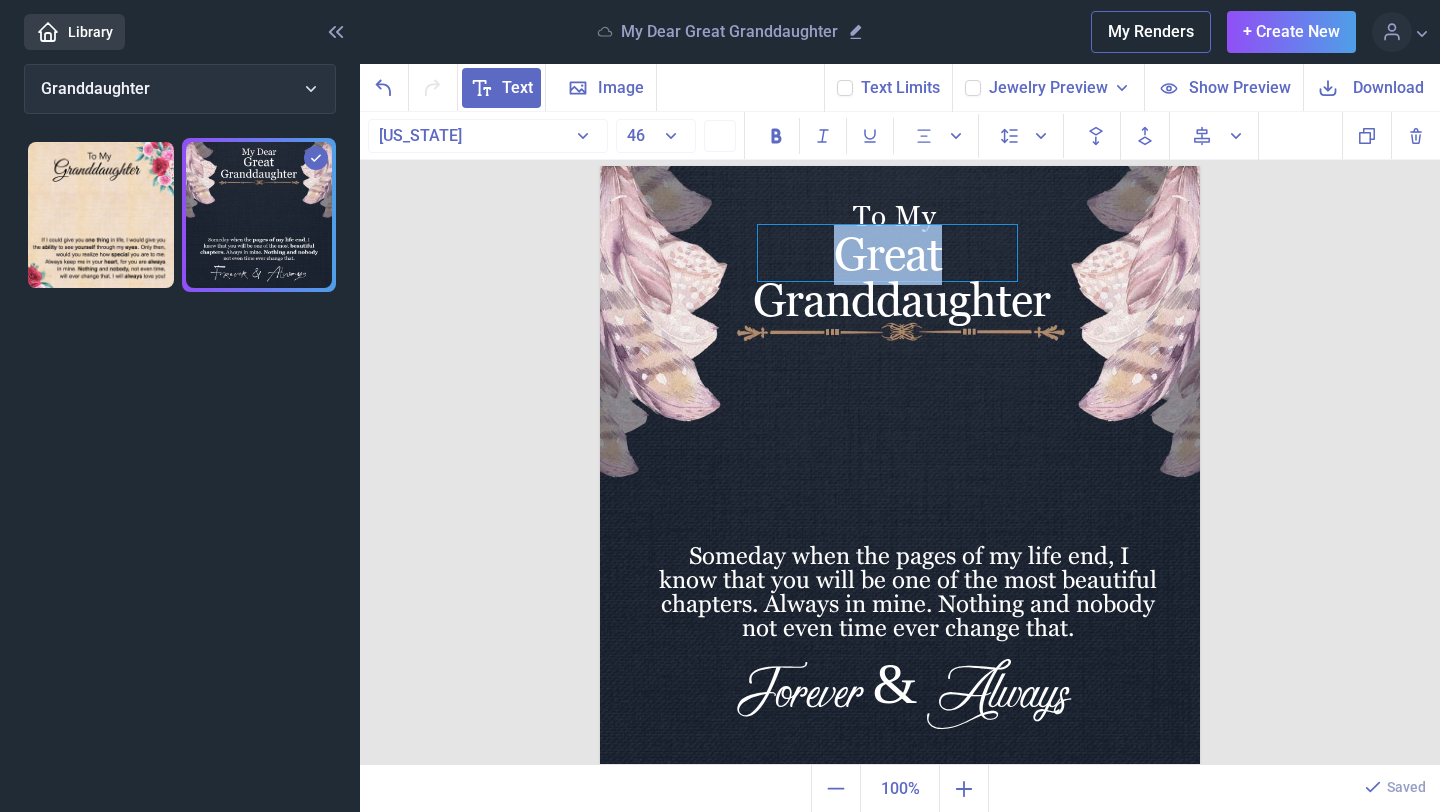click on "Great" at bounding box center (887, 253) 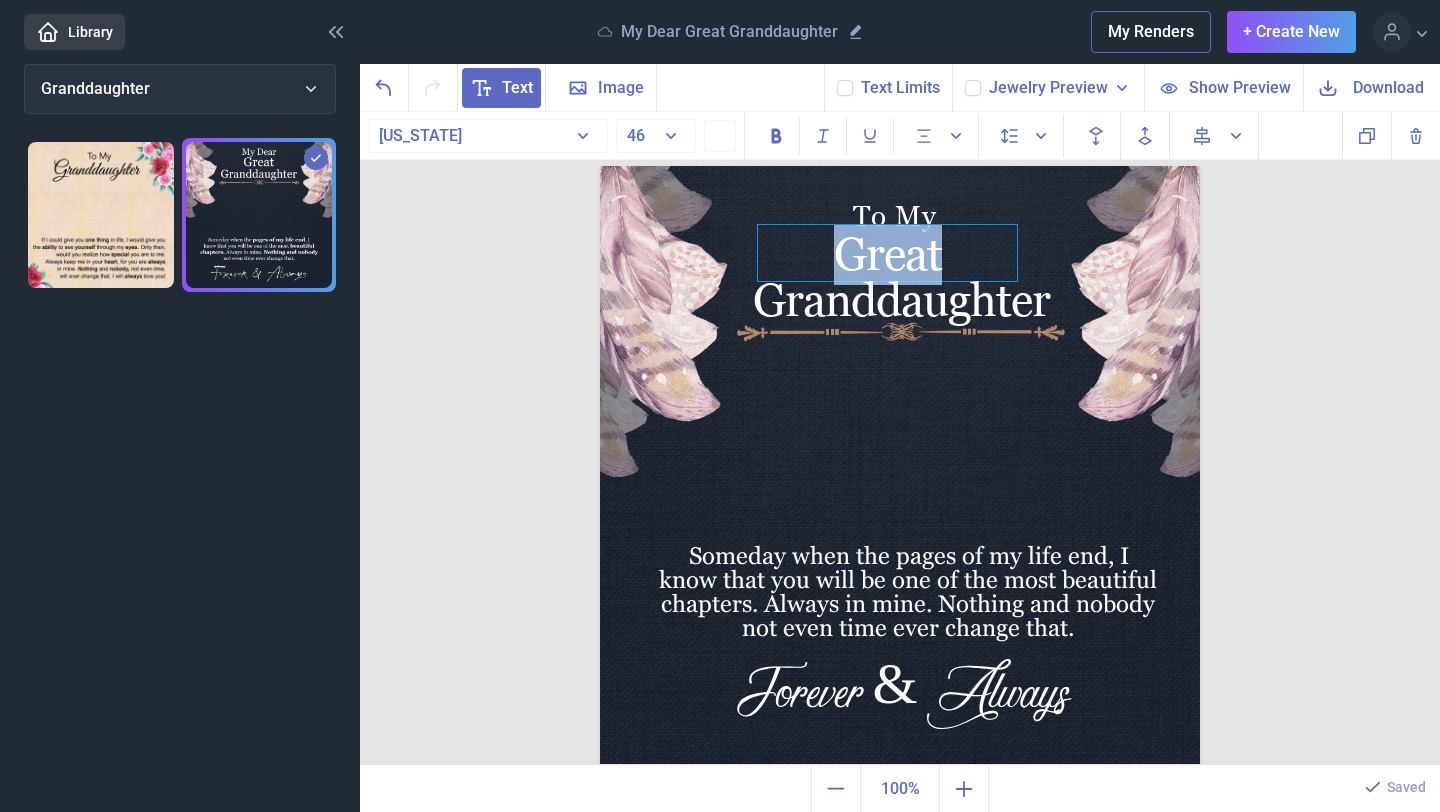 type 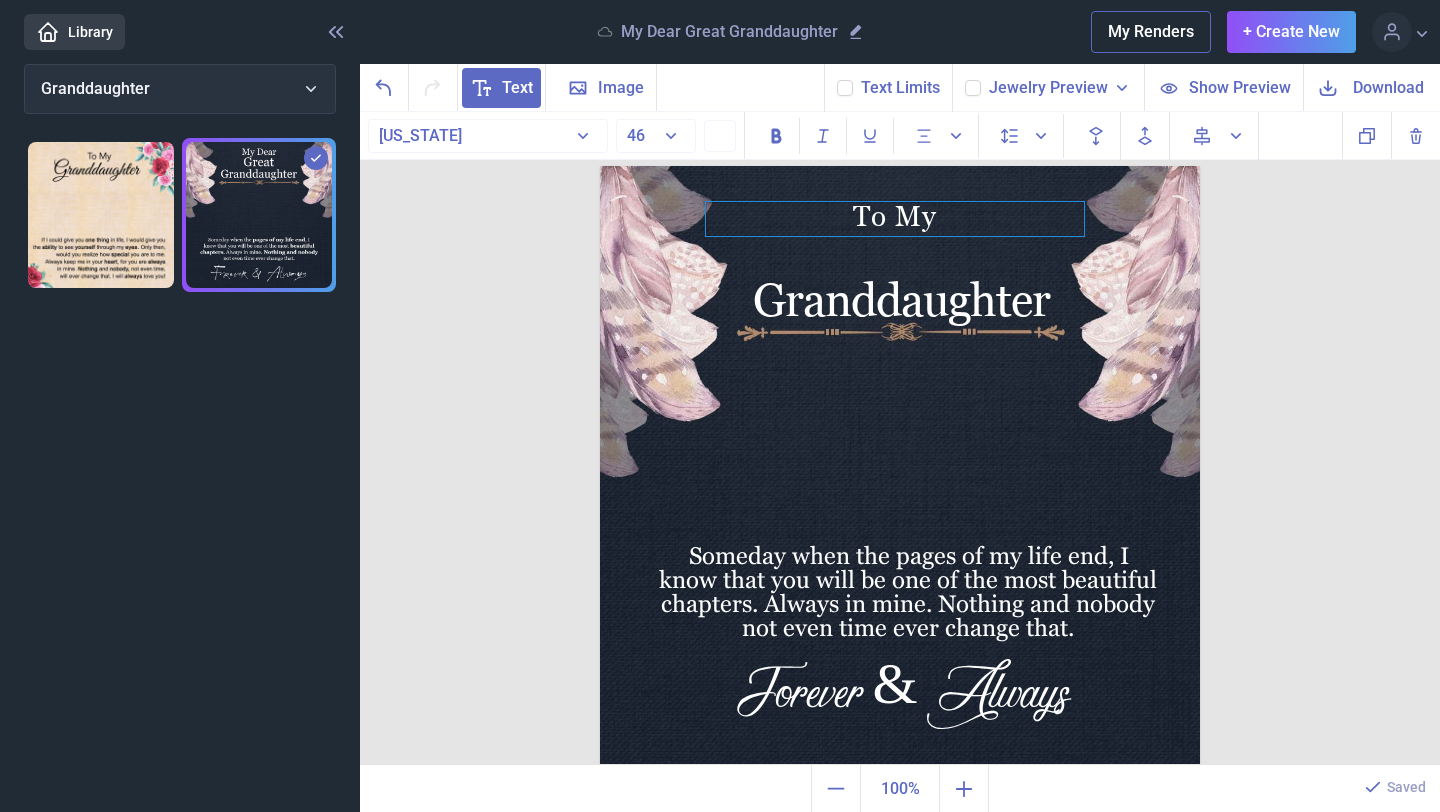 click on "To My" at bounding box center [895, 219] 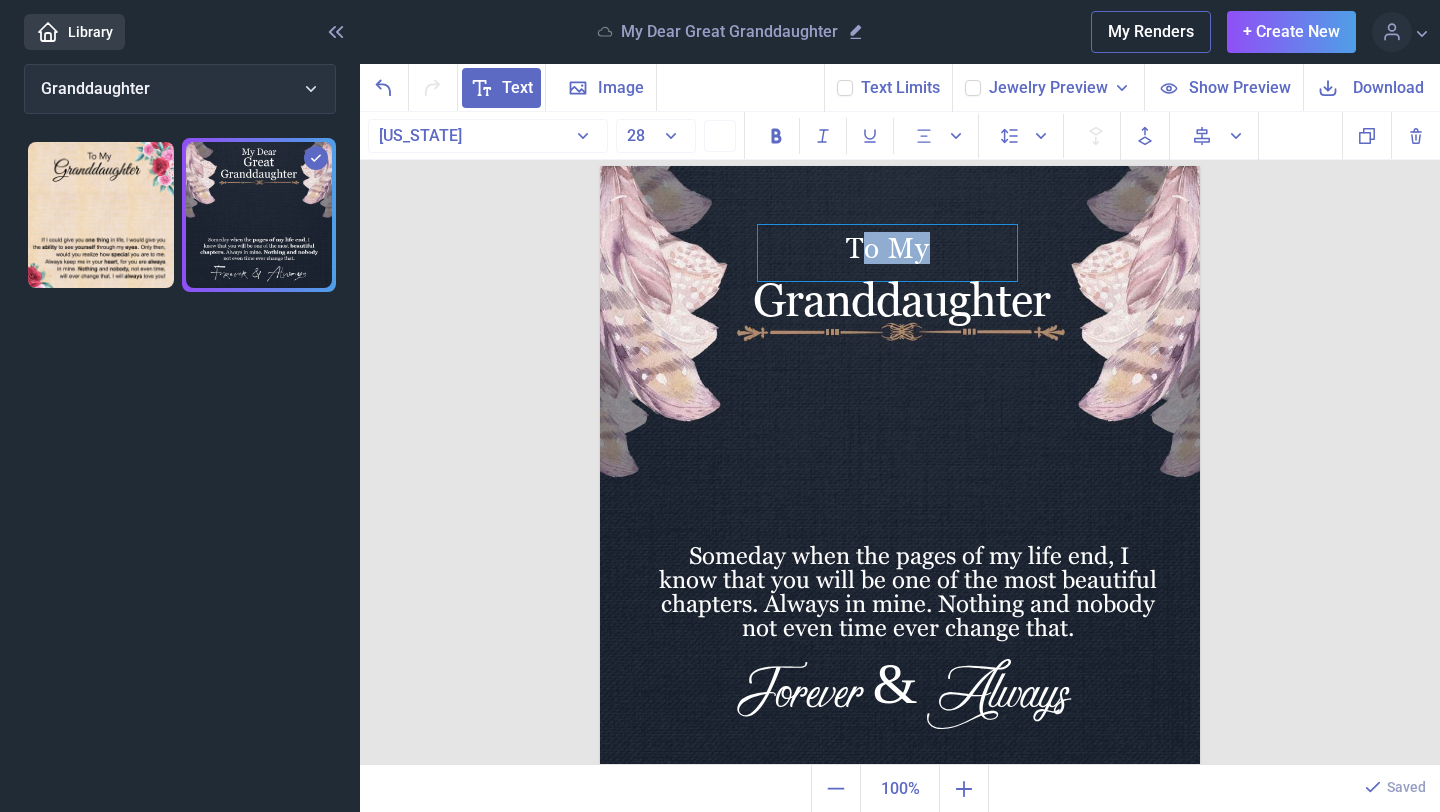 drag, startPoint x: 935, startPoint y: 210, endPoint x: 929, endPoint y: 242, distance: 32.55764 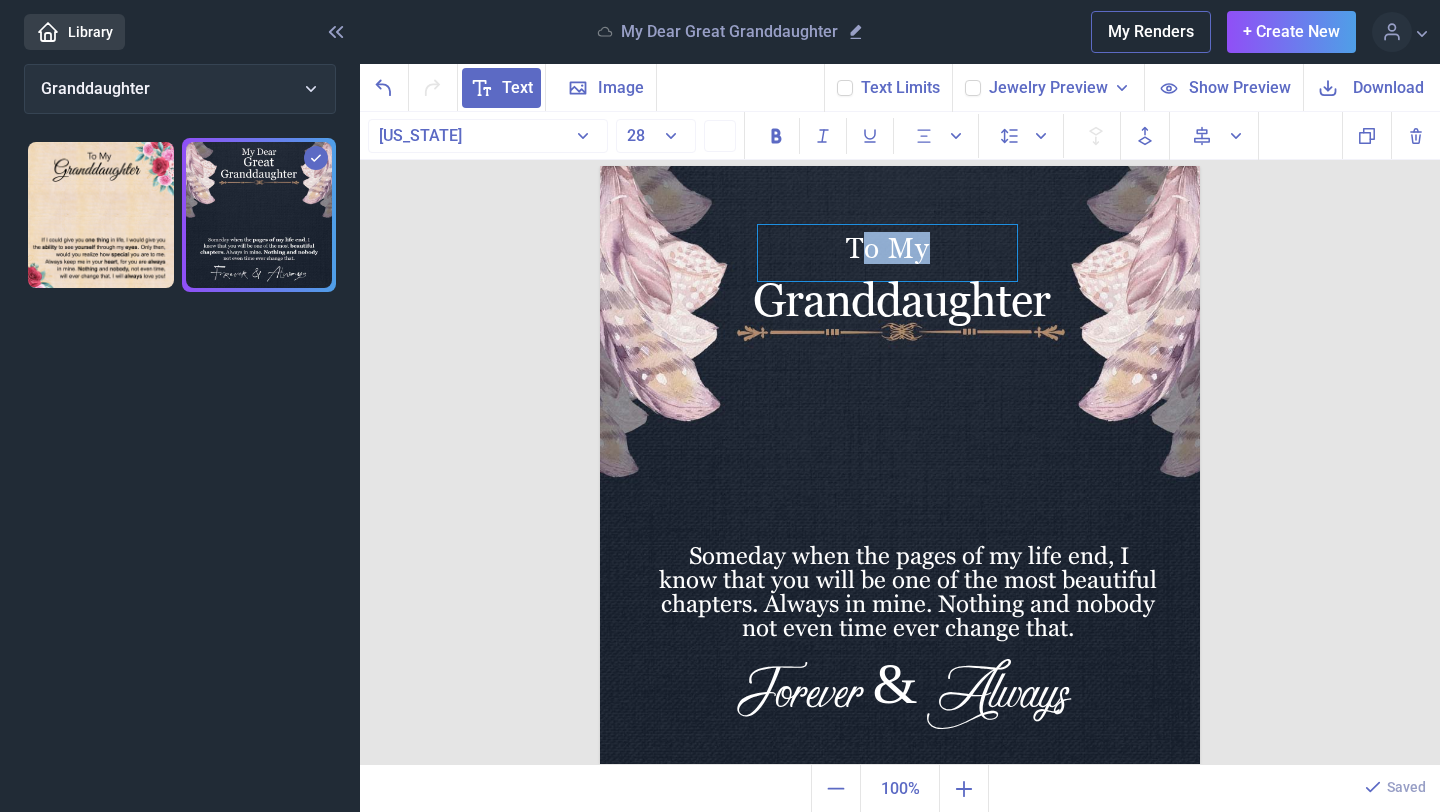 click on "To My             Granddaughter       Someday when the pages of my life end, I know that you will be one of the most beautiful chapters. Always in mine. Nothing and nobody not even time ever change that.       Forever & Always" at bounding box center (900, 466) 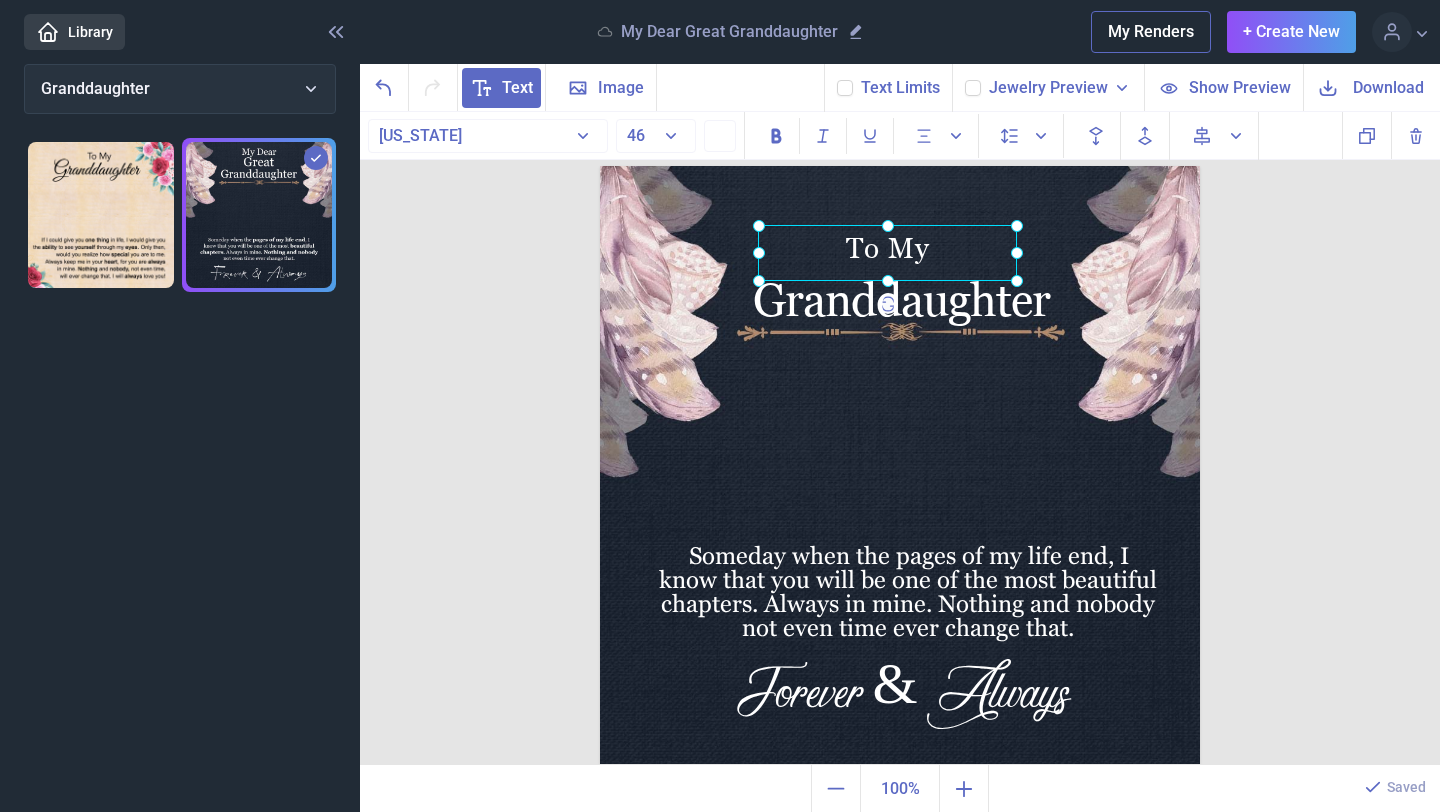 click at bounding box center (600, 166) 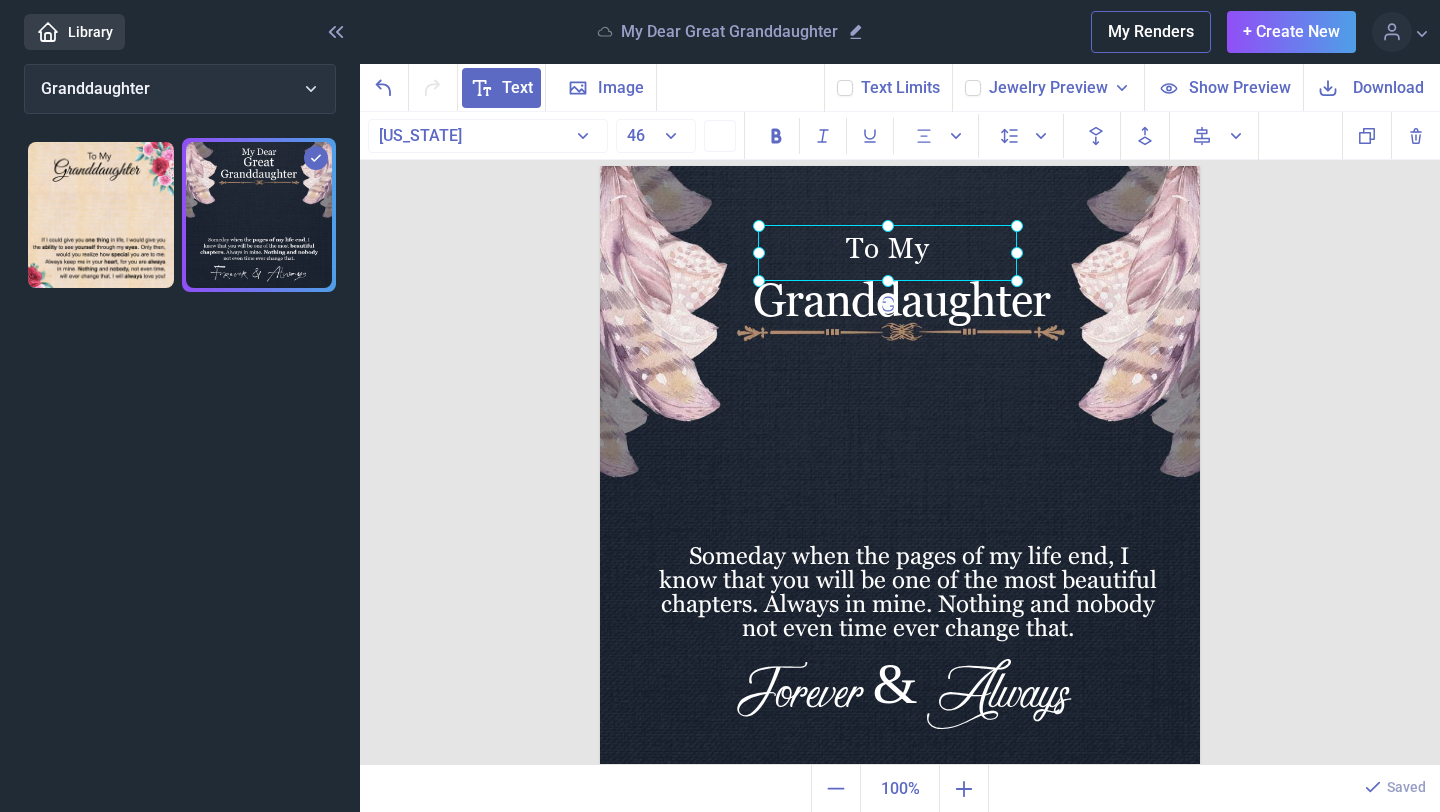 click at bounding box center (900, 466) 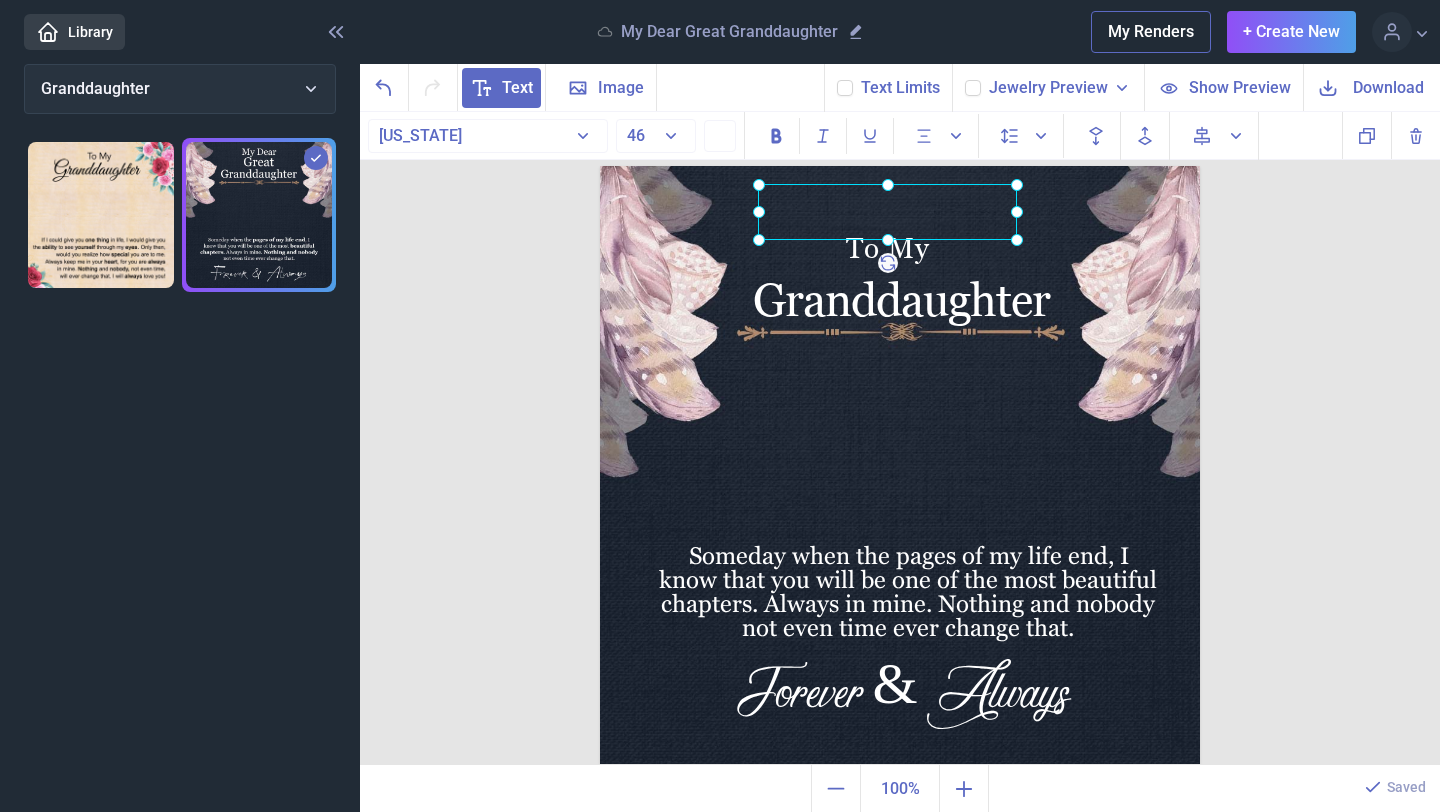 drag, startPoint x: 911, startPoint y: 260, endPoint x: 911, endPoint y: 219, distance: 41 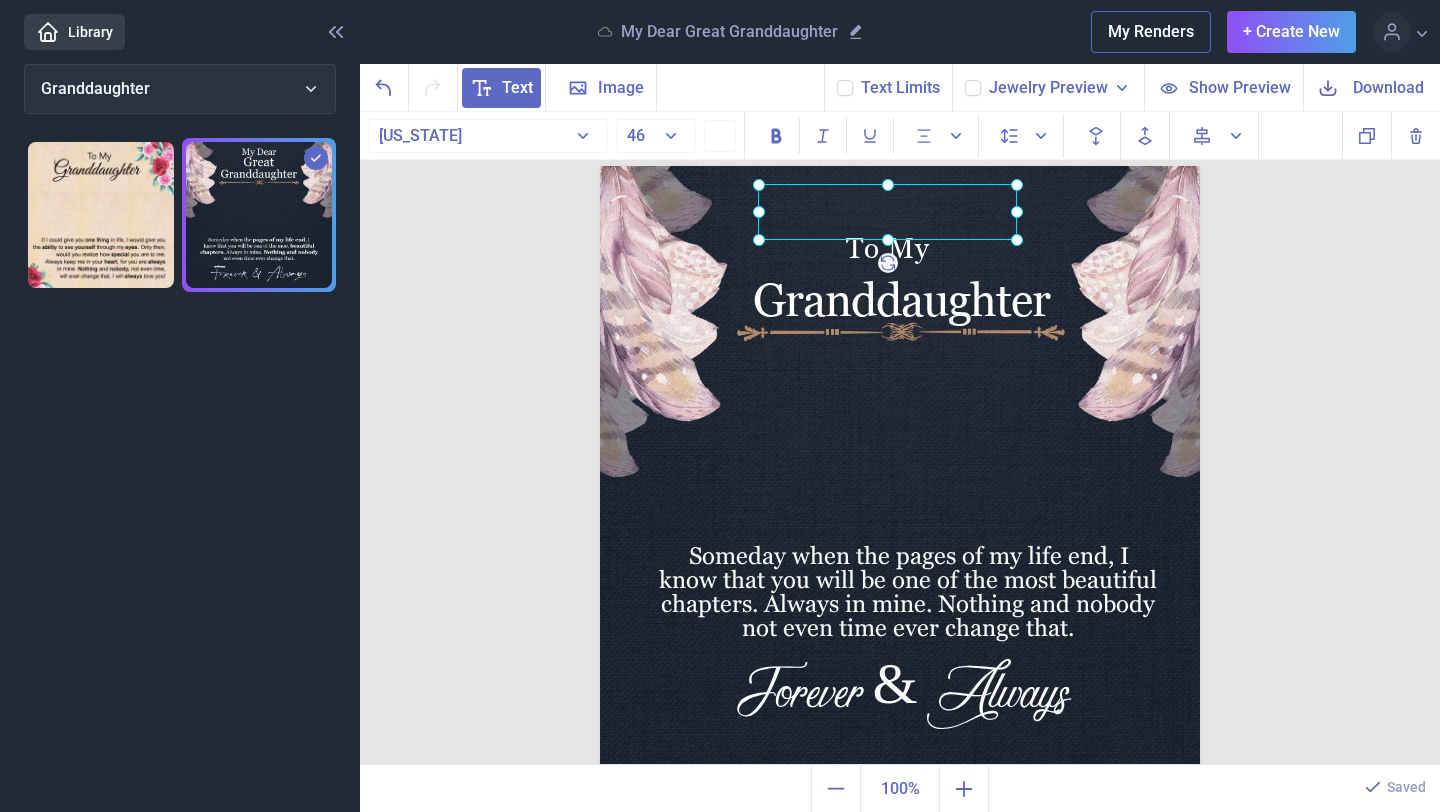 click at bounding box center [600, 166] 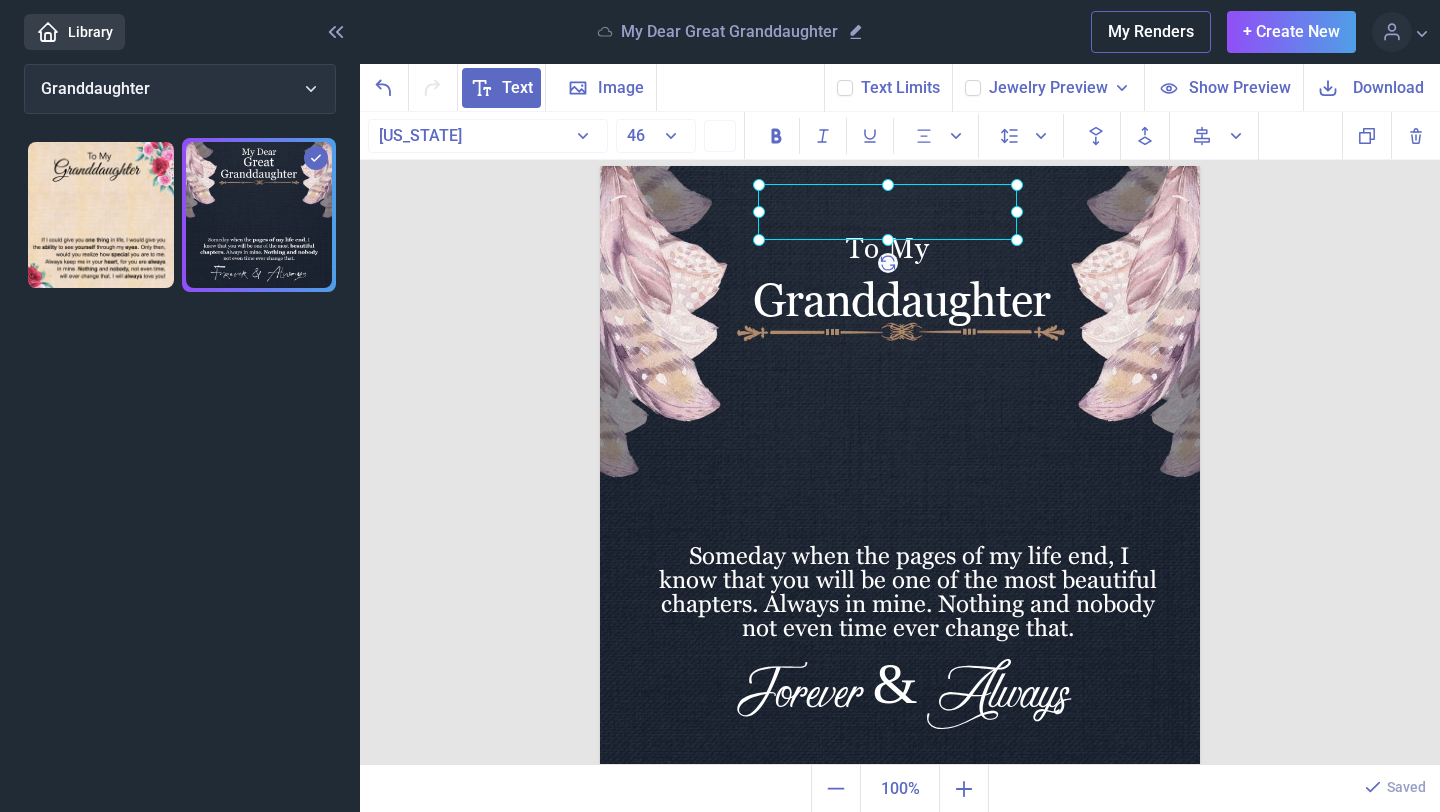 click at bounding box center [887, 212] 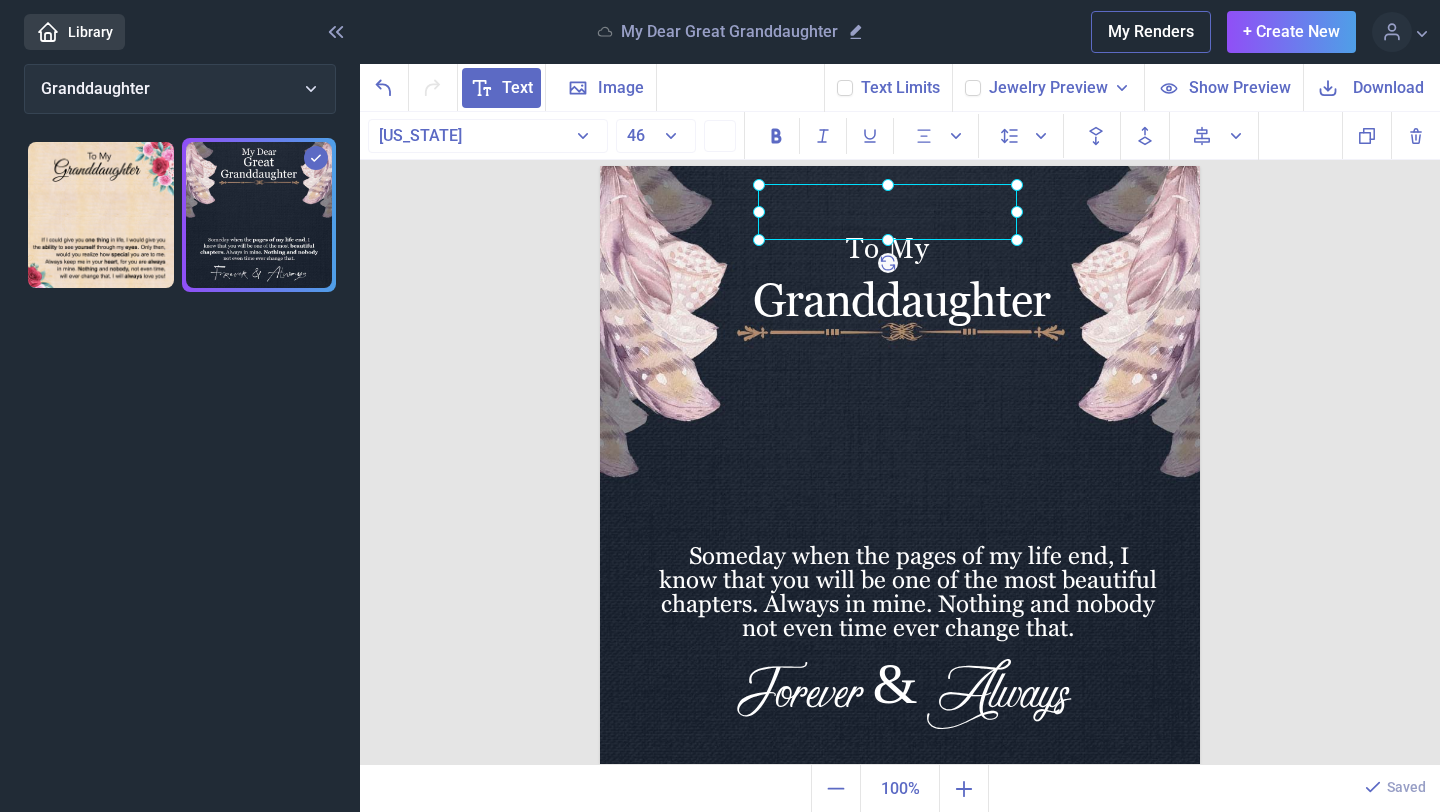click 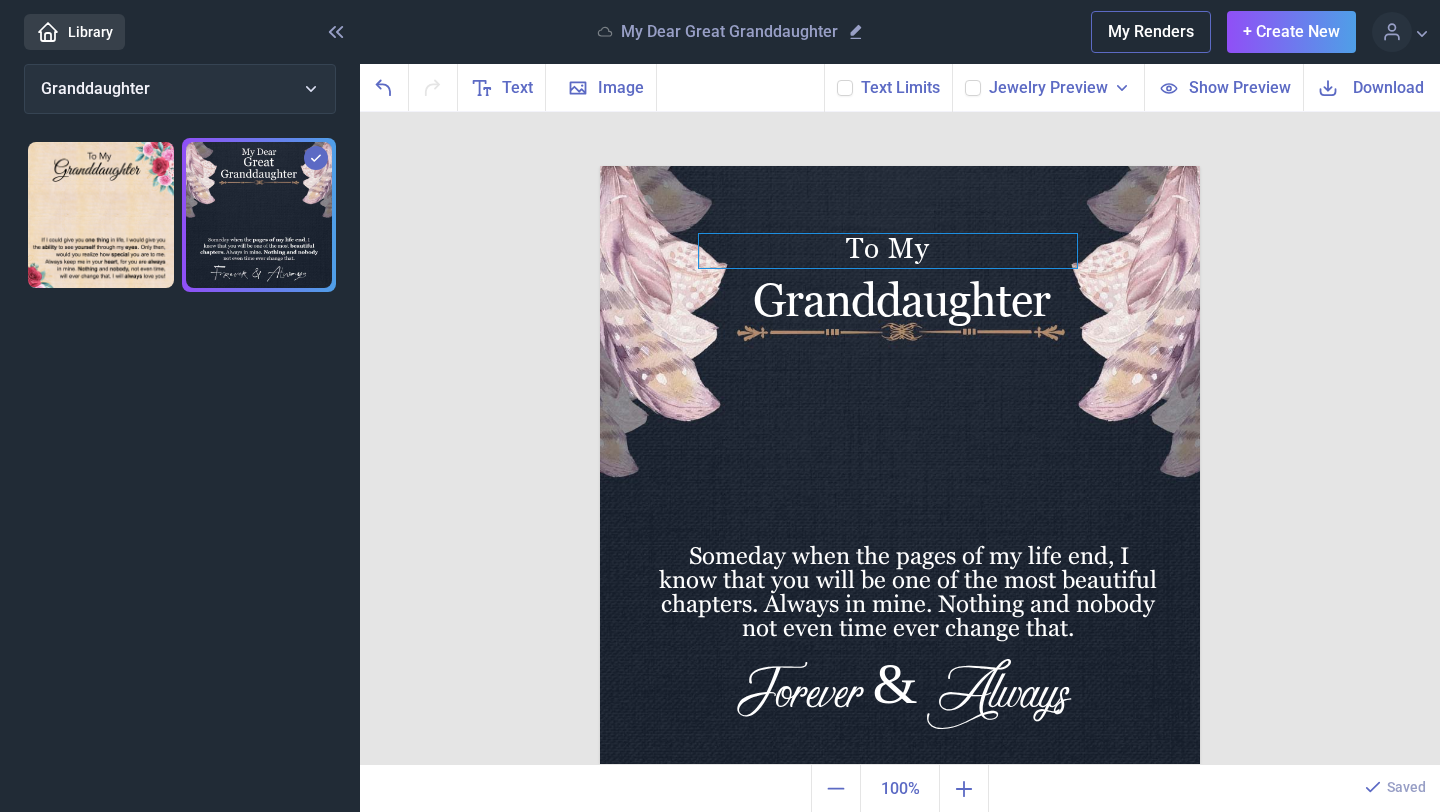 click on "To My" at bounding box center (900, 166) 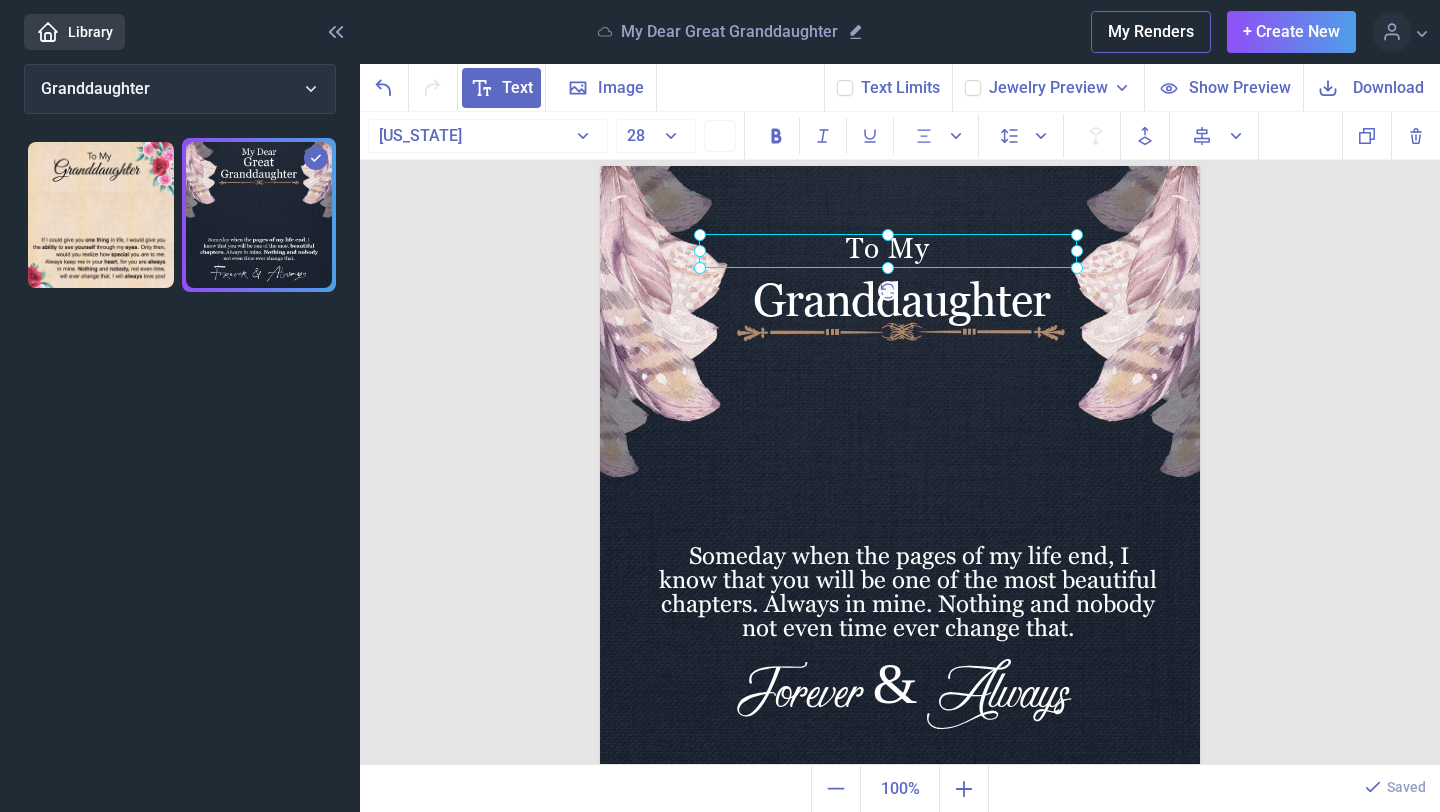 click at bounding box center (888, 251) 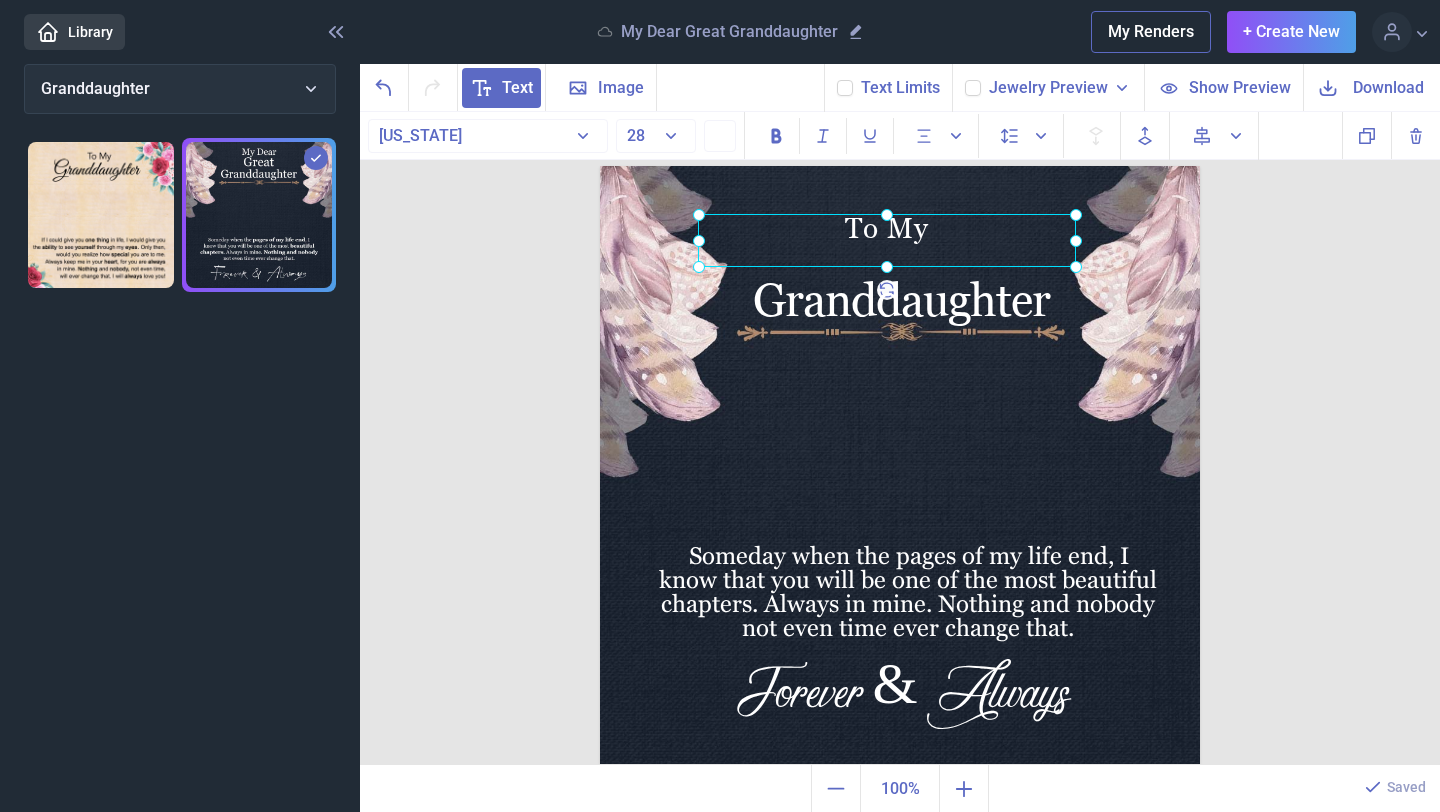 click 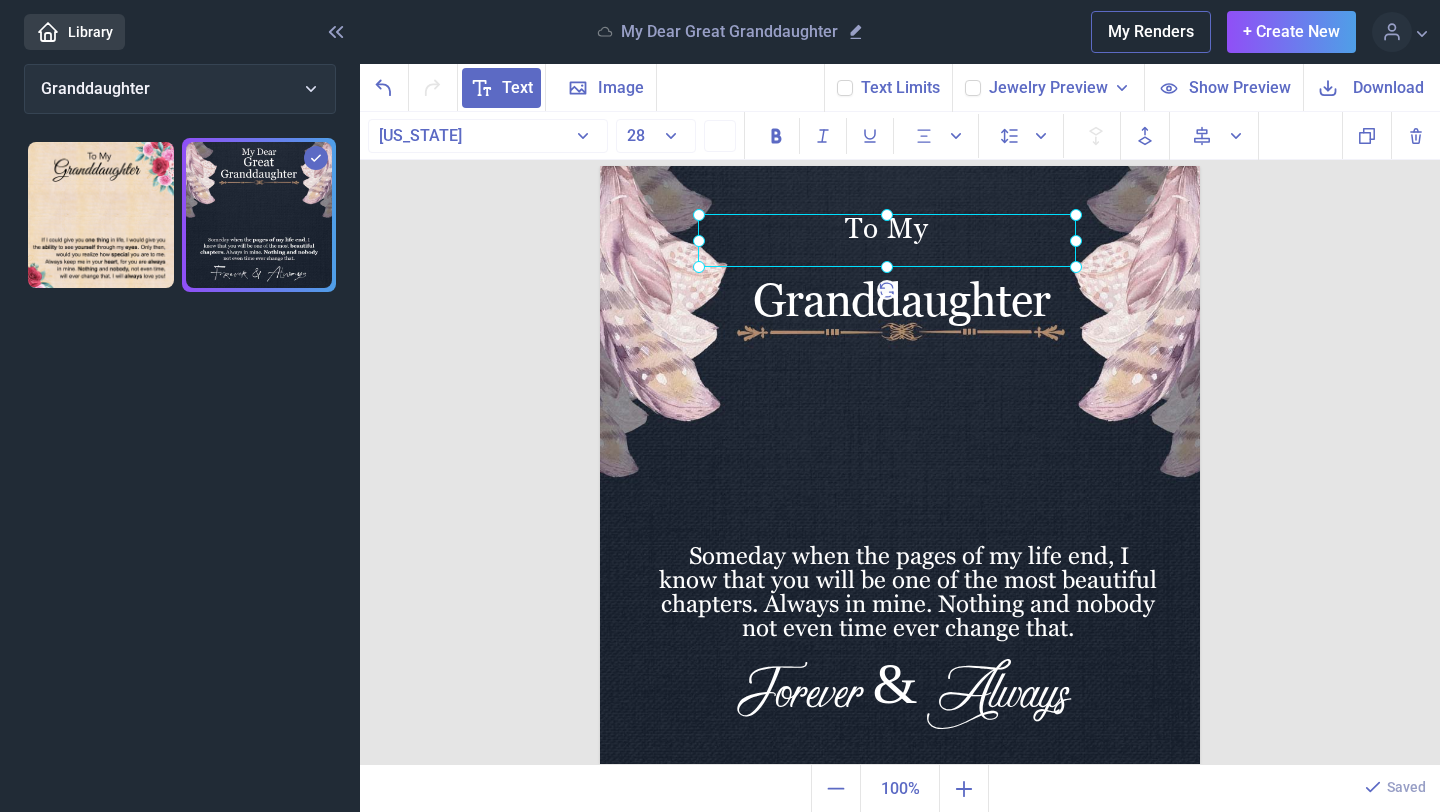 click at bounding box center (887, 240) 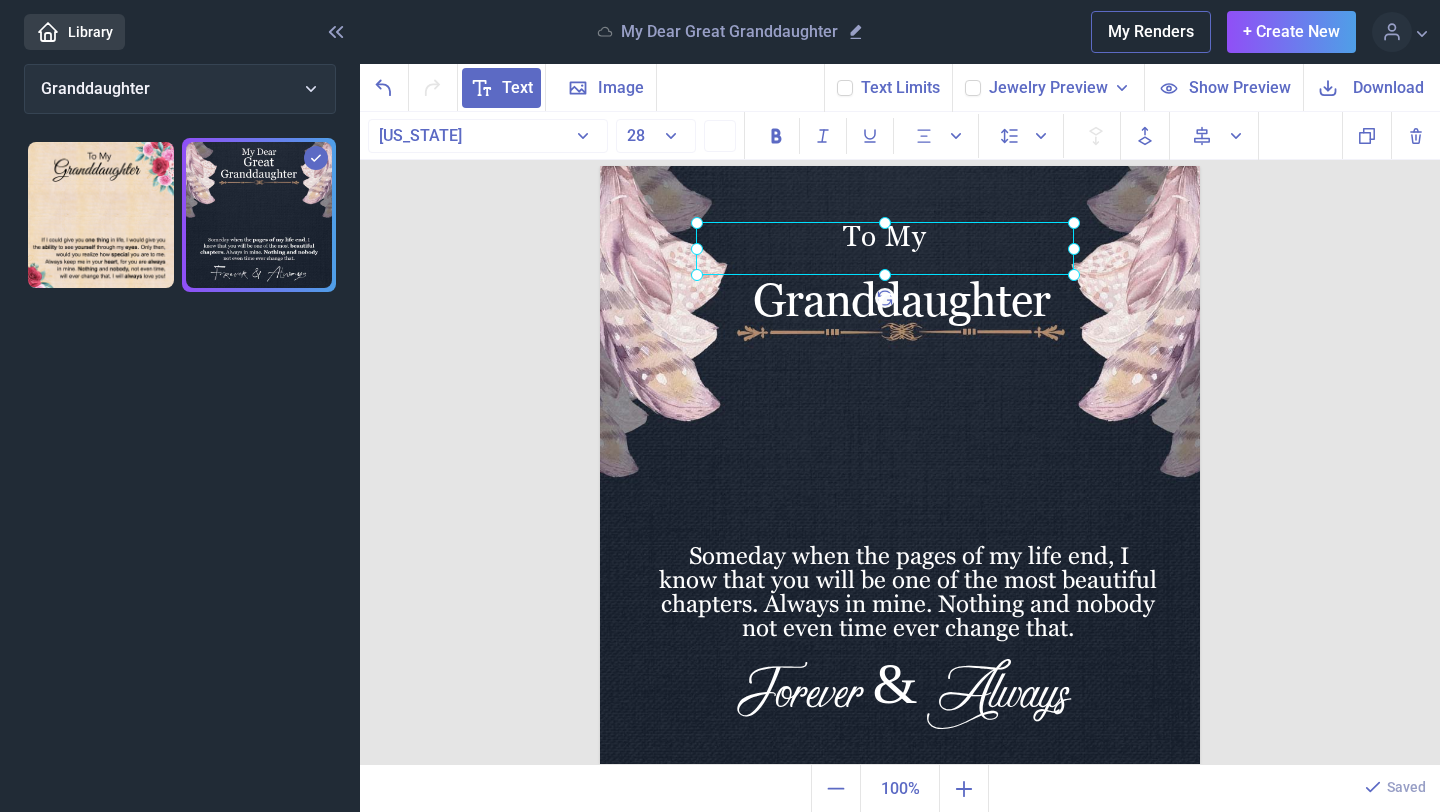 click at bounding box center (885, 248) 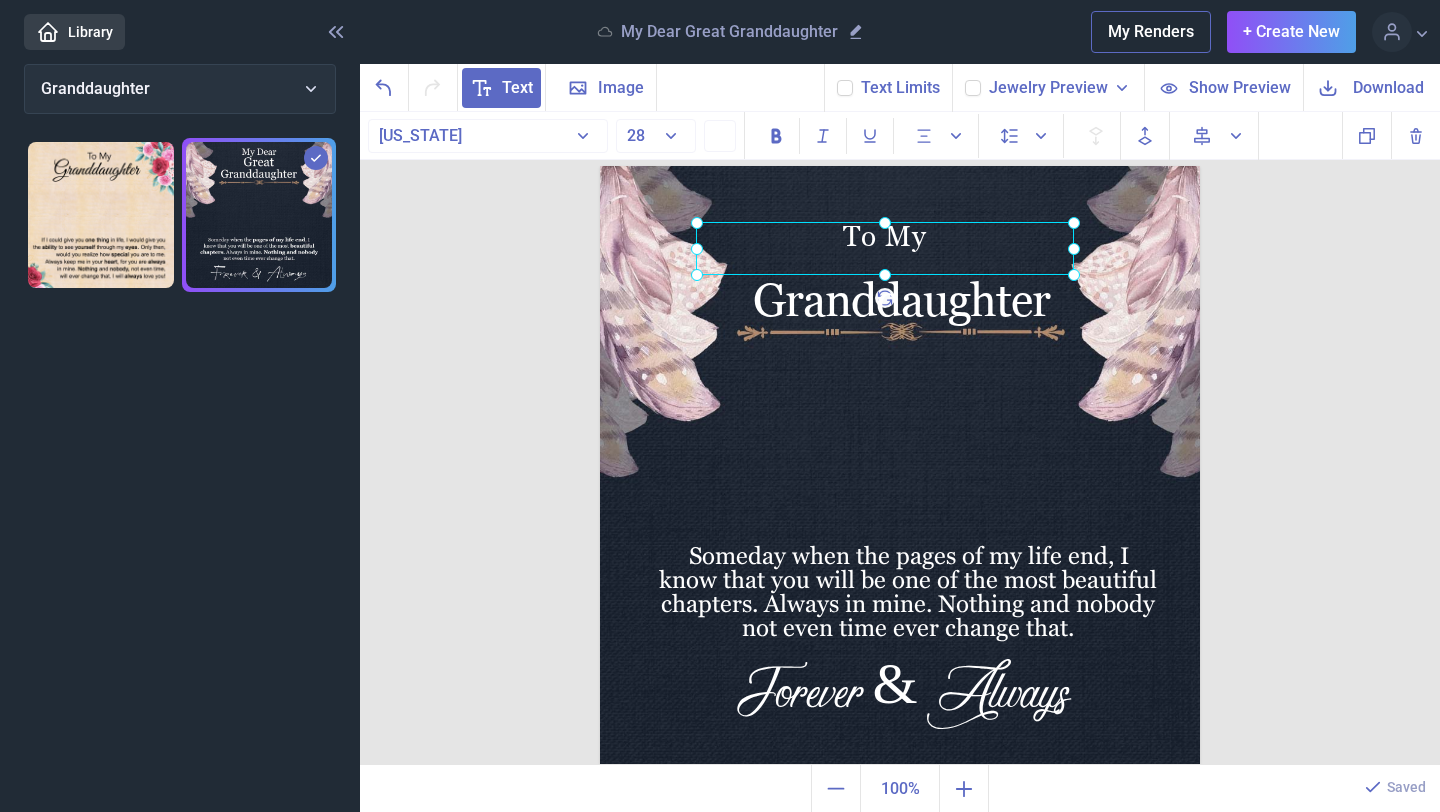 click at bounding box center [885, 248] 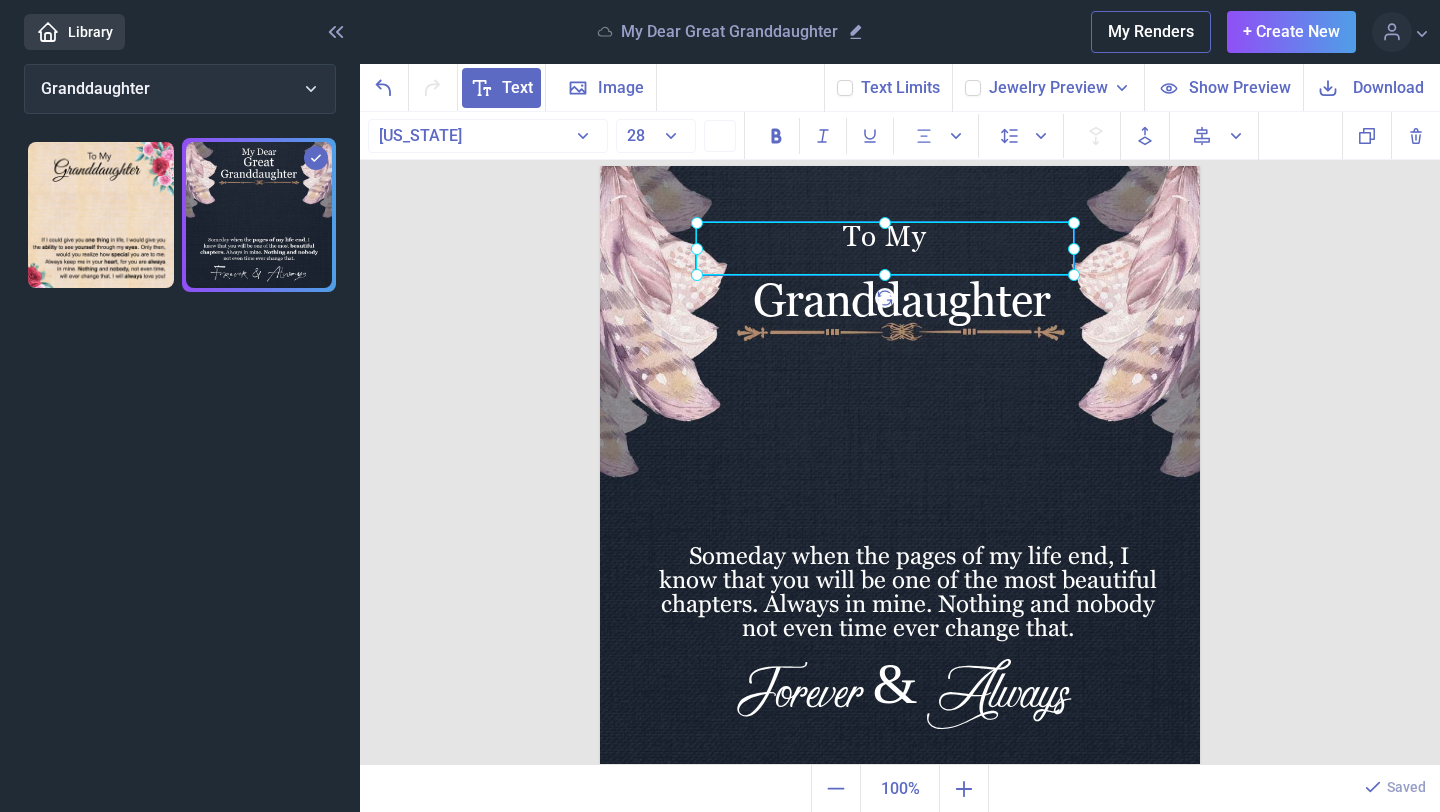 click at bounding box center [885, 248] 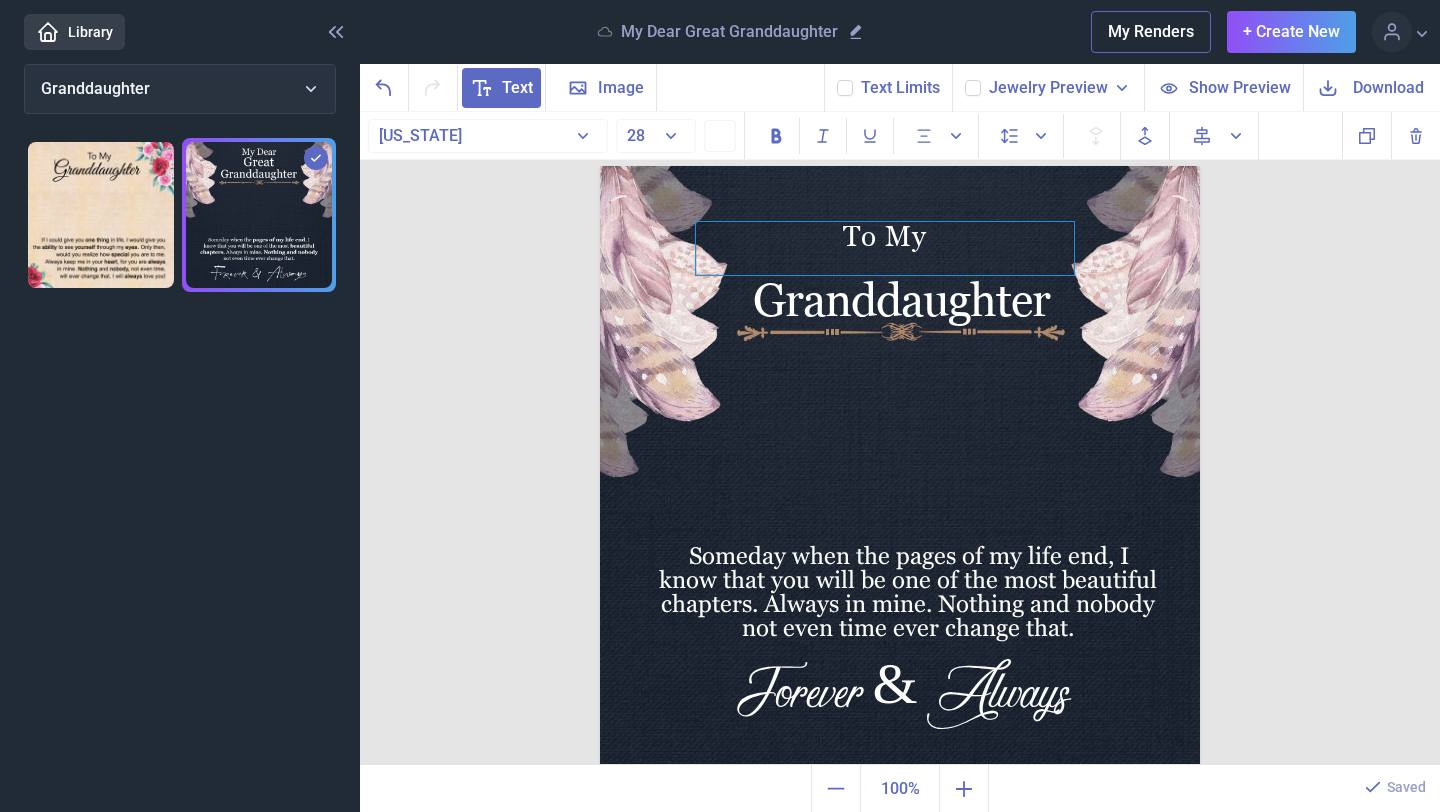 click on "To My" at bounding box center (885, 248) 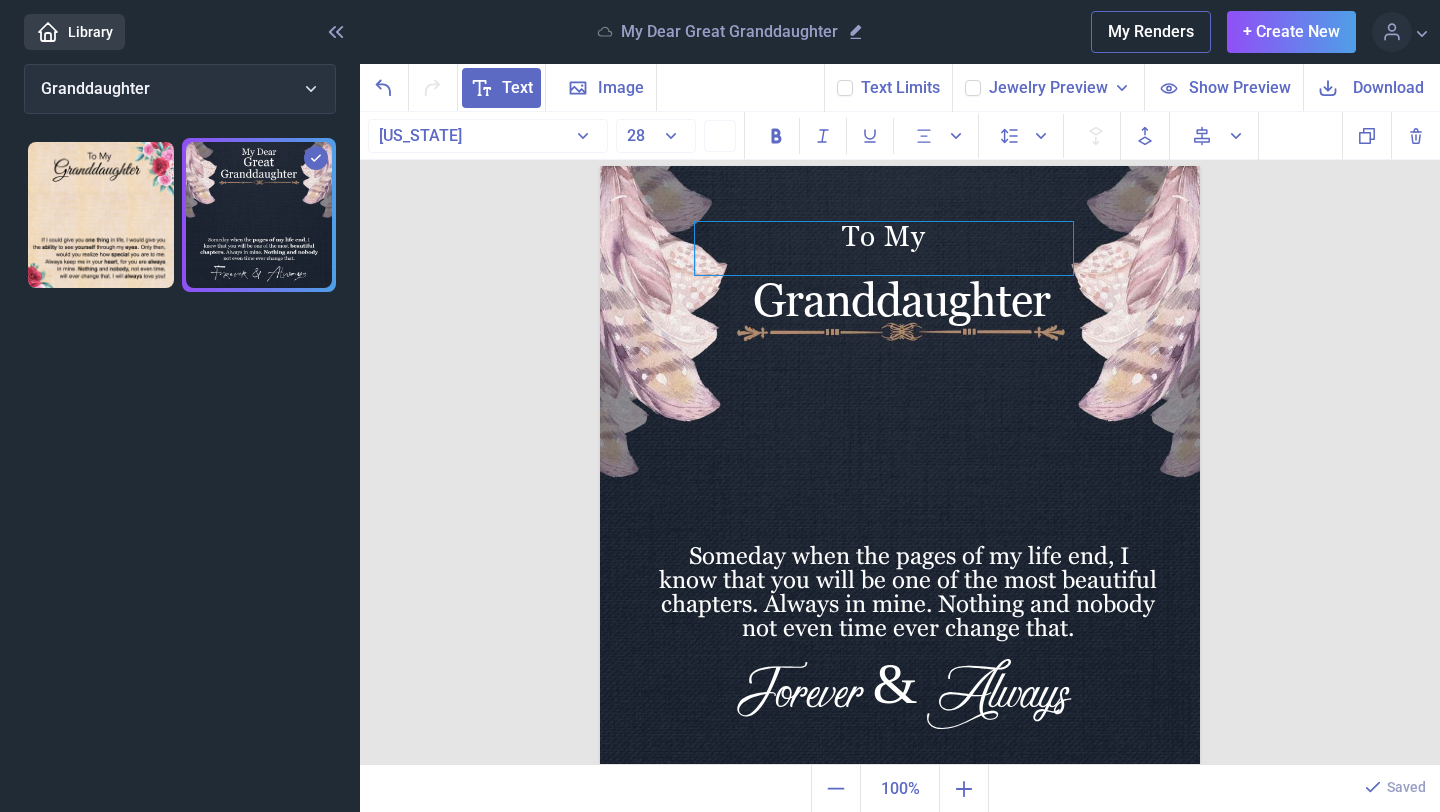 click on "To My" at bounding box center (884, 248) 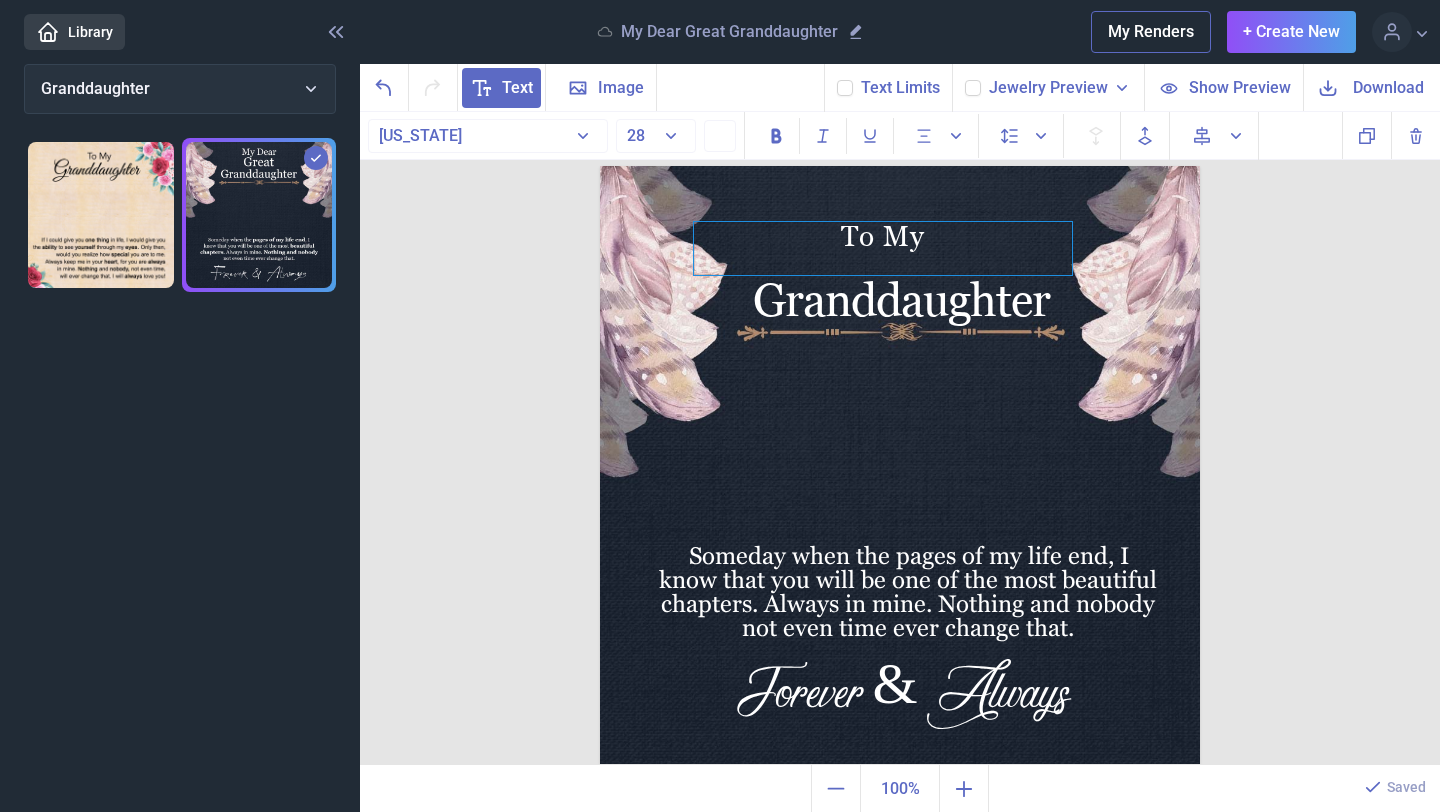 click on "To My" at bounding box center (883, 248) 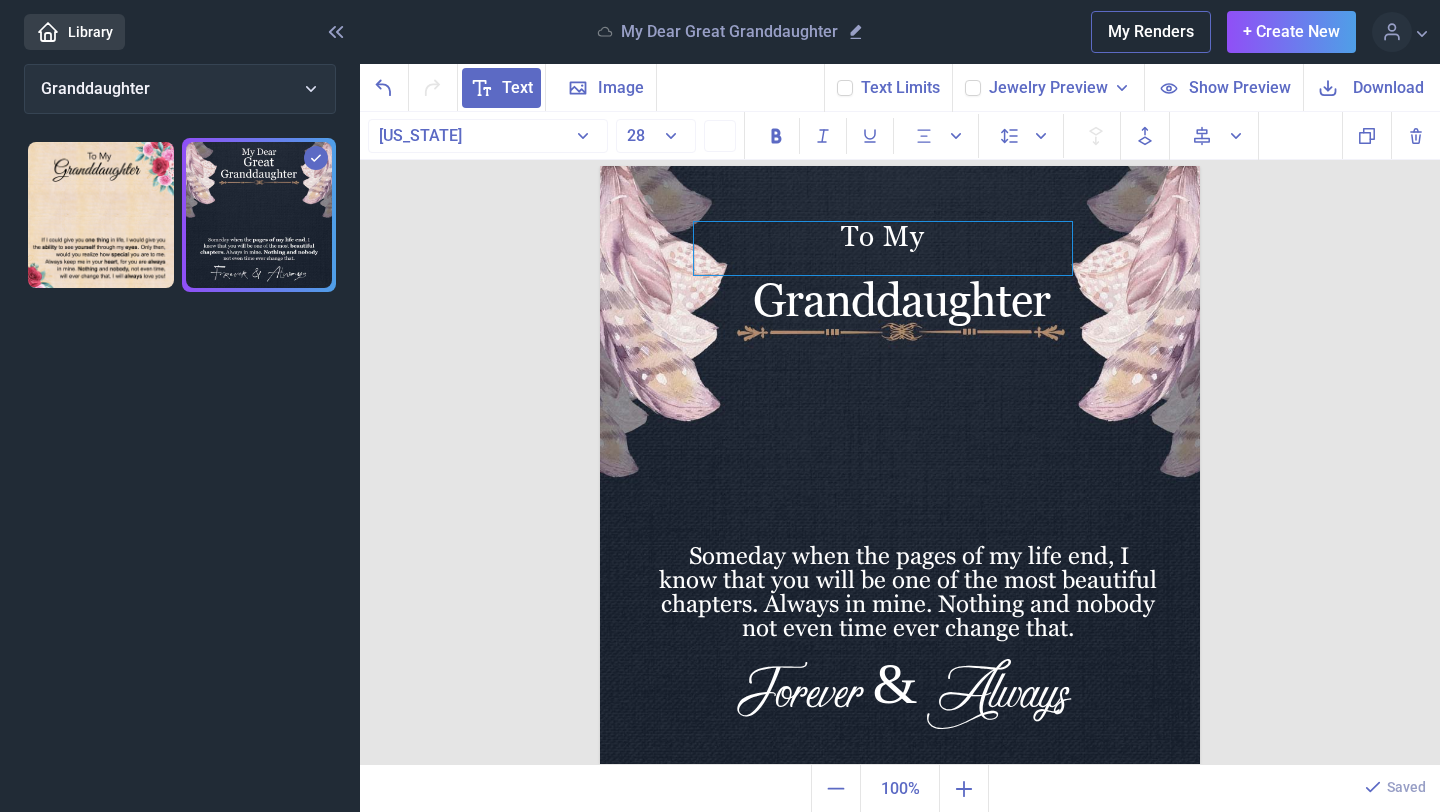 click on "To My" at bounding box center (883, 248) 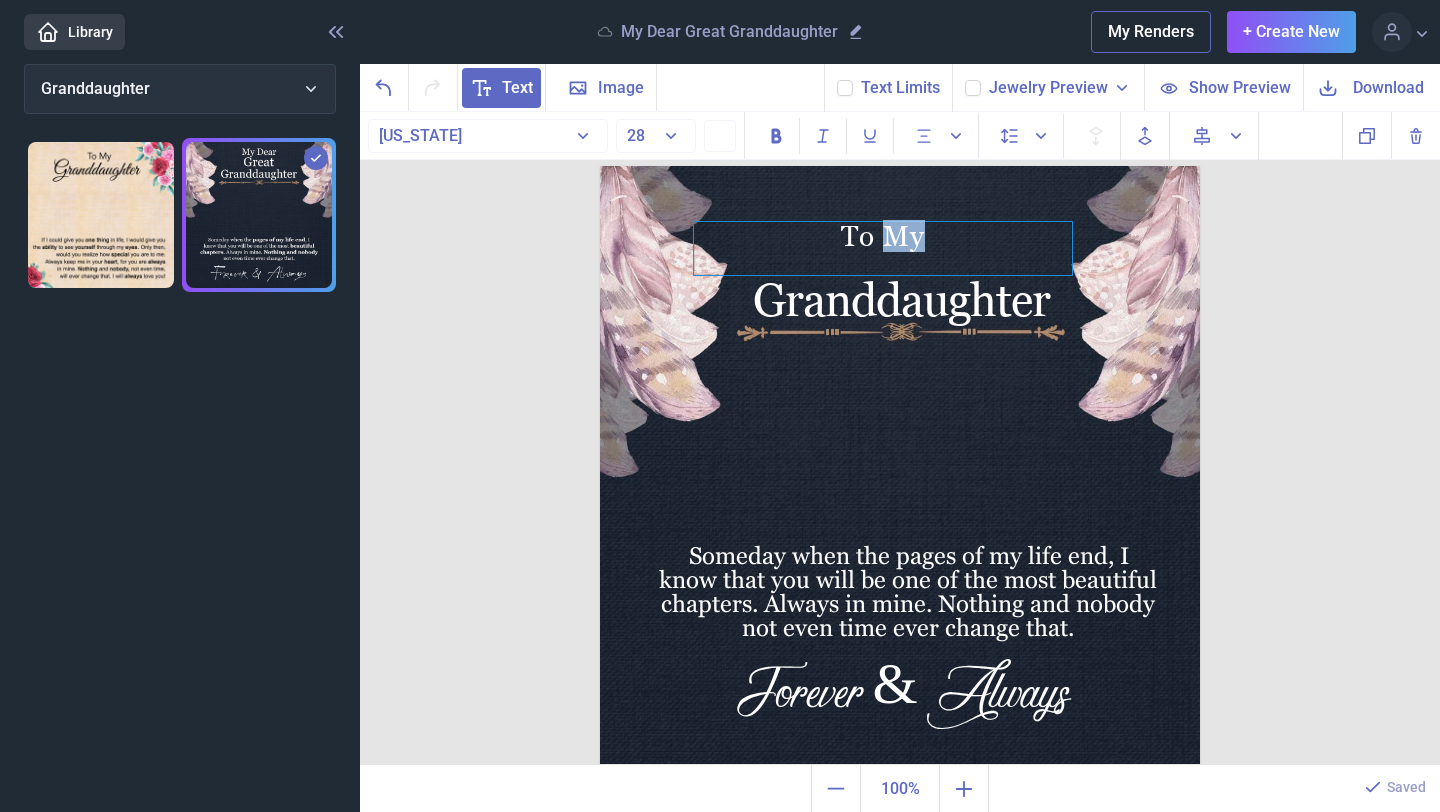 click on "To My" at bounding box center [883, 248] 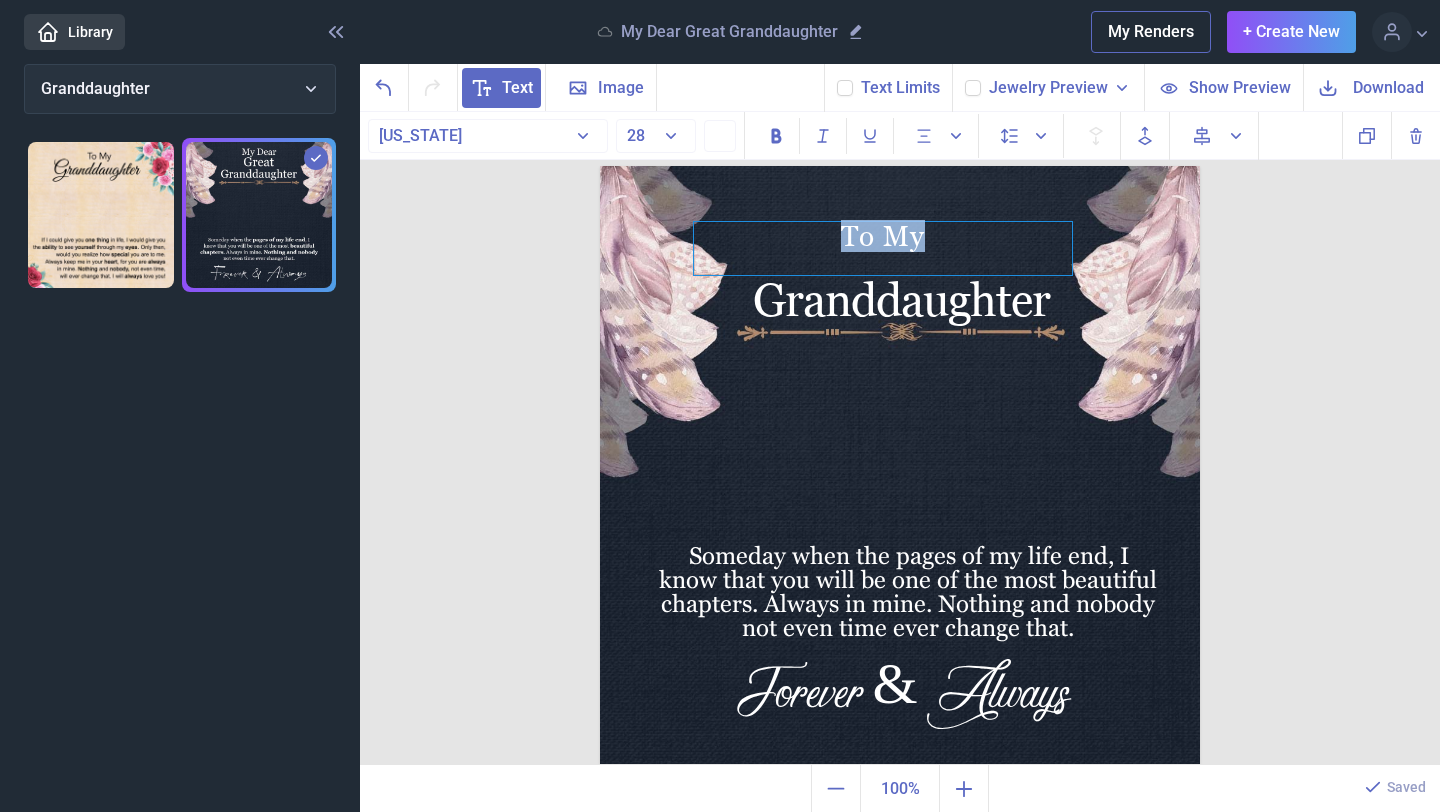 click on "To My" at bounding box center [883, 248] 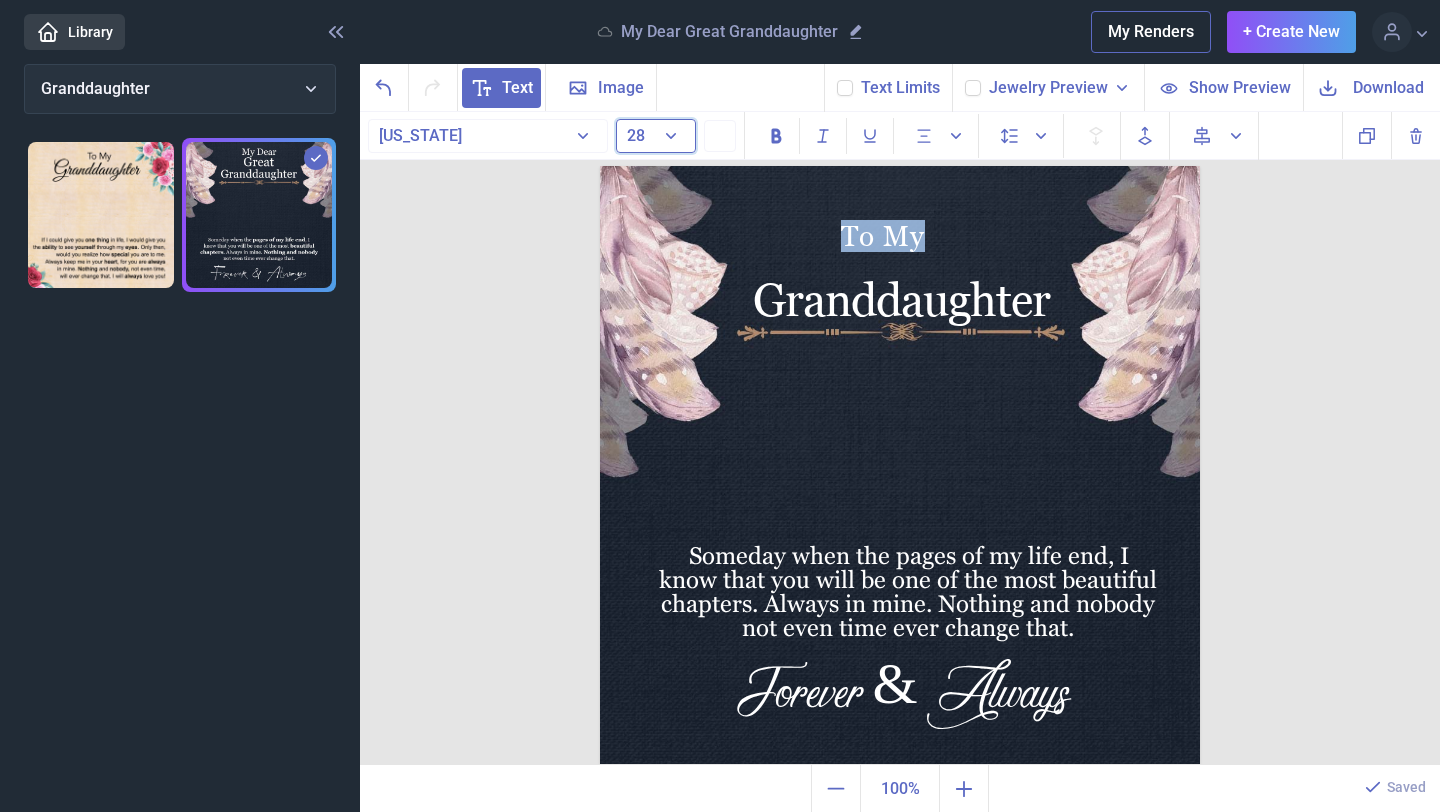 click on "28" at bounding box center [656, 136] 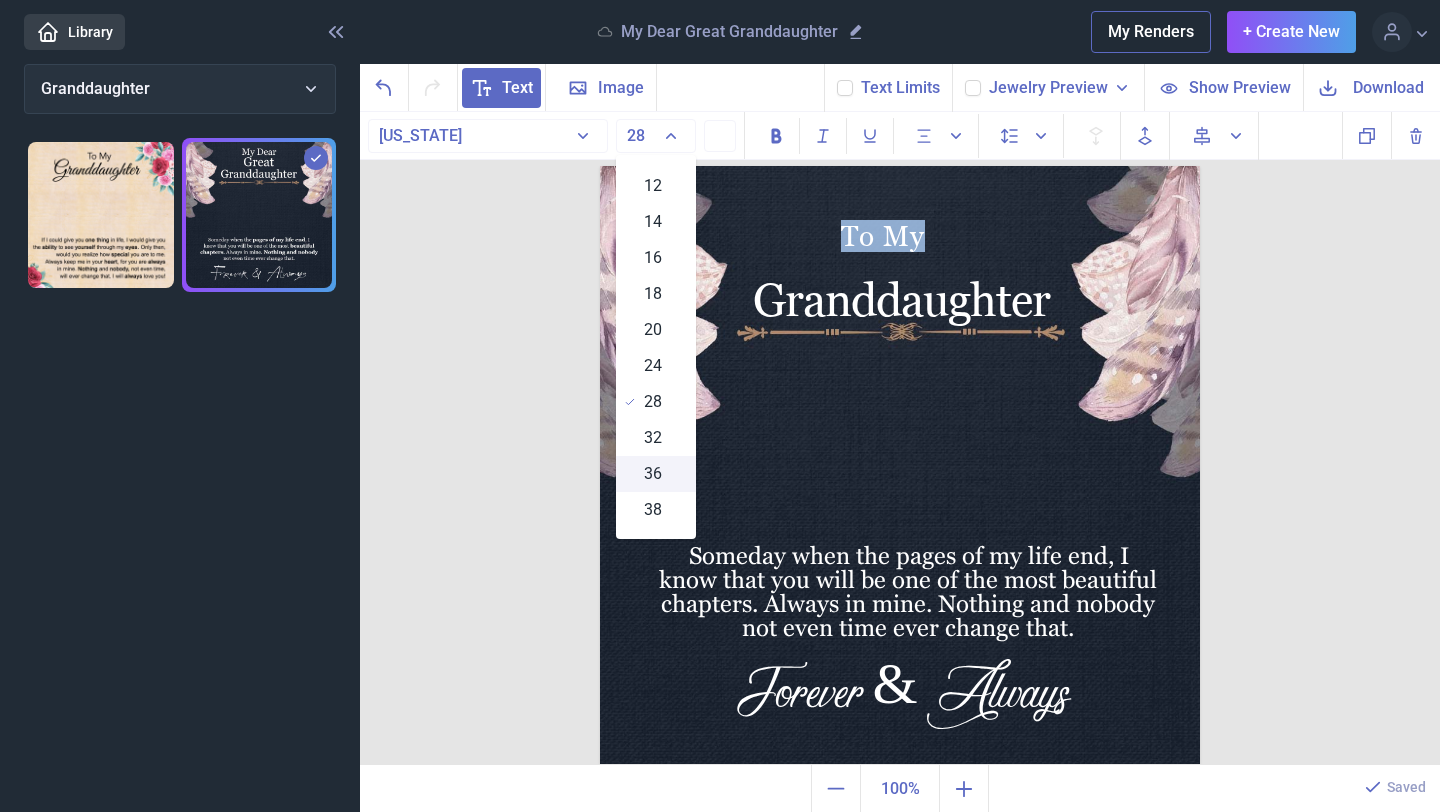 scroll, scrollTop: 135, scrollLeft: 0, axis: vertical 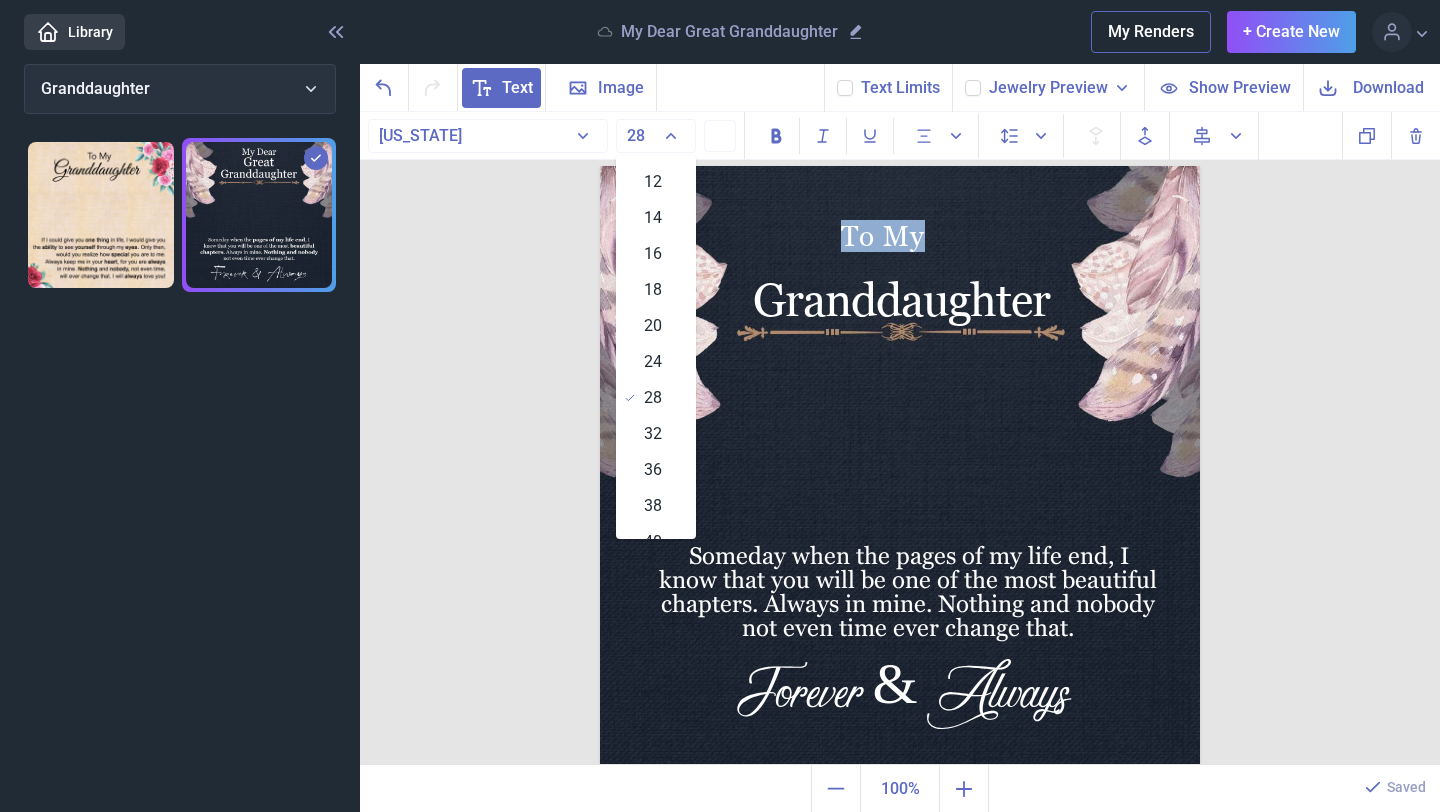 click on "36" at bounding box center [653, 470] 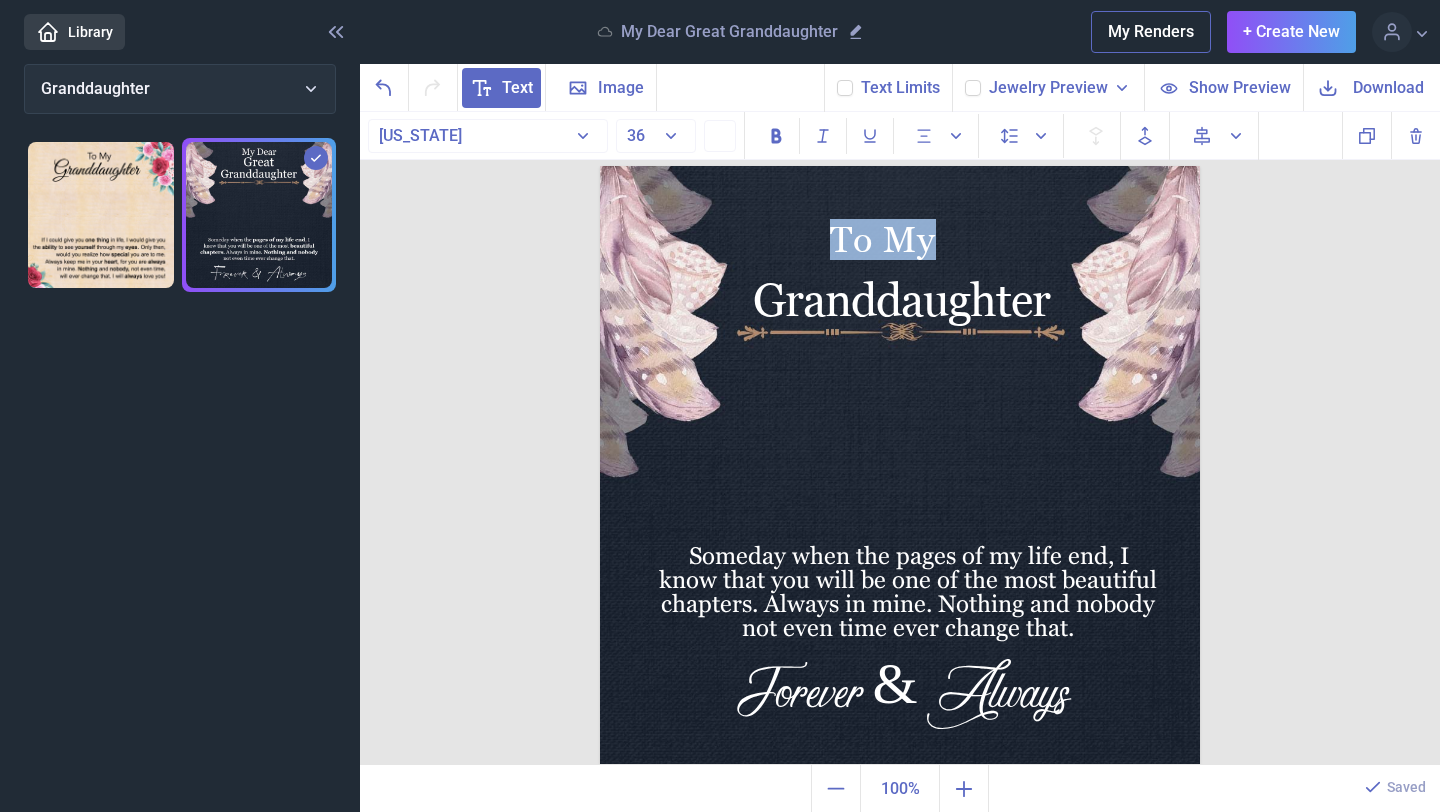 click at bounding box center [900, 466] 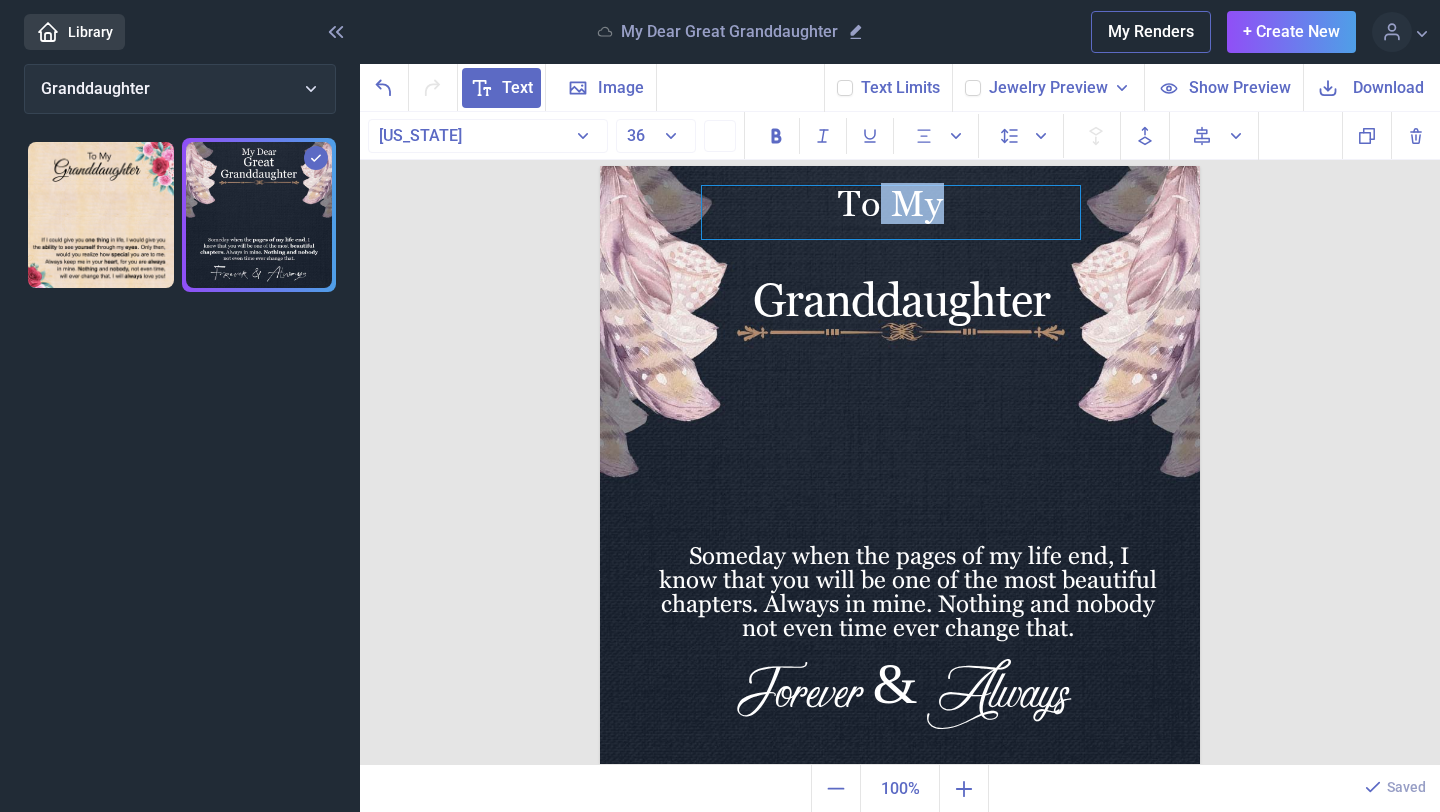 drag, startPoint x: 874, startPoint y: 238, endPoint x: 882, endPoint y: 202, distance: 36.878178 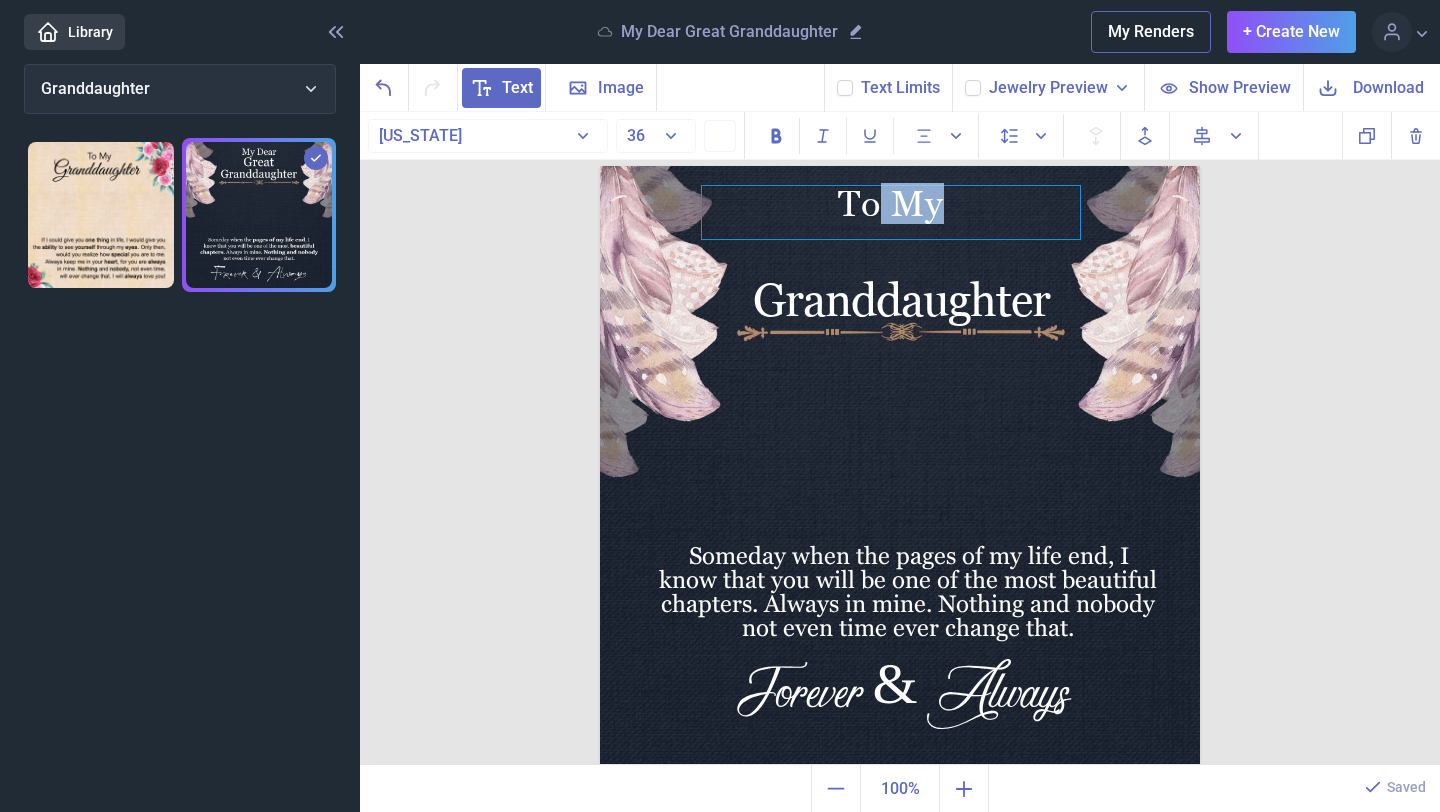 click on "To My" at bounding box center [891, 212] 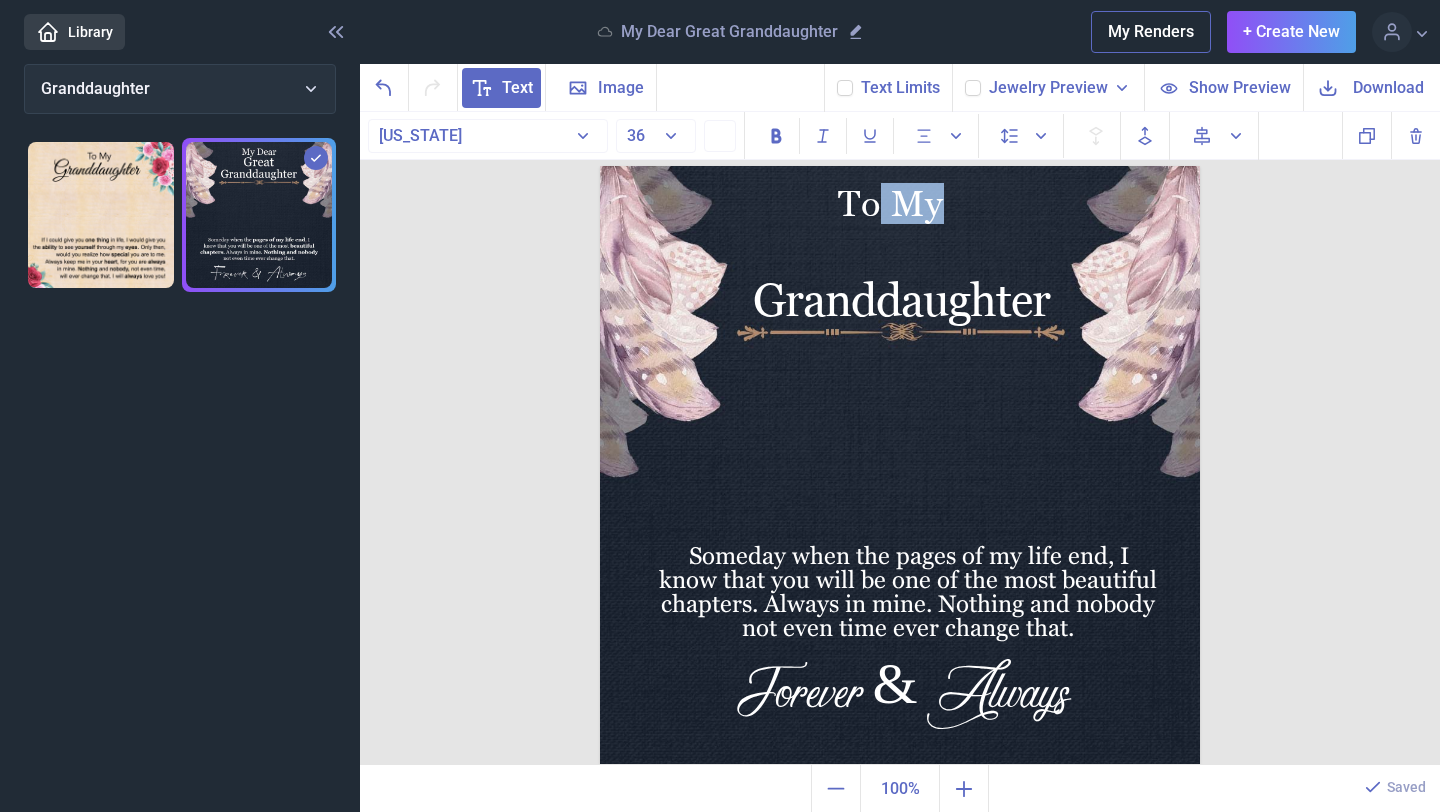 click at bounding box center [900, 466] 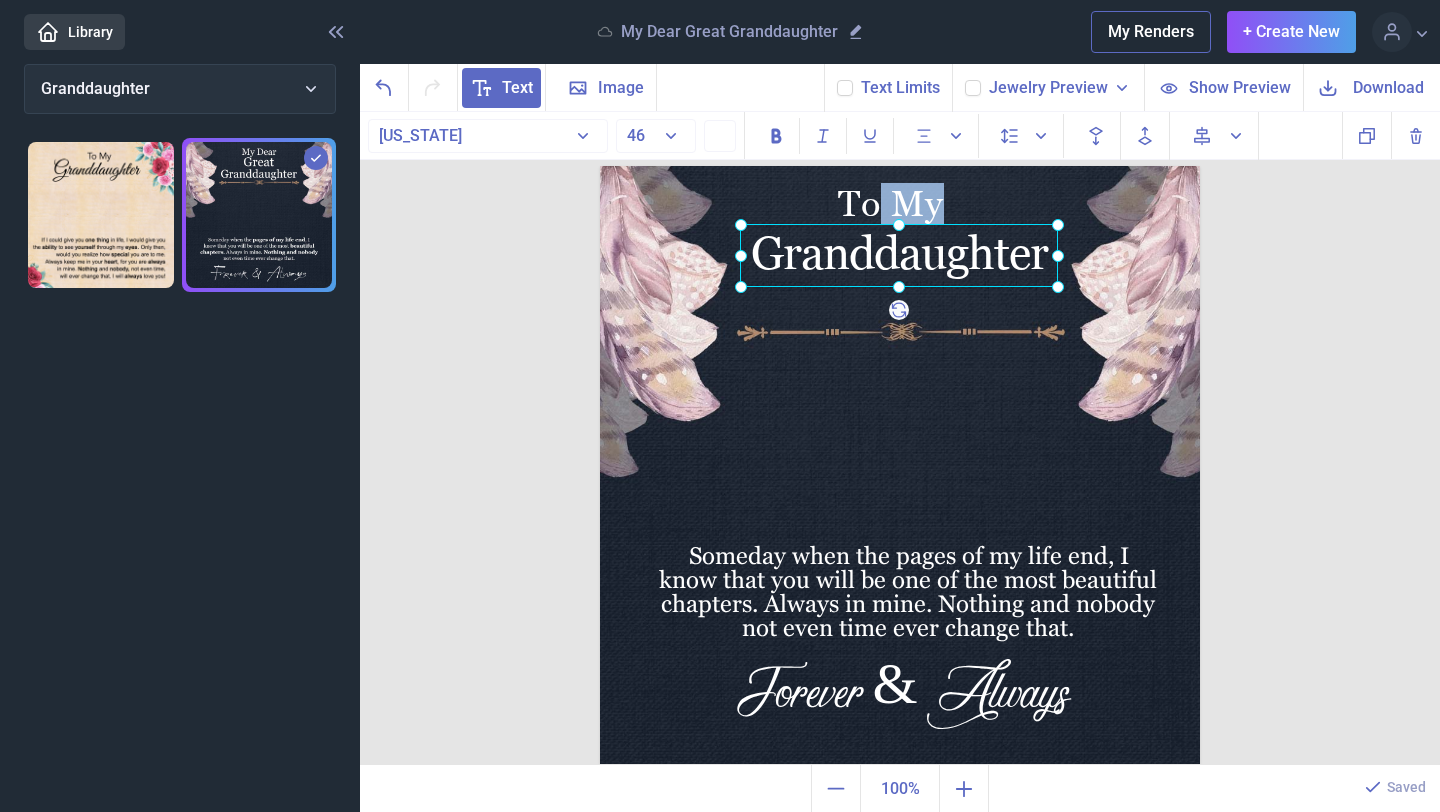 drag, startPoint x: 894, startPoint y: 305, endPoint x: 892, endPoint y: 258, distance: 47.042534 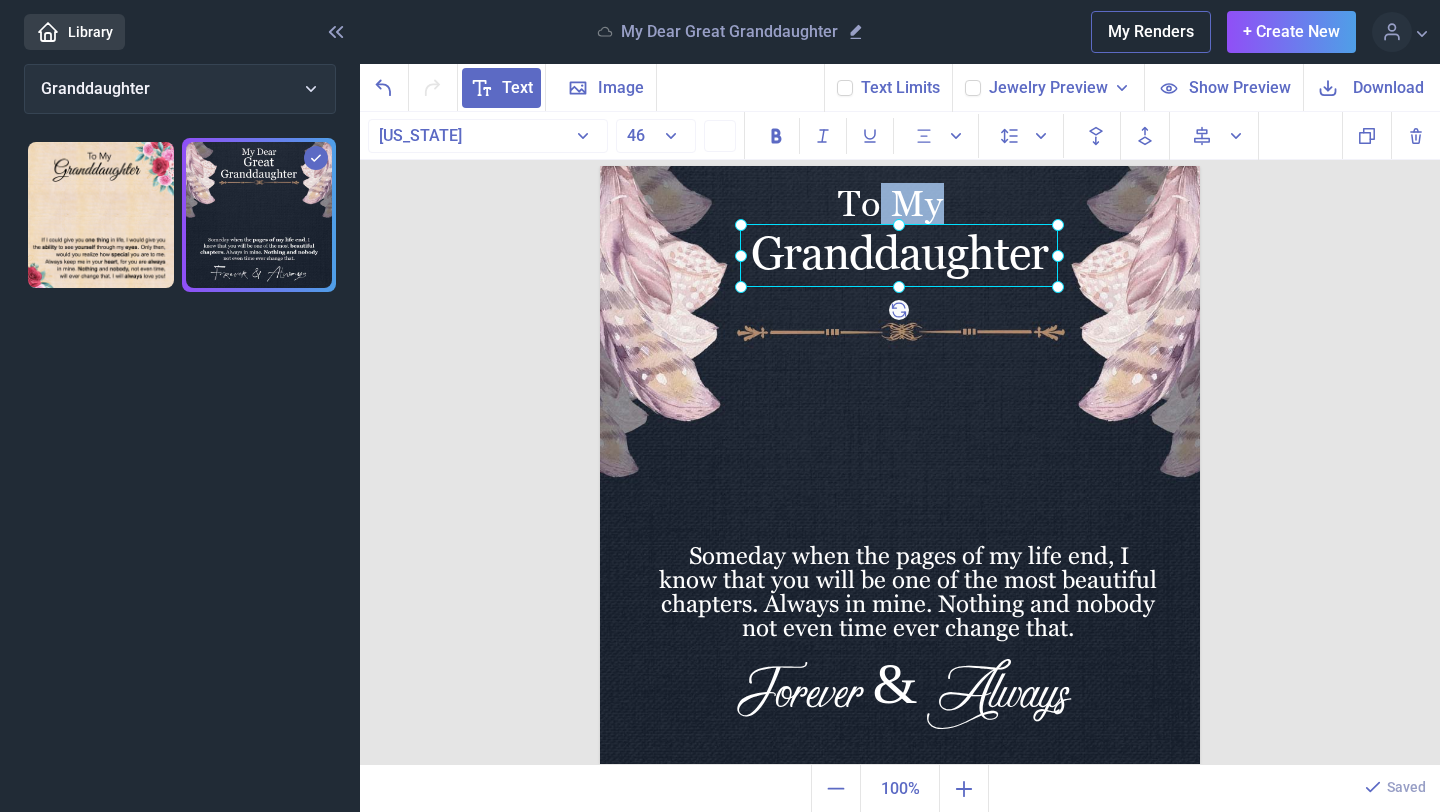click on "Granddaughter" at bounding box center [600, 166] 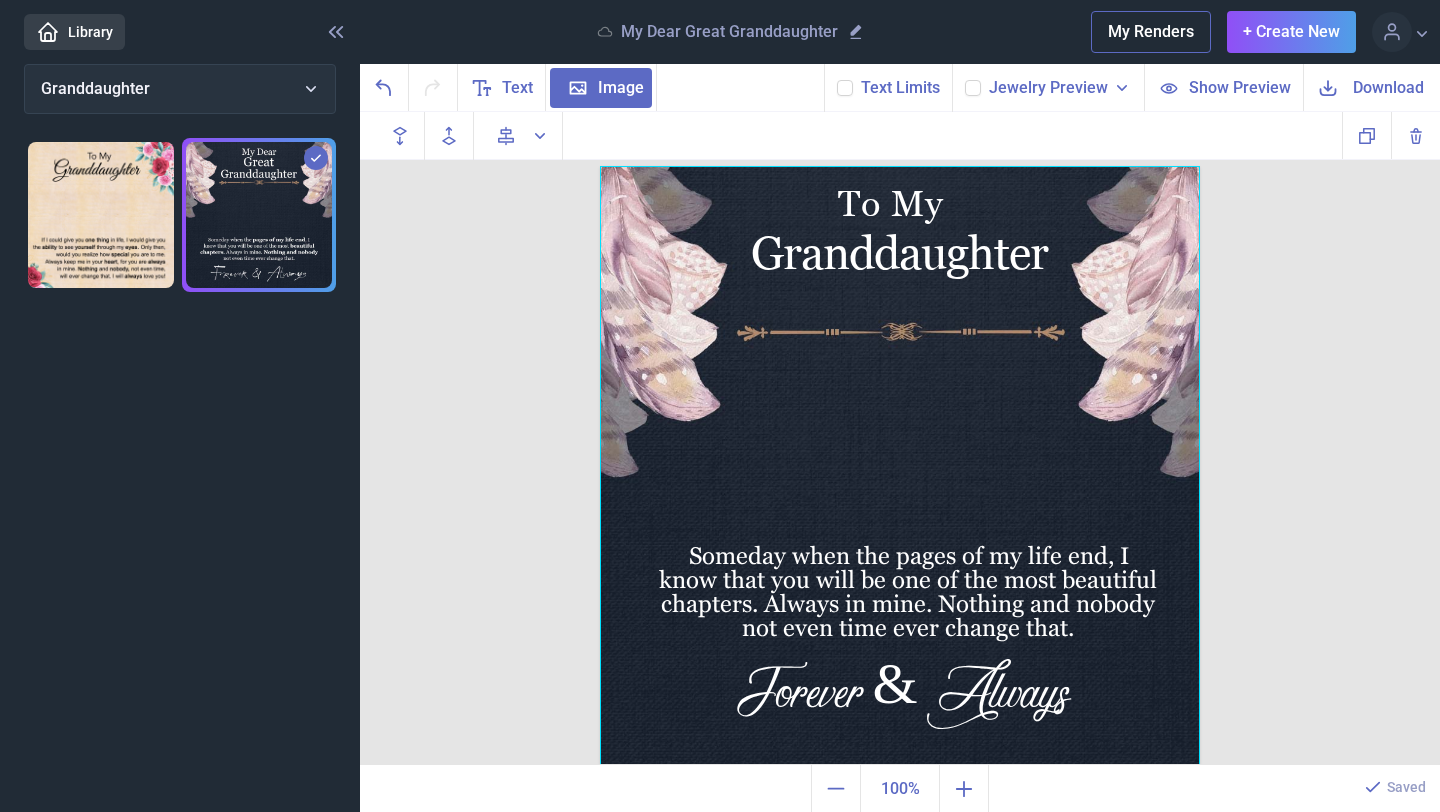 click on "To My       Granddaughter       Someday when the pages of my life end, I know that you will be one of the most beautiful chapters. Always in mine. Nothing and nobody not even time ever change that.       Forever & Always           Duplicate     Delete       Backwards   >   Forward" at bounding box center (900, 439) 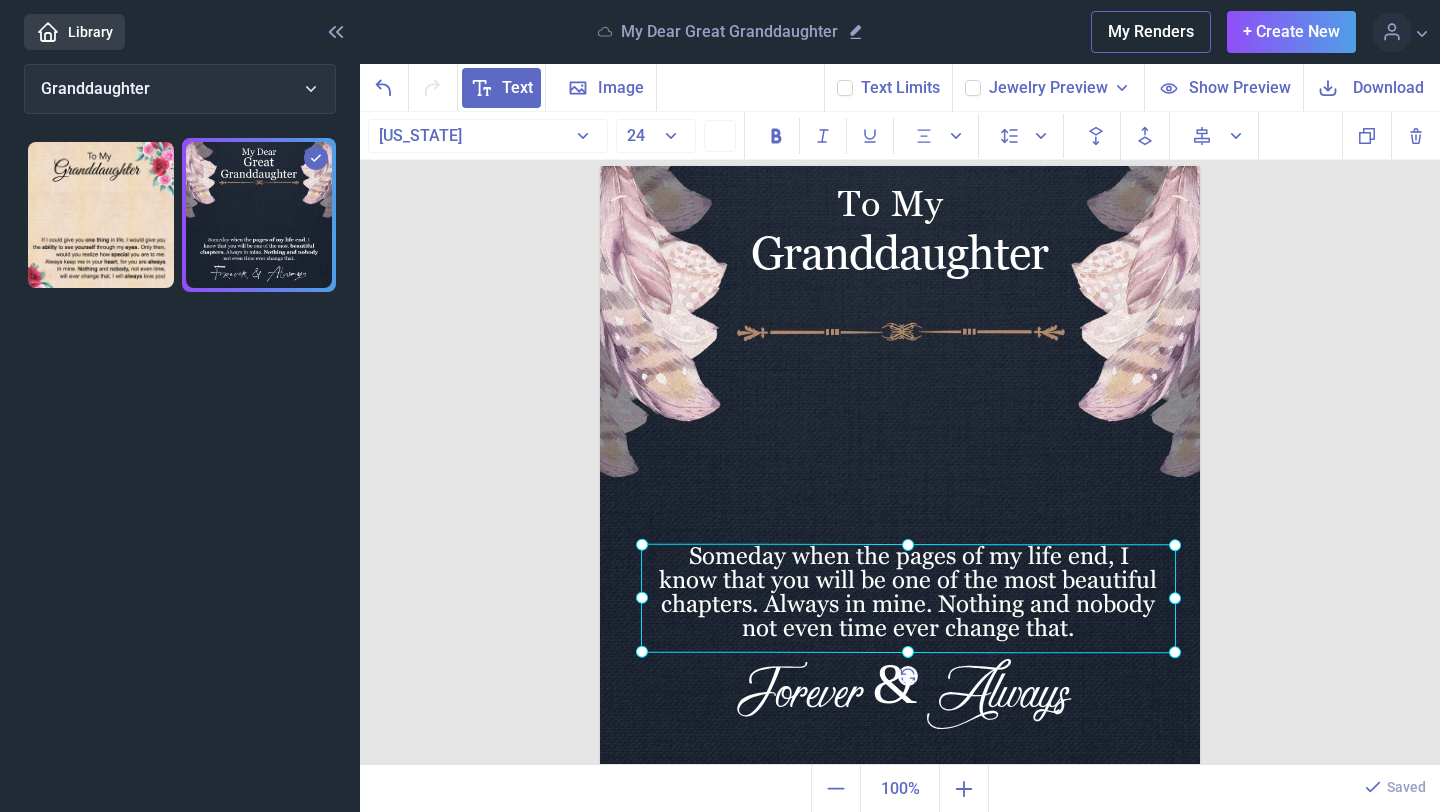 click on "Someday when the pages of my life end, I know that you will be one of the most beautiful chapters. Always in mine. Nothing and nobody not even time ever change that." at bounding box center (600, 166) 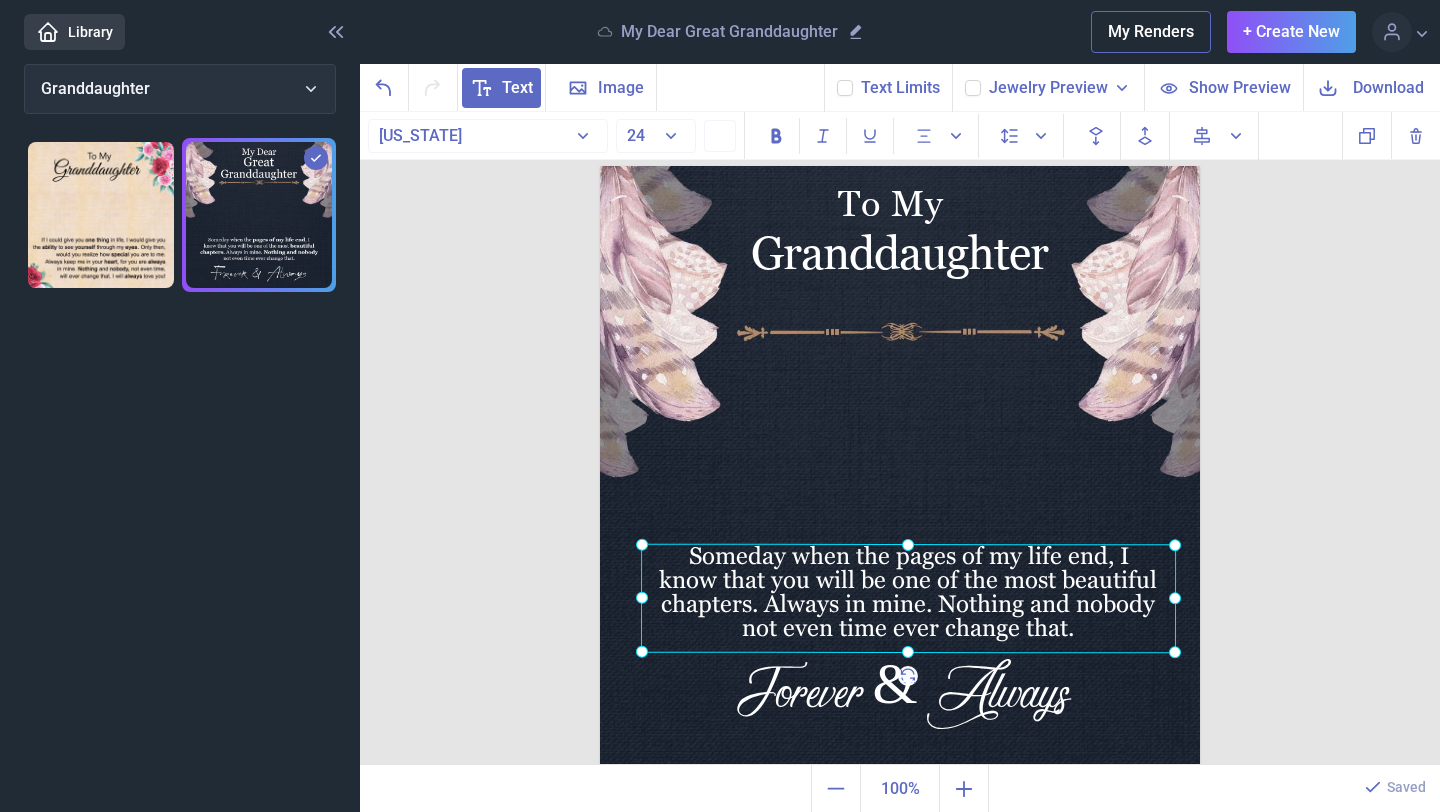 click at bounding box center (908, 599) 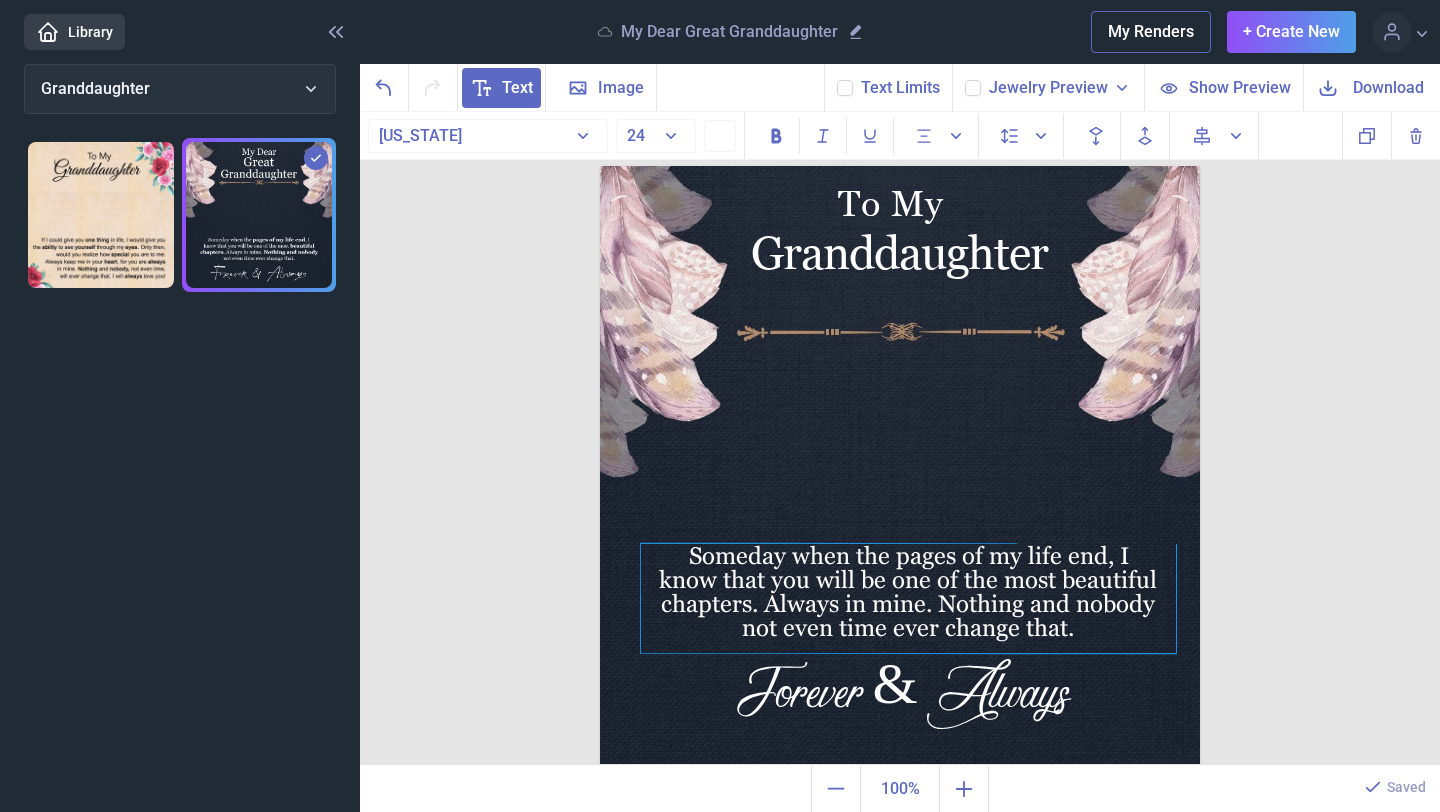 click on "Someday when the pages of my life end, I know that you will be one of the most beautiful chapters. Always in mine. Nothing and nobody not even time ever change that." at bounding box center [908, 599] 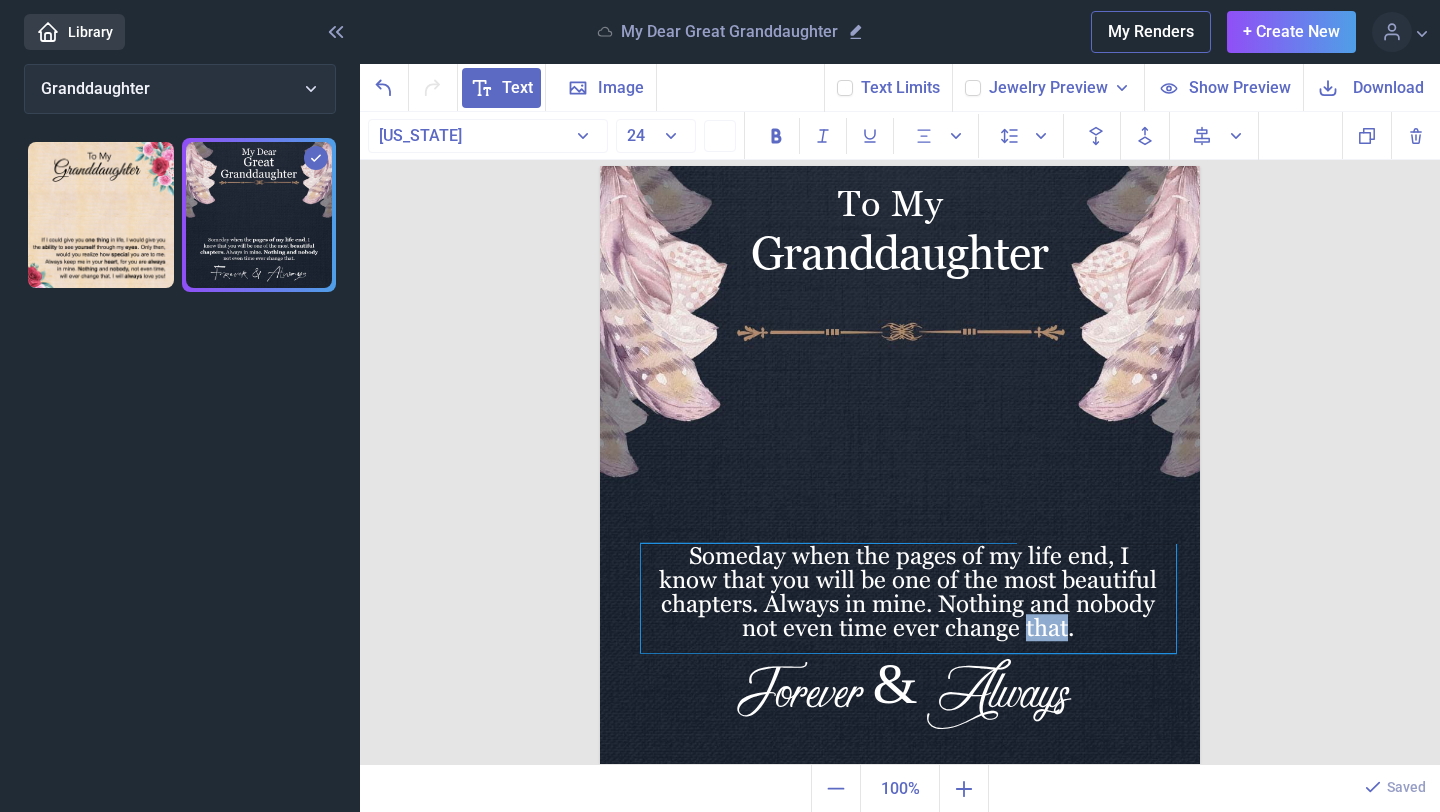 click on "Someday when the pages of my life end, I know that you will be one of the most beautiful chapters. Always in mine. Nothing and nobody not even time ever change that." at bounding box center (908, 599) 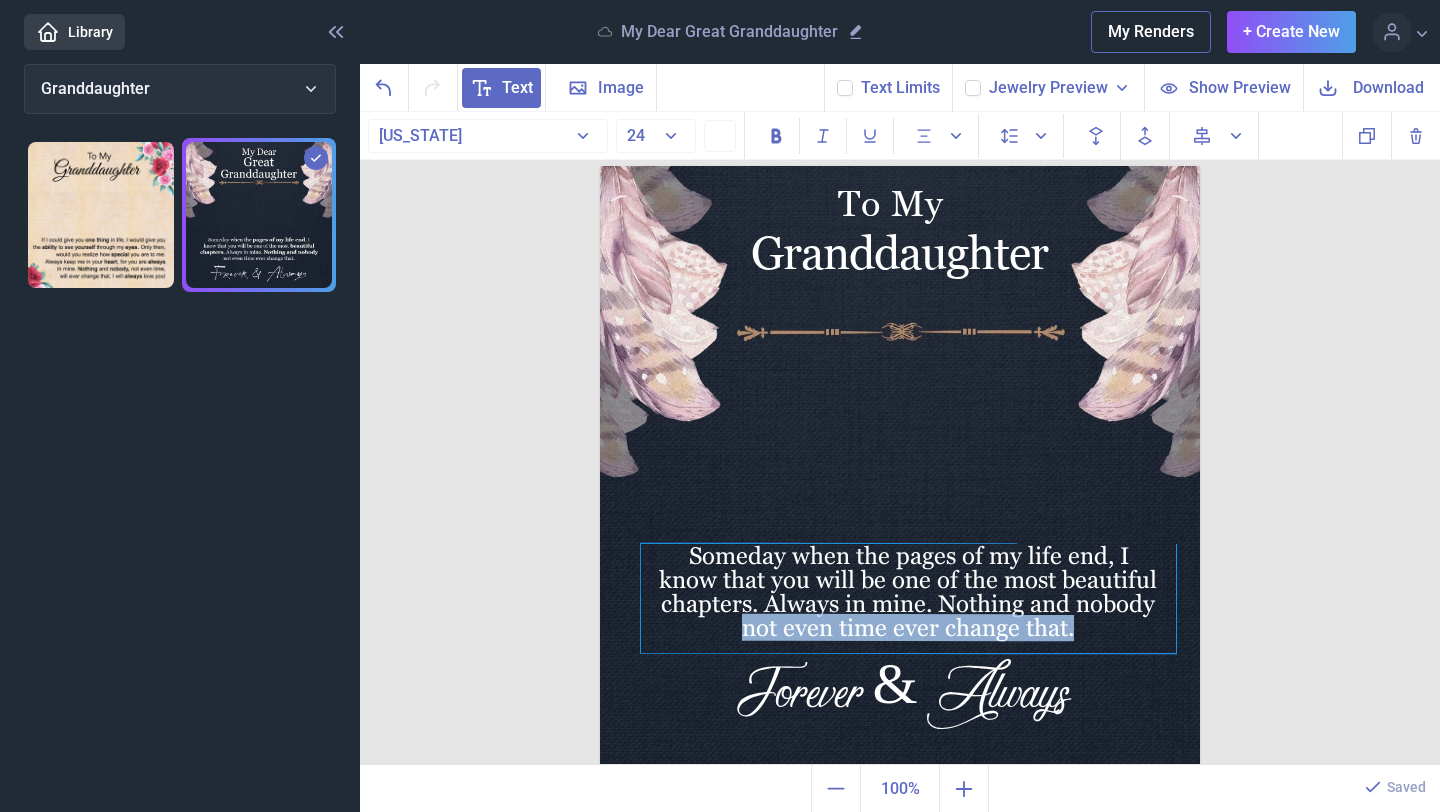 click on "Someday when the pages of my life end, I know that you will be one of the most beautiful chapters. Always in mine. Nothing and nobody not even time ever change that." at bounding box center [908, 599] 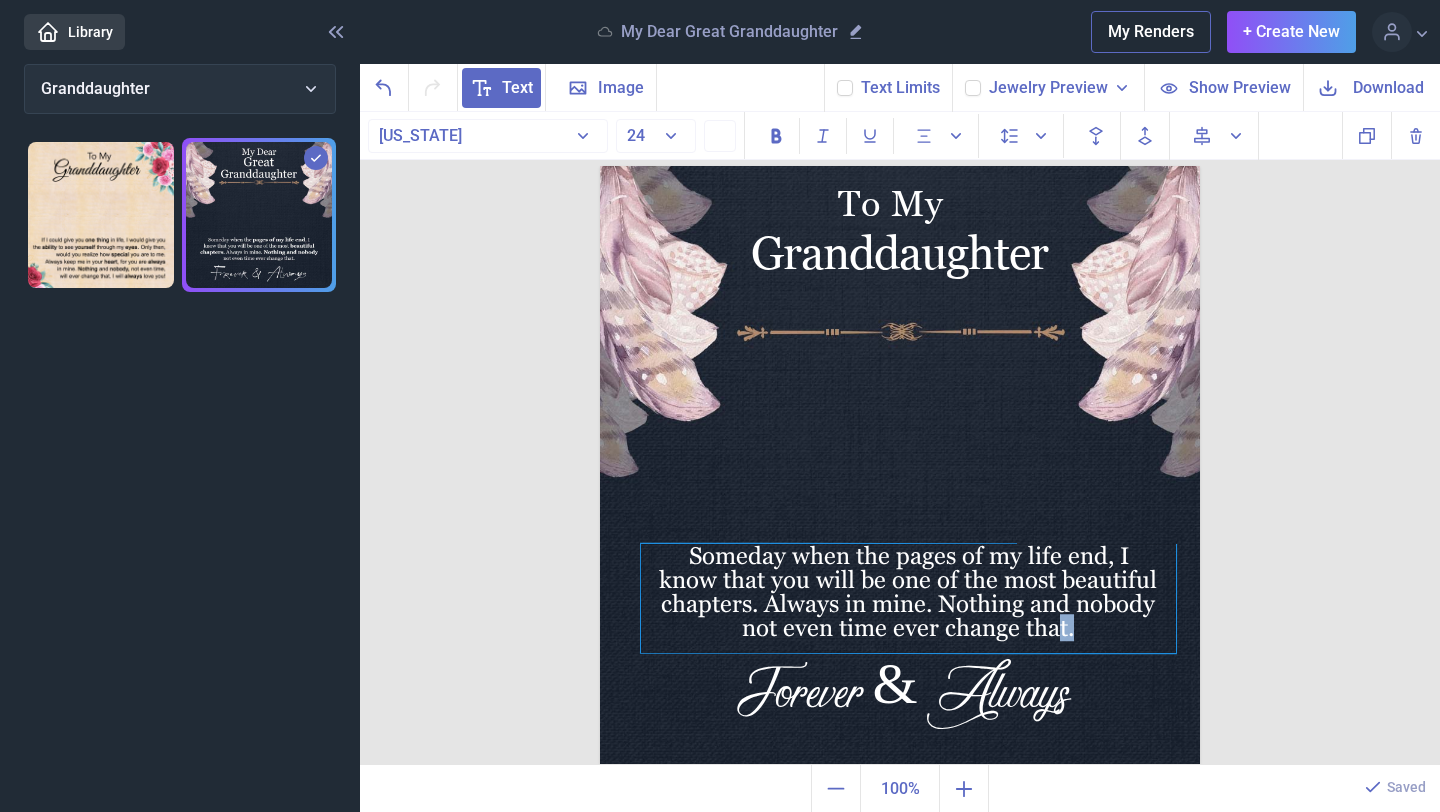 click on "Someday when the pages of my life end, I know that you will be one of the most beautiful chapters. Always in mine. Nothing and nobody not even time ever change that." at bounding box center [908, 599] 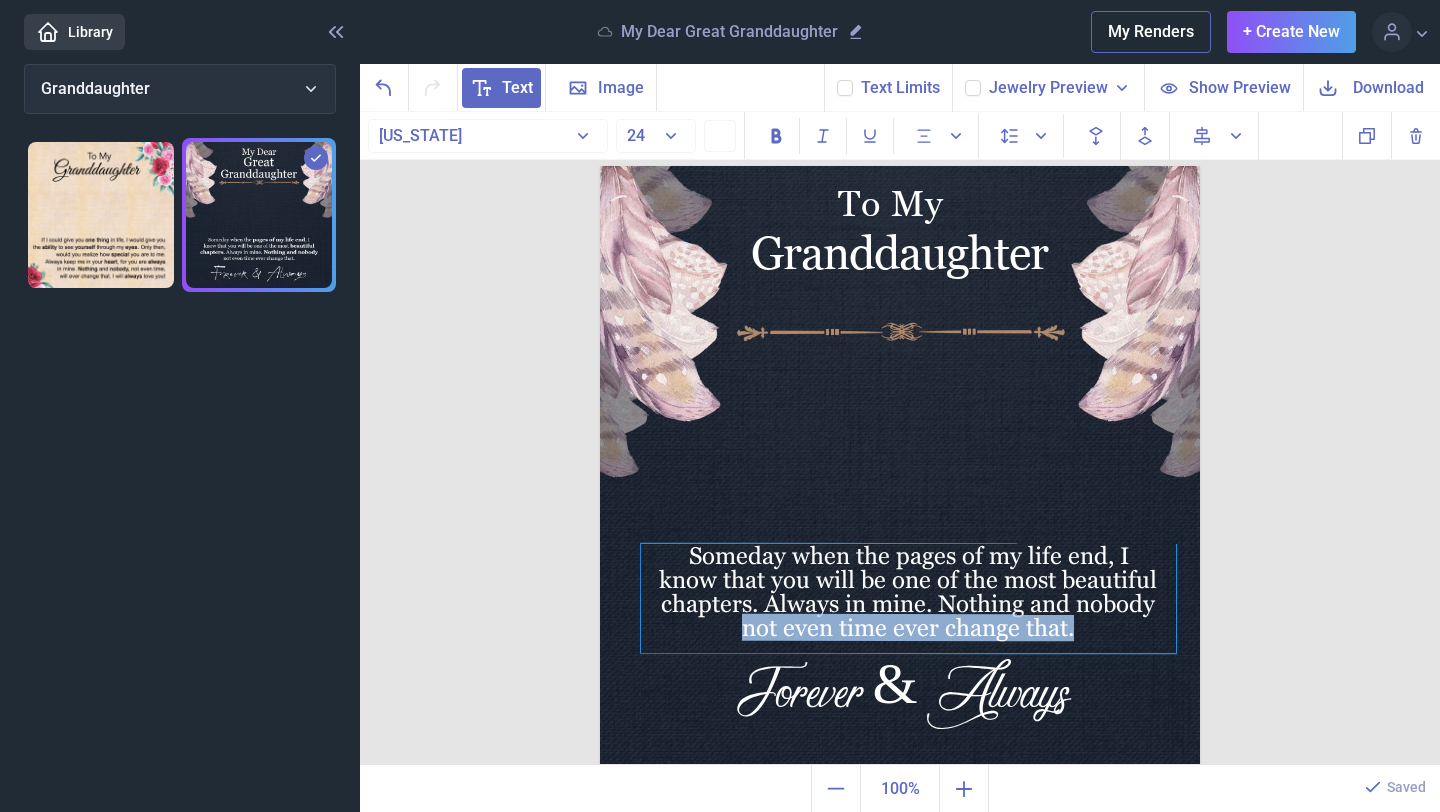 click on "Someday when the pages of my life end, I know that you will be one of the most beautiful chapters. Always in mine. Nothing and nobody not even time ever change that." at bounding box center (908, 599) 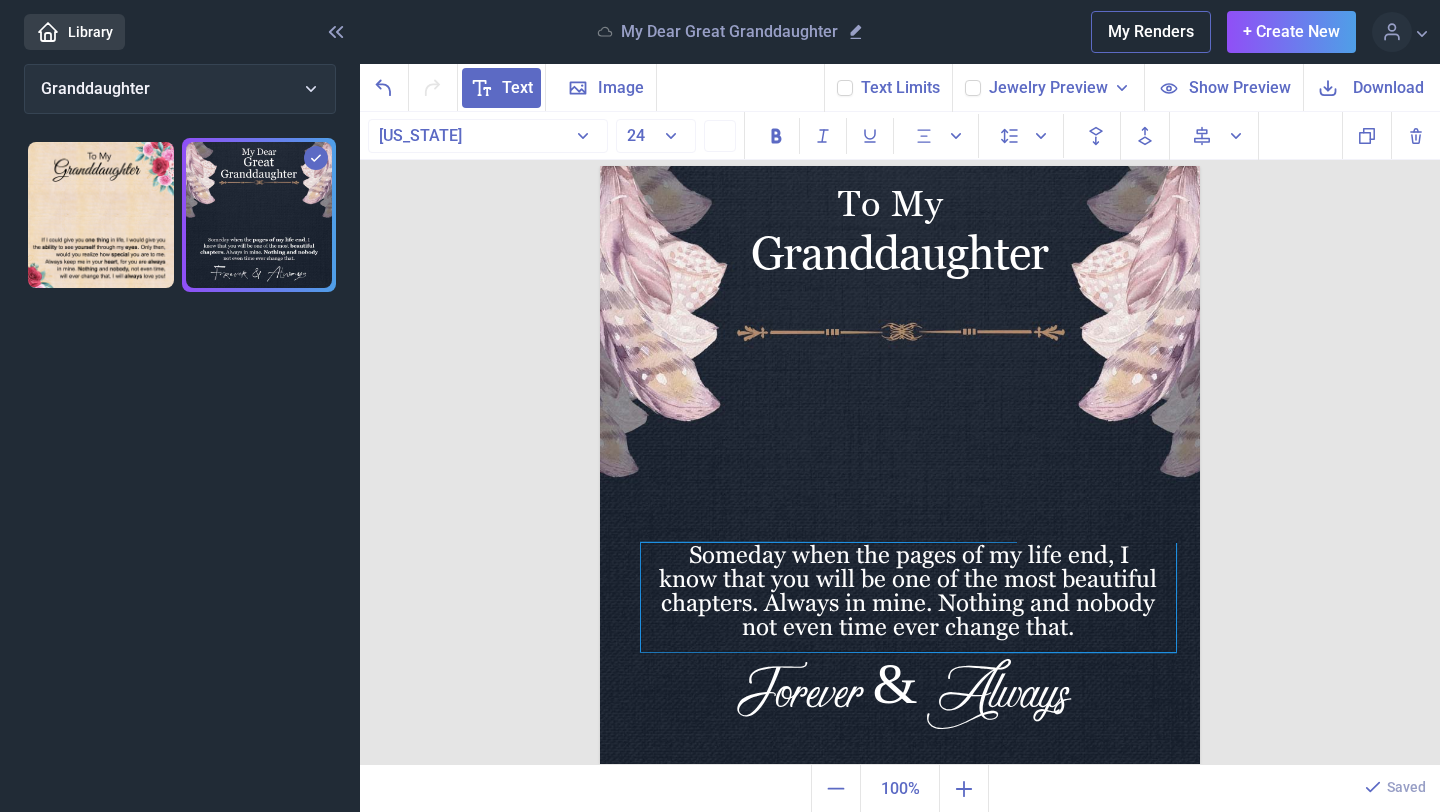 click on "Someday when the pages of my life end, I know that you will be one of the most beautiful chapters. Always in mine. Nothing and nobody not even time ever change that." at bounding box center (908, 598) 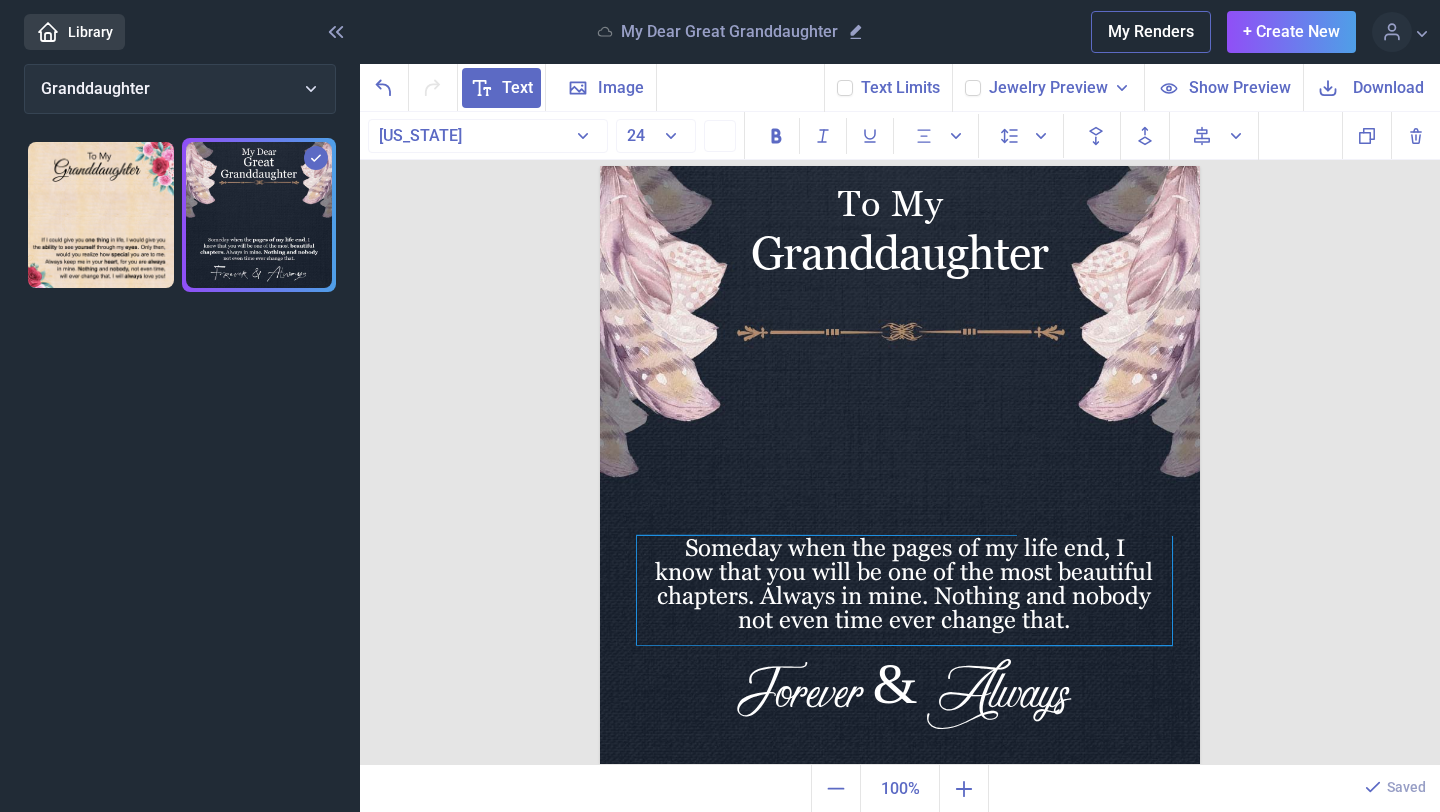click on "Someday when the pages of my life end, I know that you will be one of the most beautiful chapters. Always in mine. Nothing and nobody not even time ever change that." at bounding box center [904, 591] 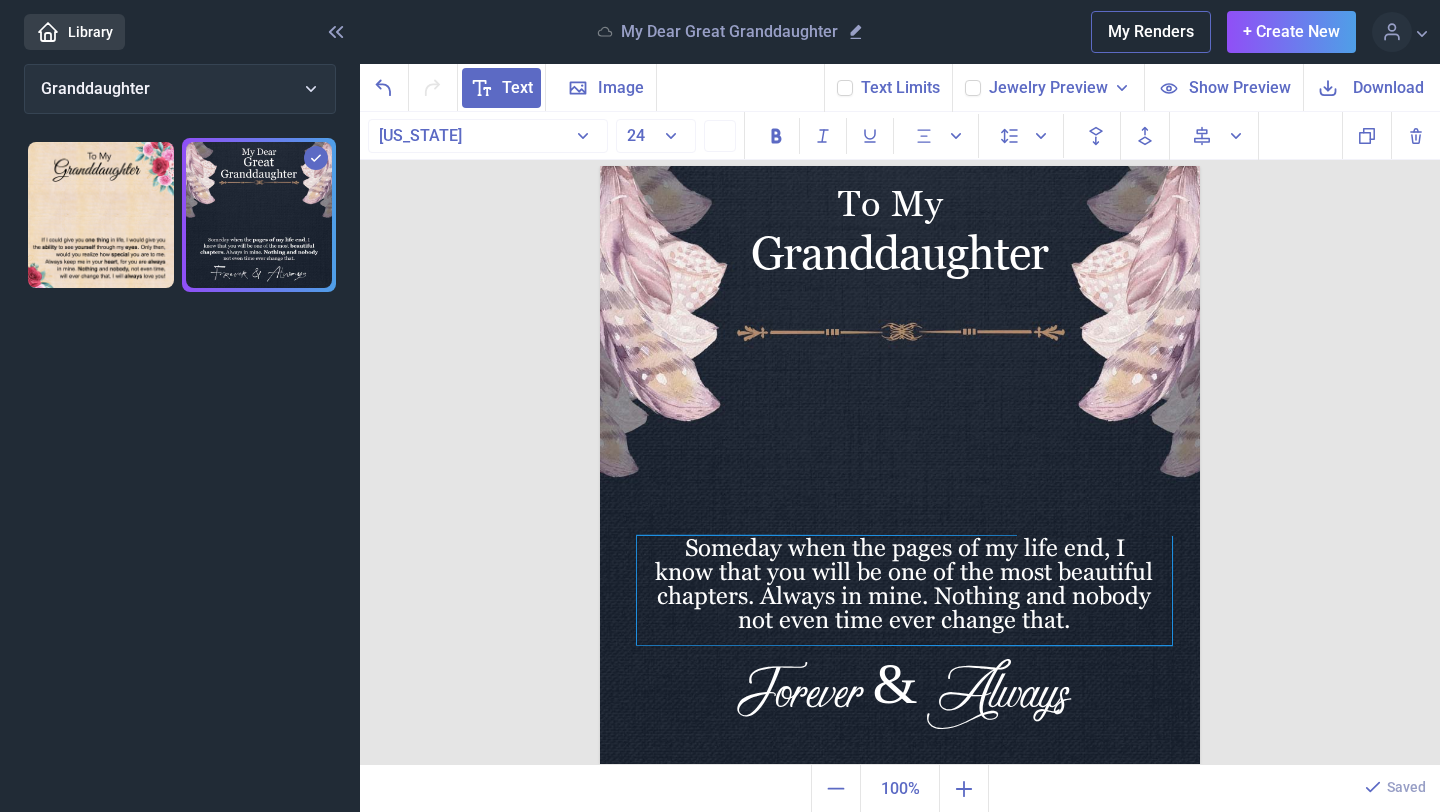 click on "Someday when the pages of my life end, I know that you will be one of the most beautiful chapters. Always in mine. Nothing and nobody not even time ever change that." at bounding box center (904, 591) 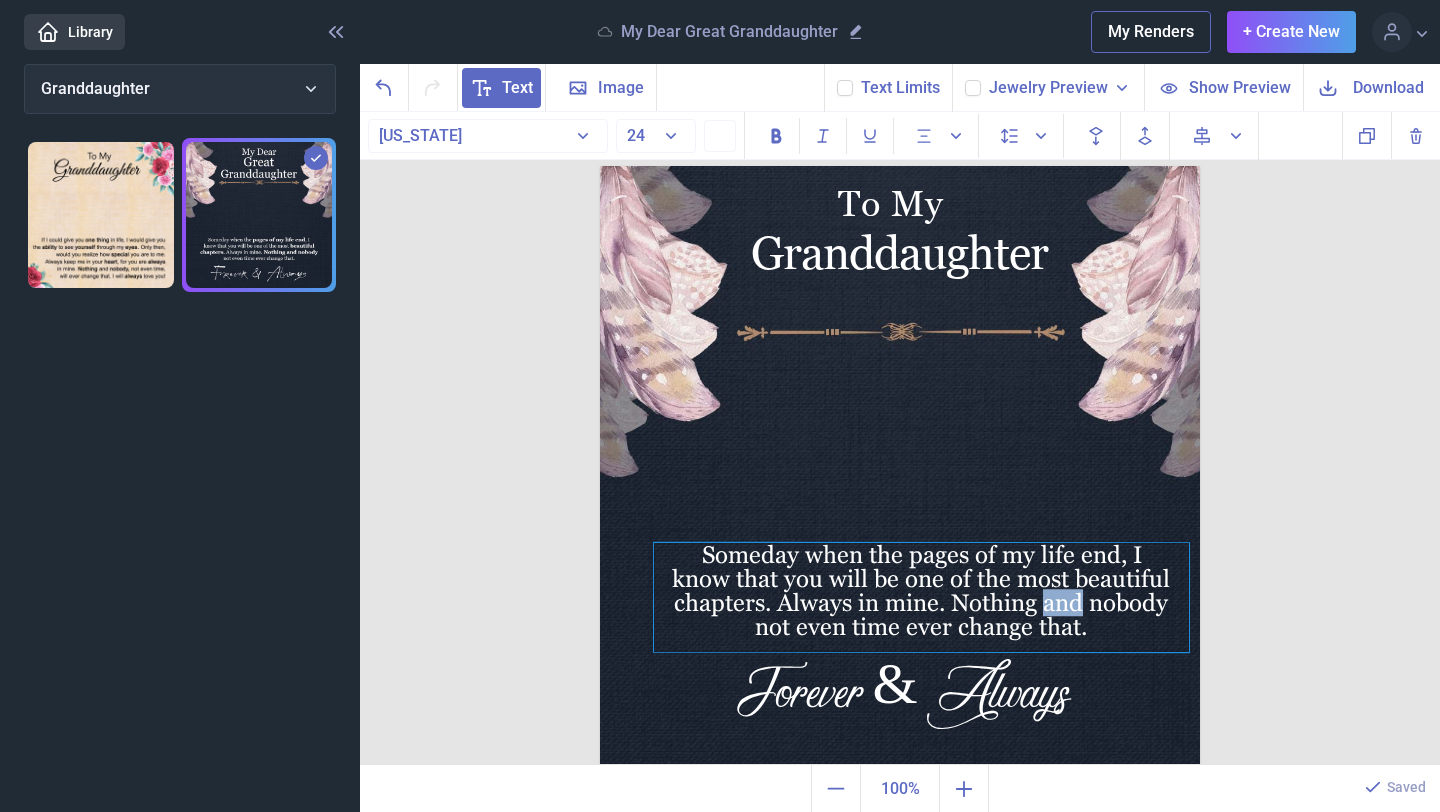 drag, startPoint x: 1025, startPoint y: 596, endPoint x: 1058, endPoint y: 609, distance: 35.468296 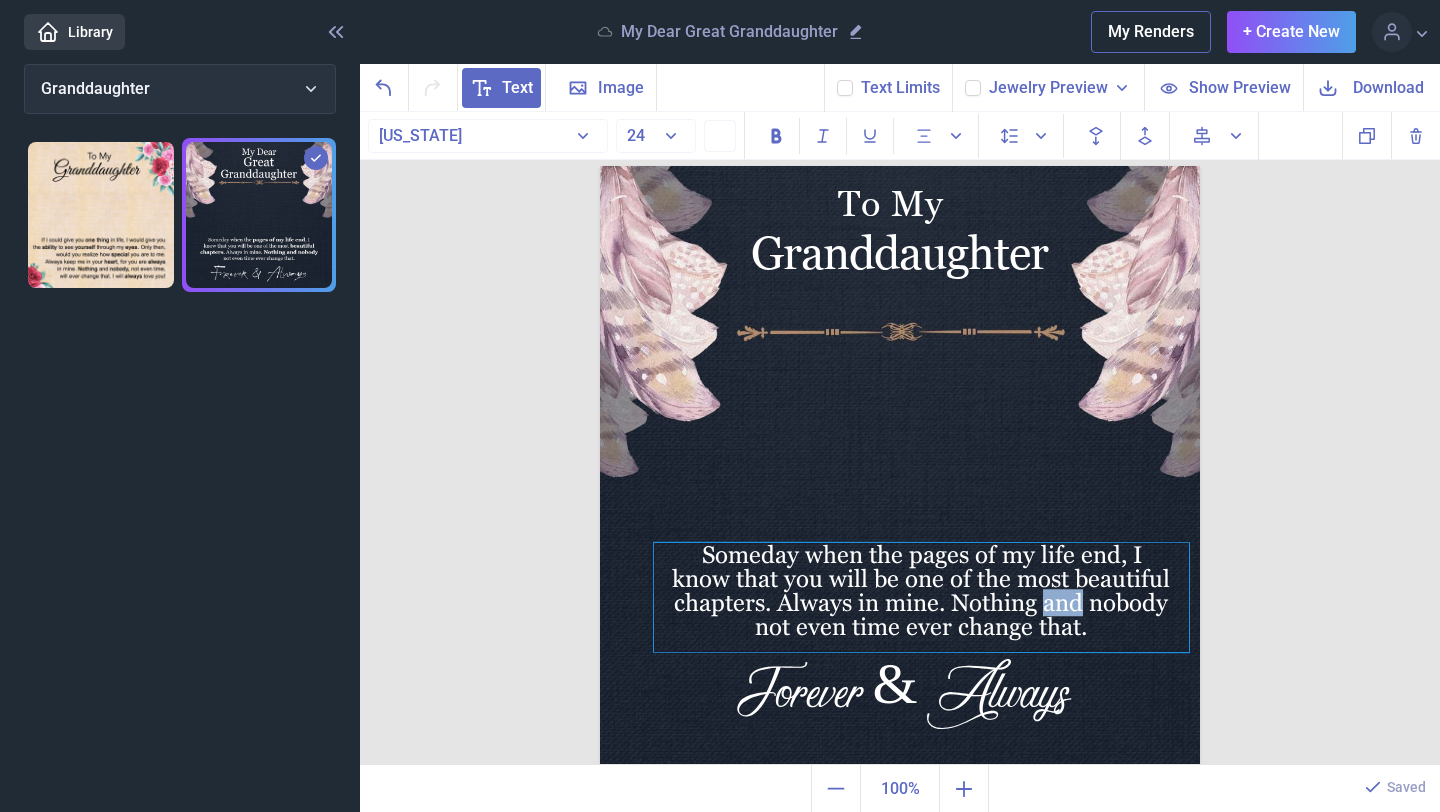 click on "Someday when the pages of my life end, I know that you will be one of the most beautiful chapters. Always in mine. Nothing and nobody not even time ever change that." at bounding box center (921, 598) 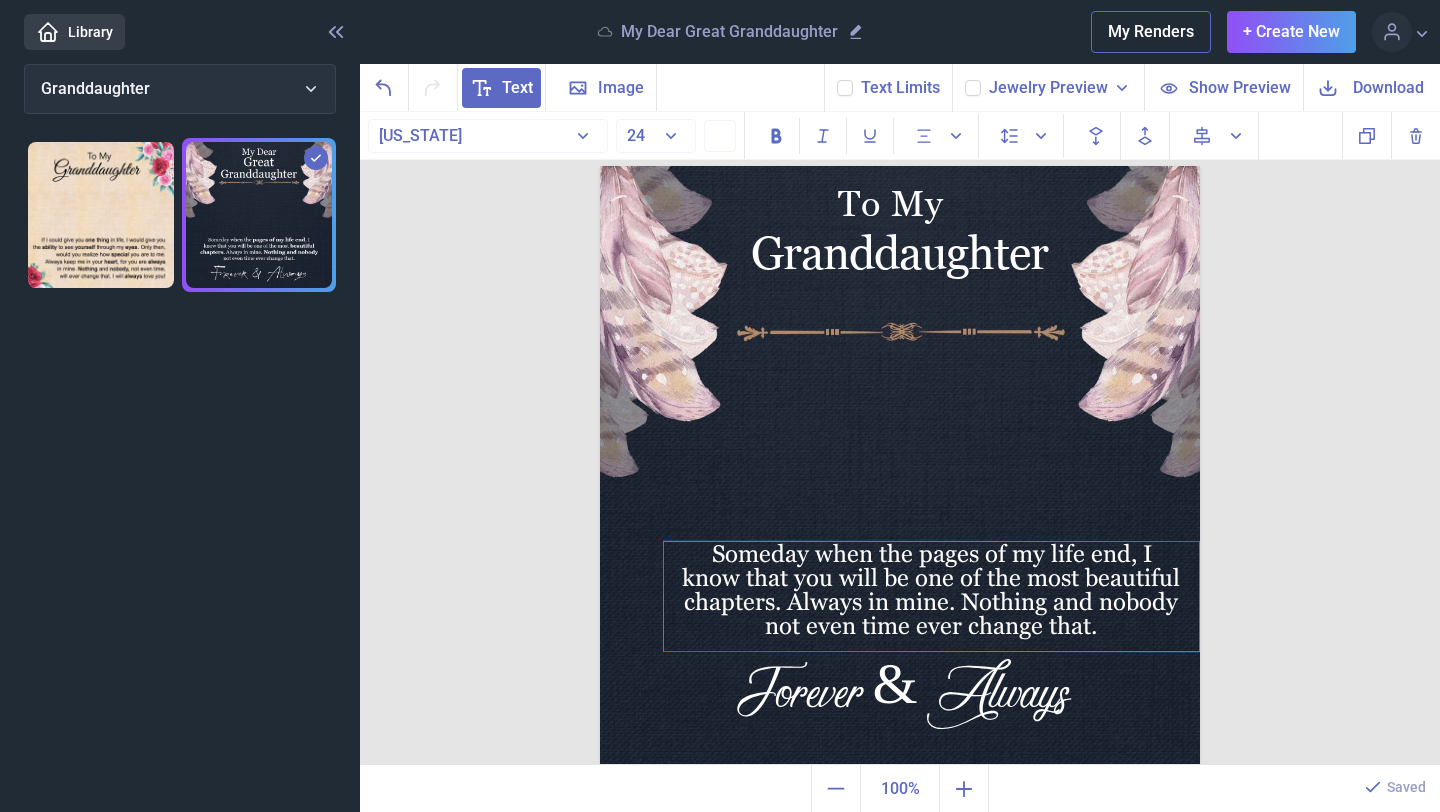 click on "Someday when the pages of my life end, I know that you will be one of the most beautiful chapters. Always in mine. Nothing and nobody not even time ever change that." at bounding box center (931, 597) 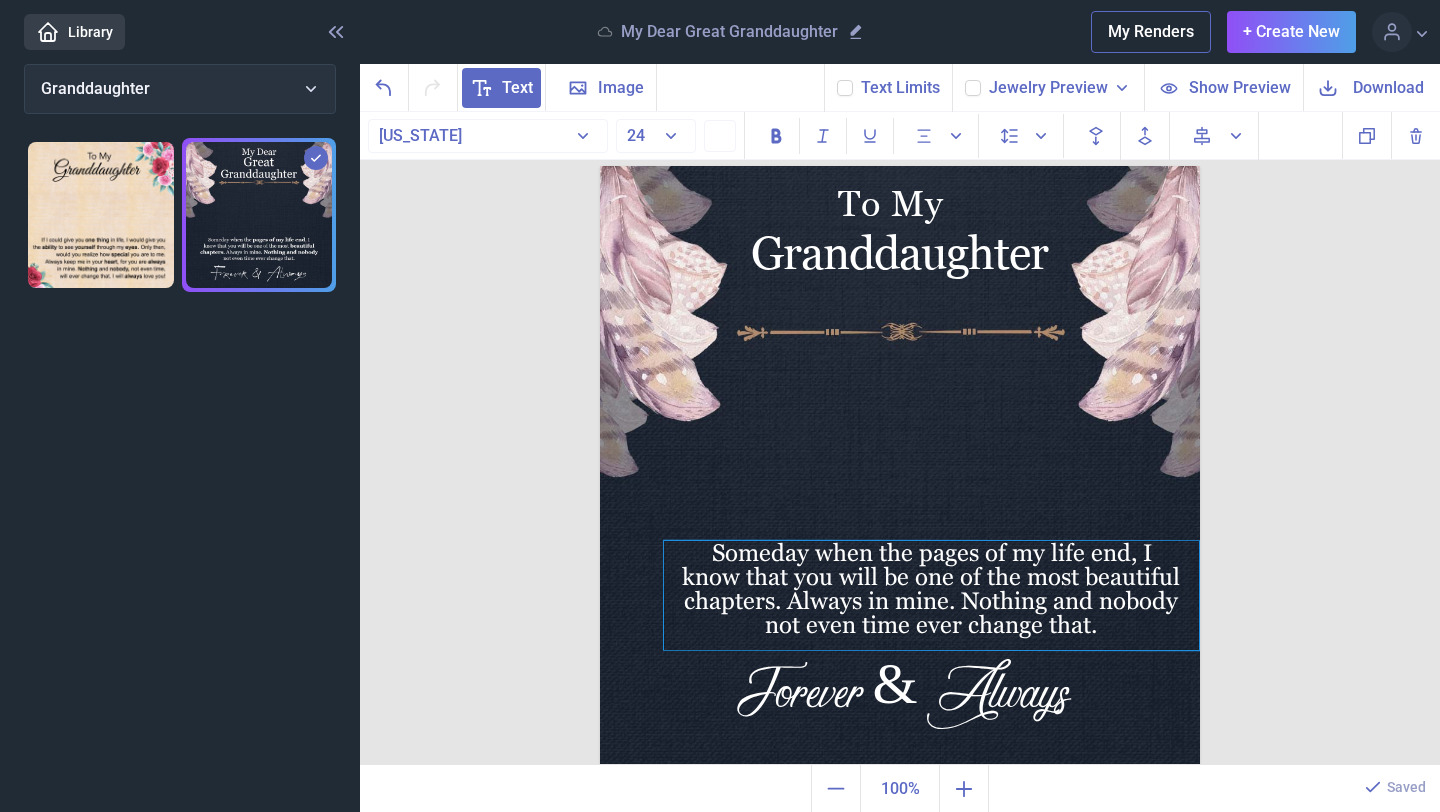 click on "Someday when the pages of my life end, I know that you will be one of the most beautiful chapters. Always in mine. Nothing and nobody not even time ever change that." at bounding box center [931, 596] 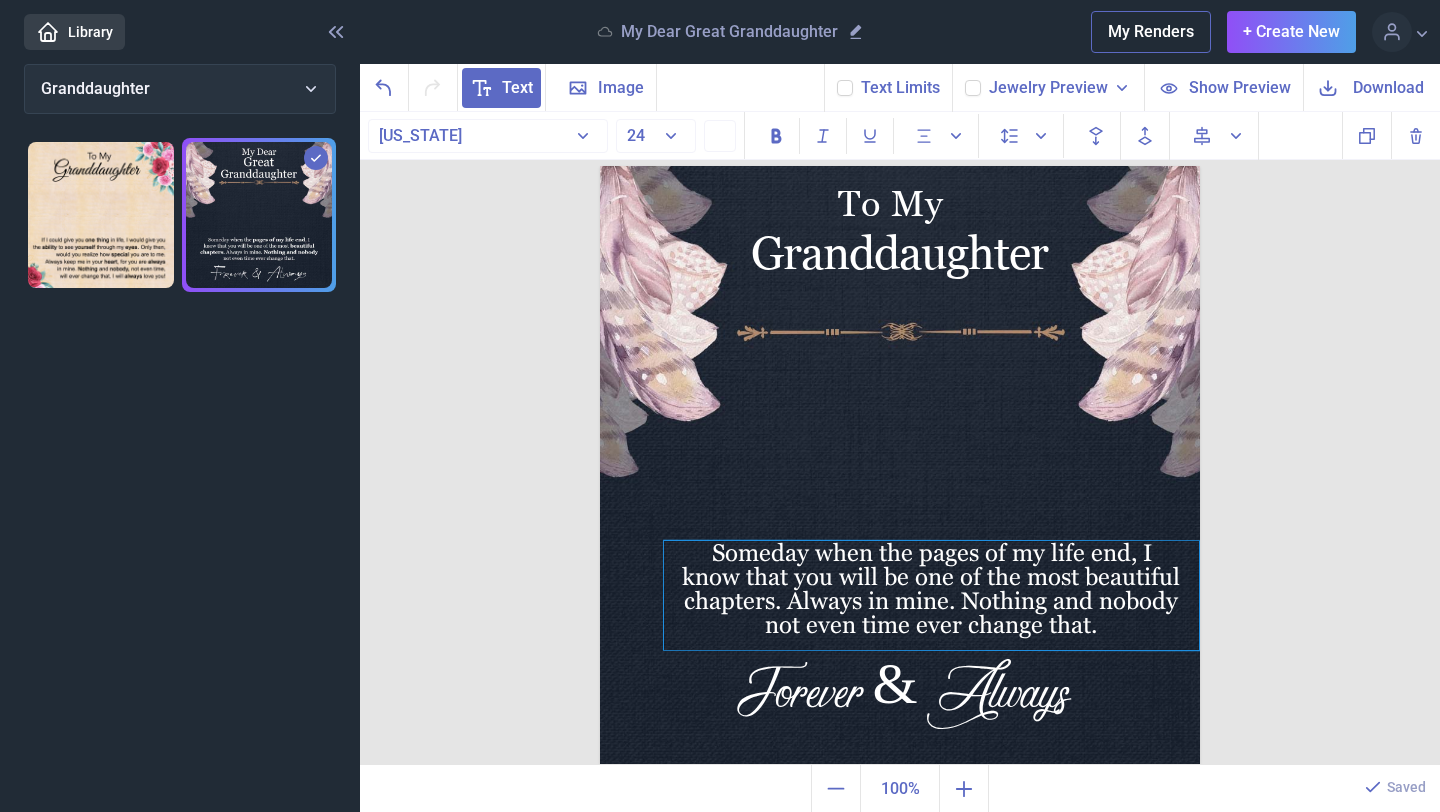 click on "Someday when the pages of my life end, I know that you will be one of the most beautiful chapters. Always in mine. Nothing and nobody not even time ever change that." at bounding box center (931, 596) 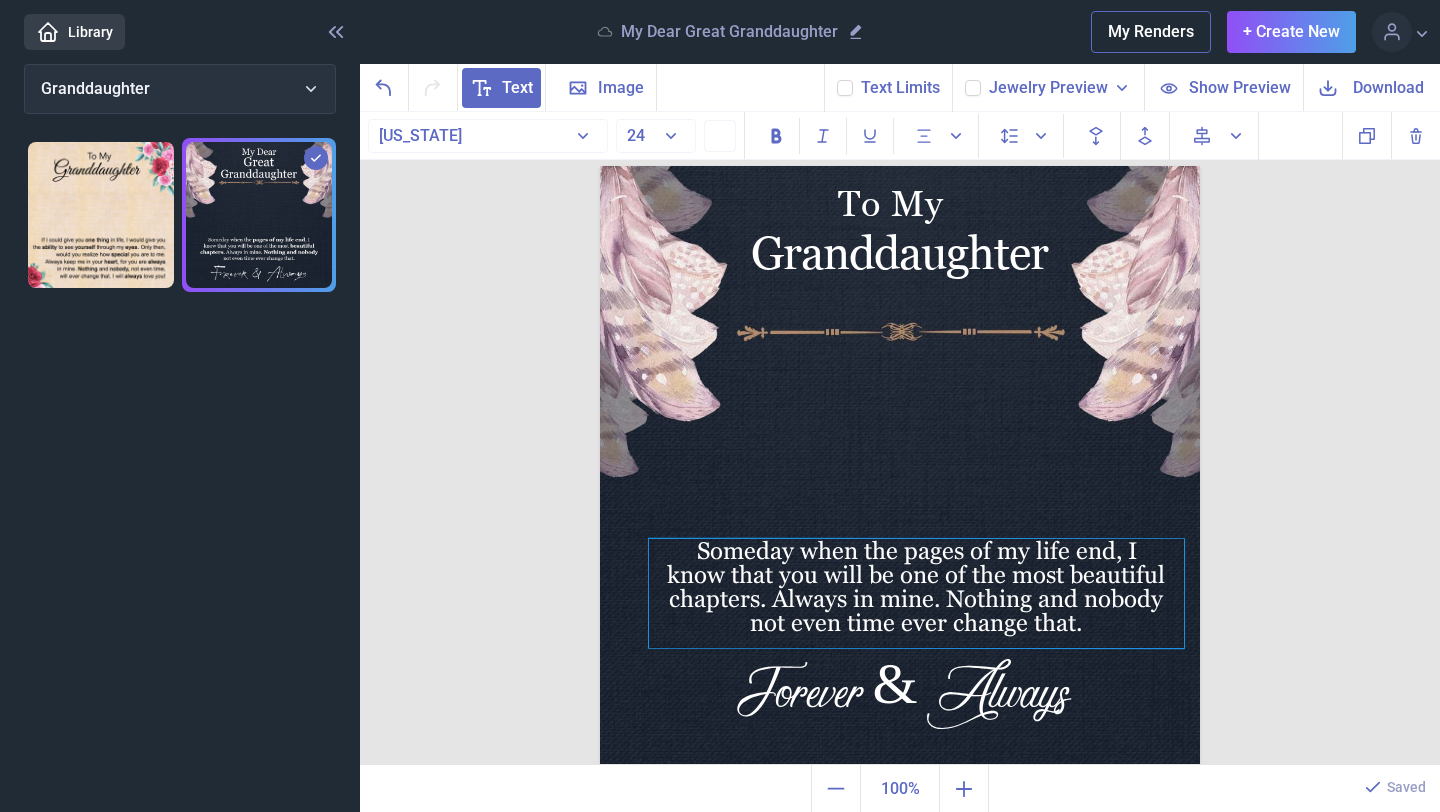 drag, startPoint x: 1102, startPoint y: 629, endPoint x: 1081, endPoint y: 628, distance: 21.023796 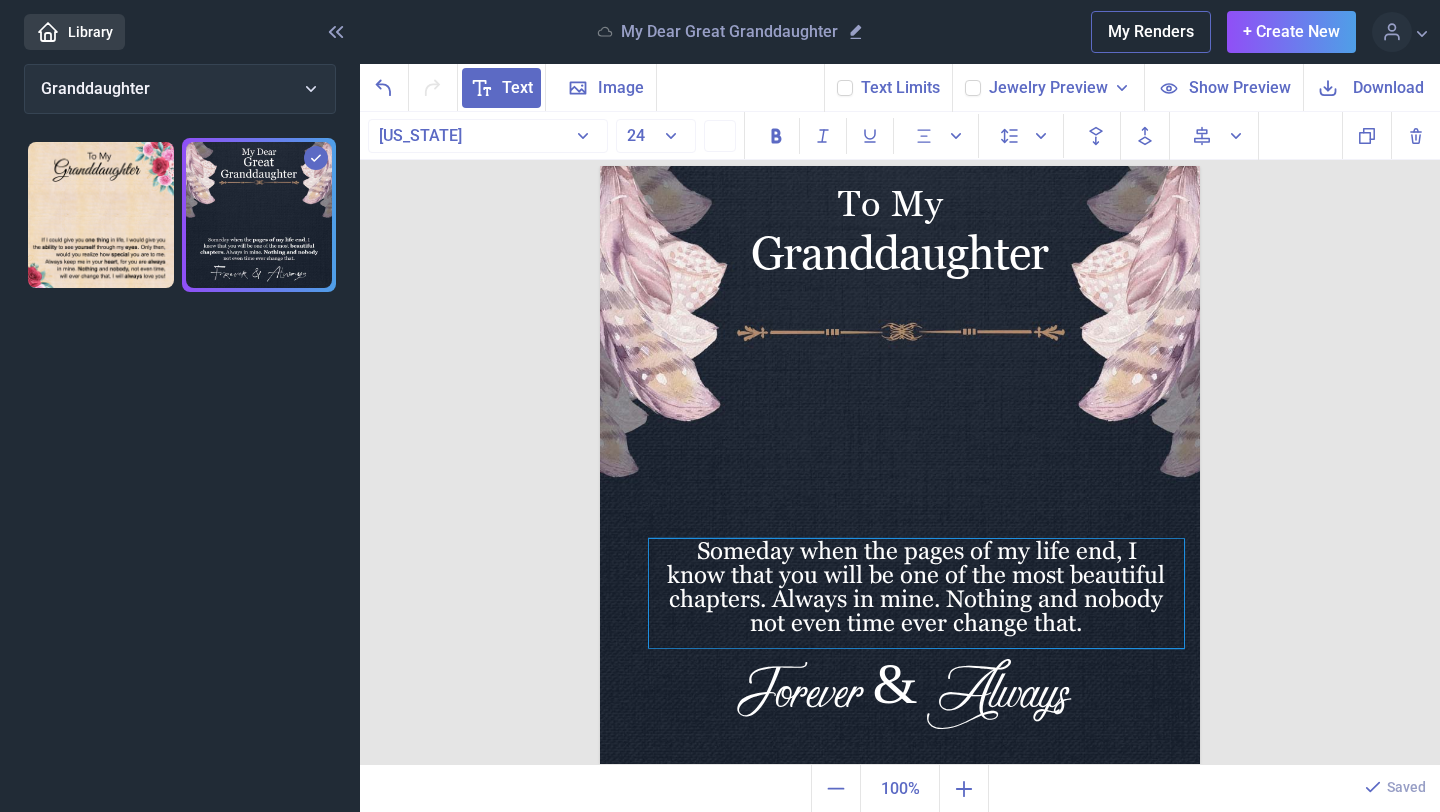 click on "Someday when the pages of my life end, I know that you will be one of the most beautiful chapters. Always in mine. Nothing and nobody not even time ever change that." at bounding box center [916, 594] 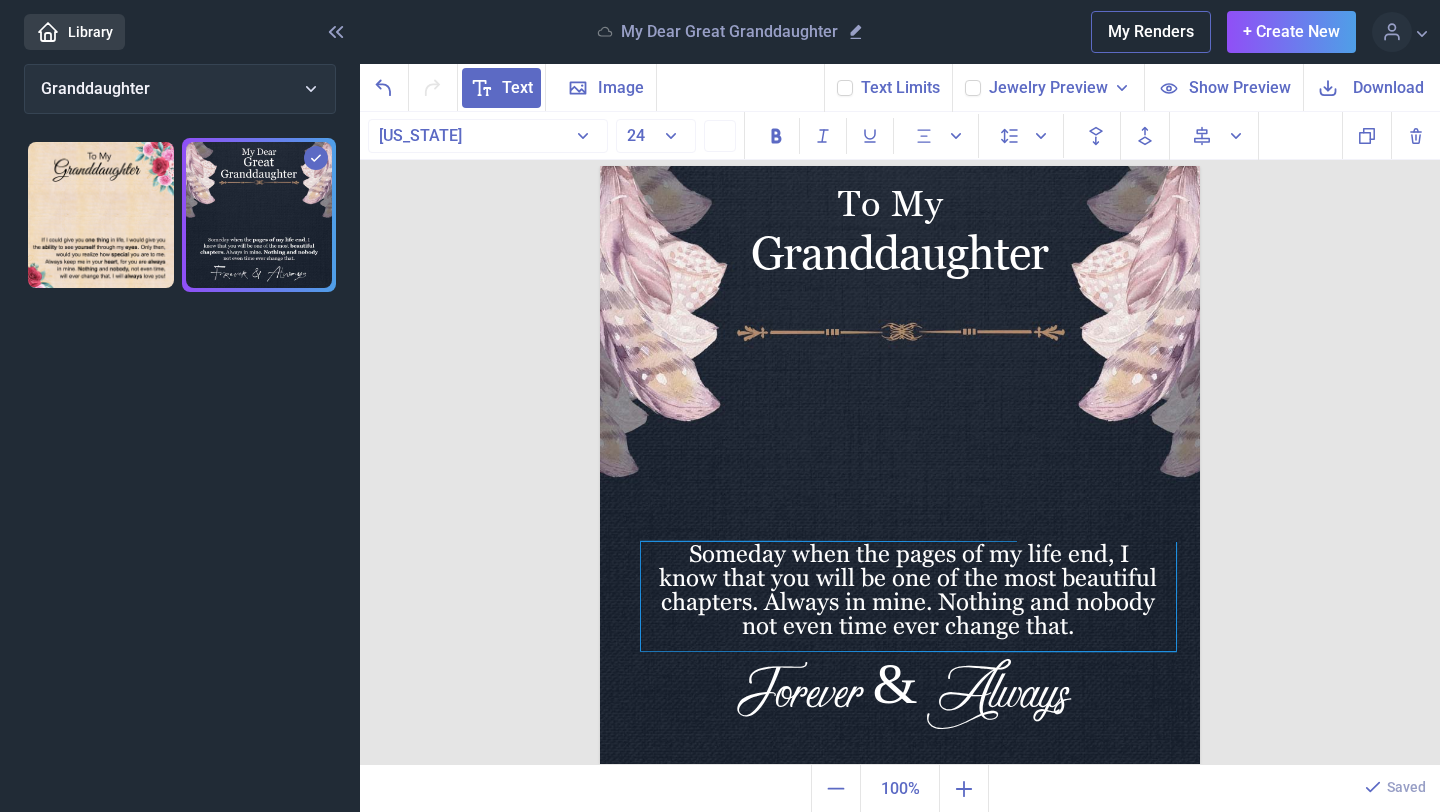 click on "Someday when the pages of my life end, I know that you will be one of the most beautiful chapters. Always in mine. Nothing and nobody not even time ever change that." at bounding box center (908, 597) 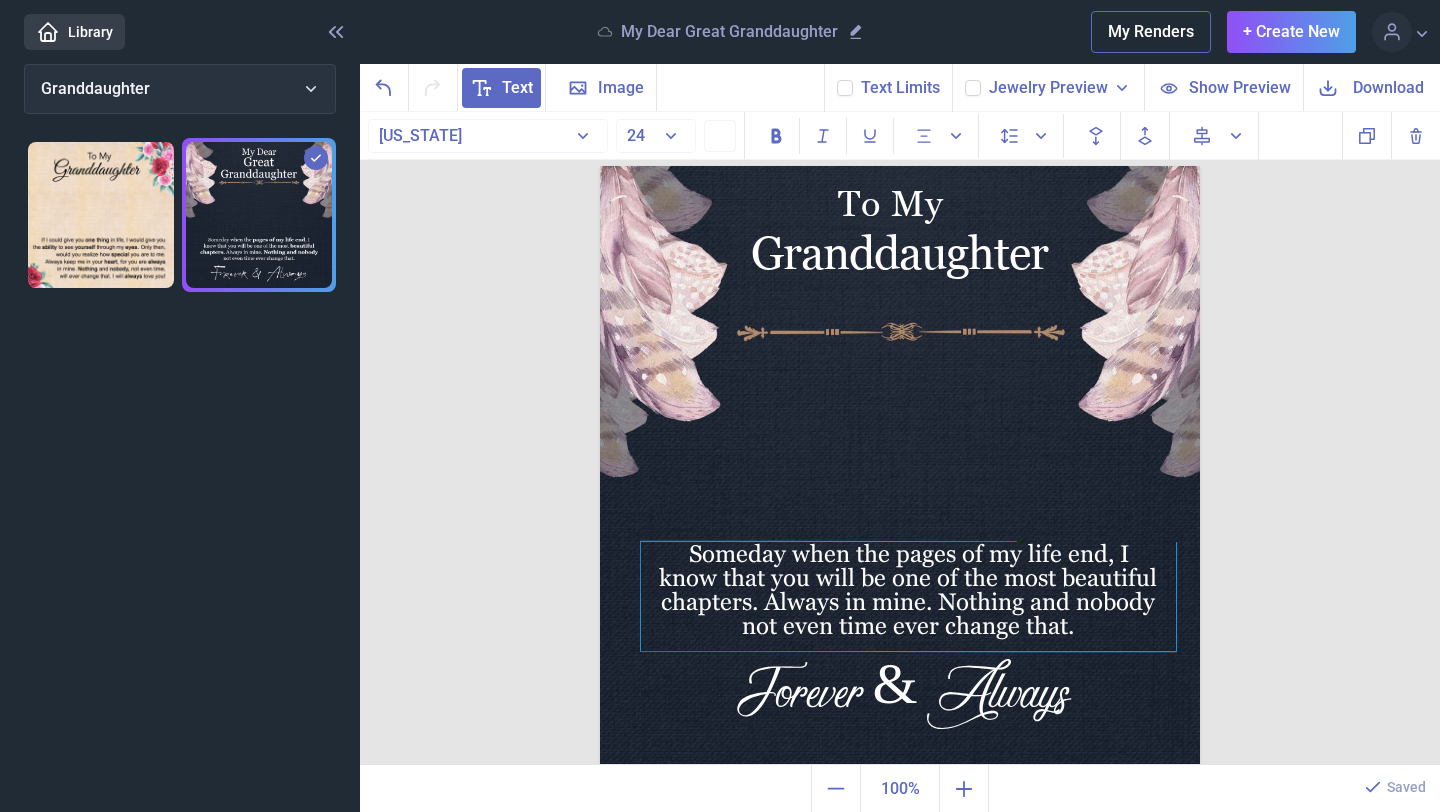 click on "Someday when the pages of my life end, I know that you will be one of the most beautiful chapters. Always in mine. Nothing and nobody not even time ever change that." at bounding box center [908, 597] 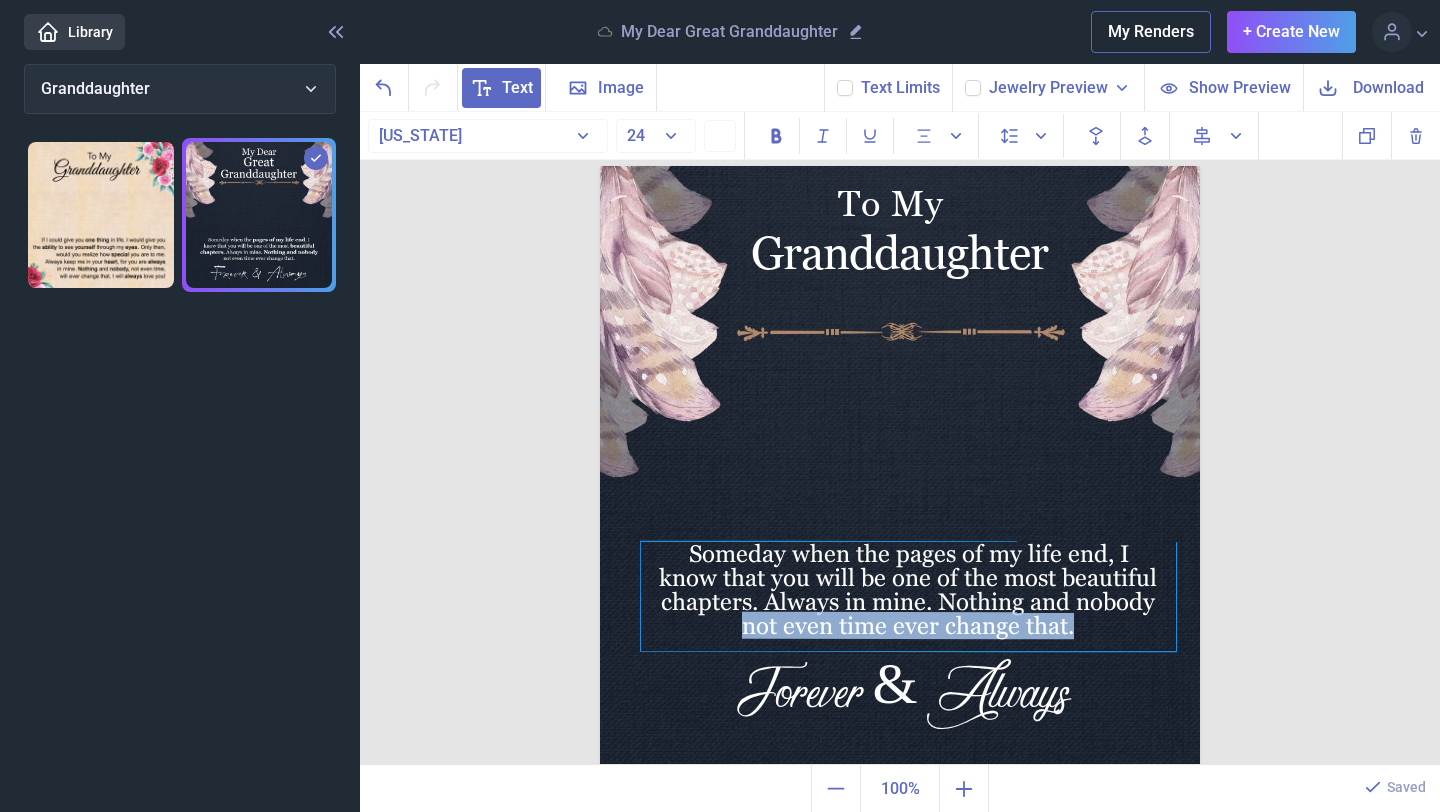 click on "Someday when the pages of my life end, I know that you will be one of the most beautiful chapters. Always in mine. Nothing and nobody not even time ever change that." at bounding box center (908, 597) 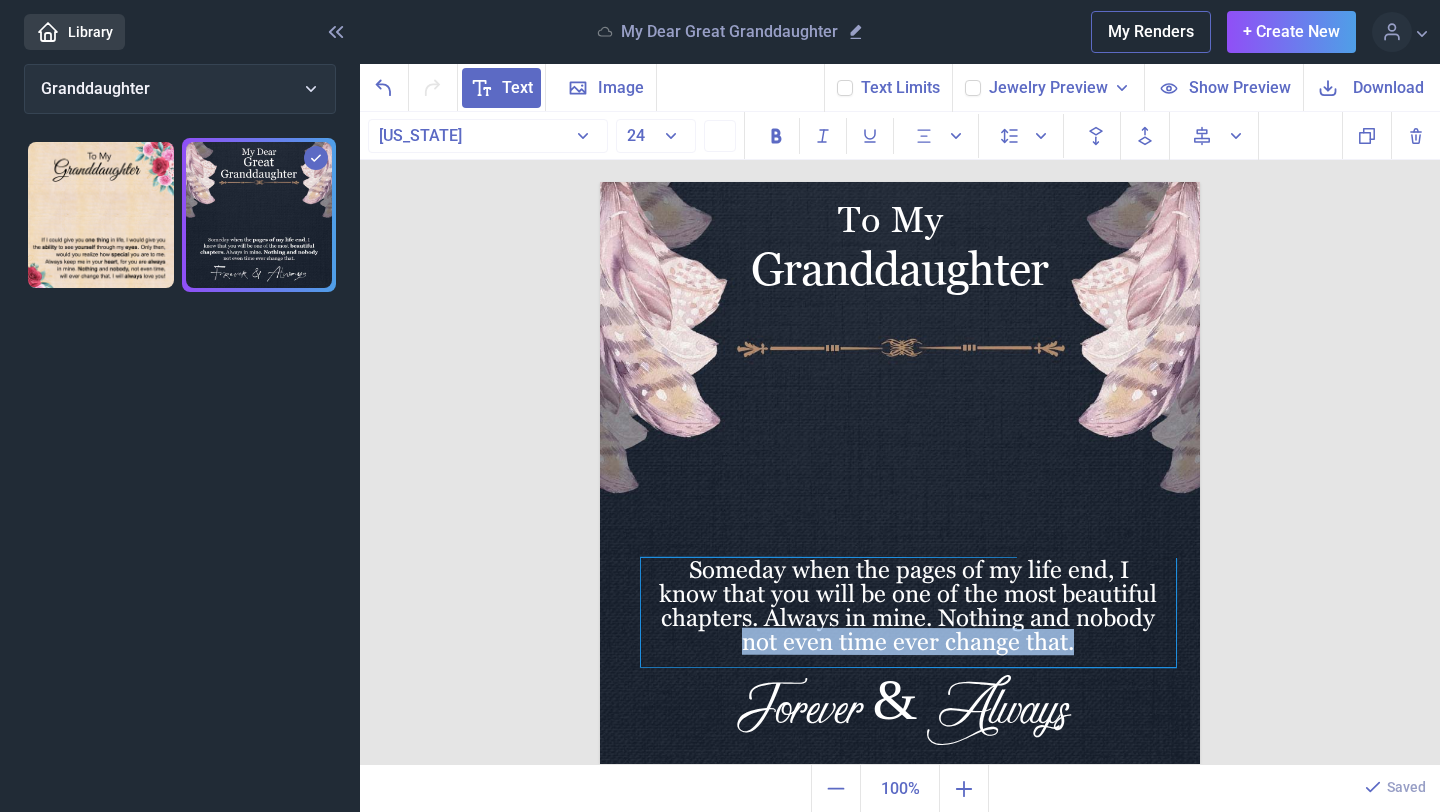 scroll, scrollTop: 8, scrollLeft: 0, axis: vertical 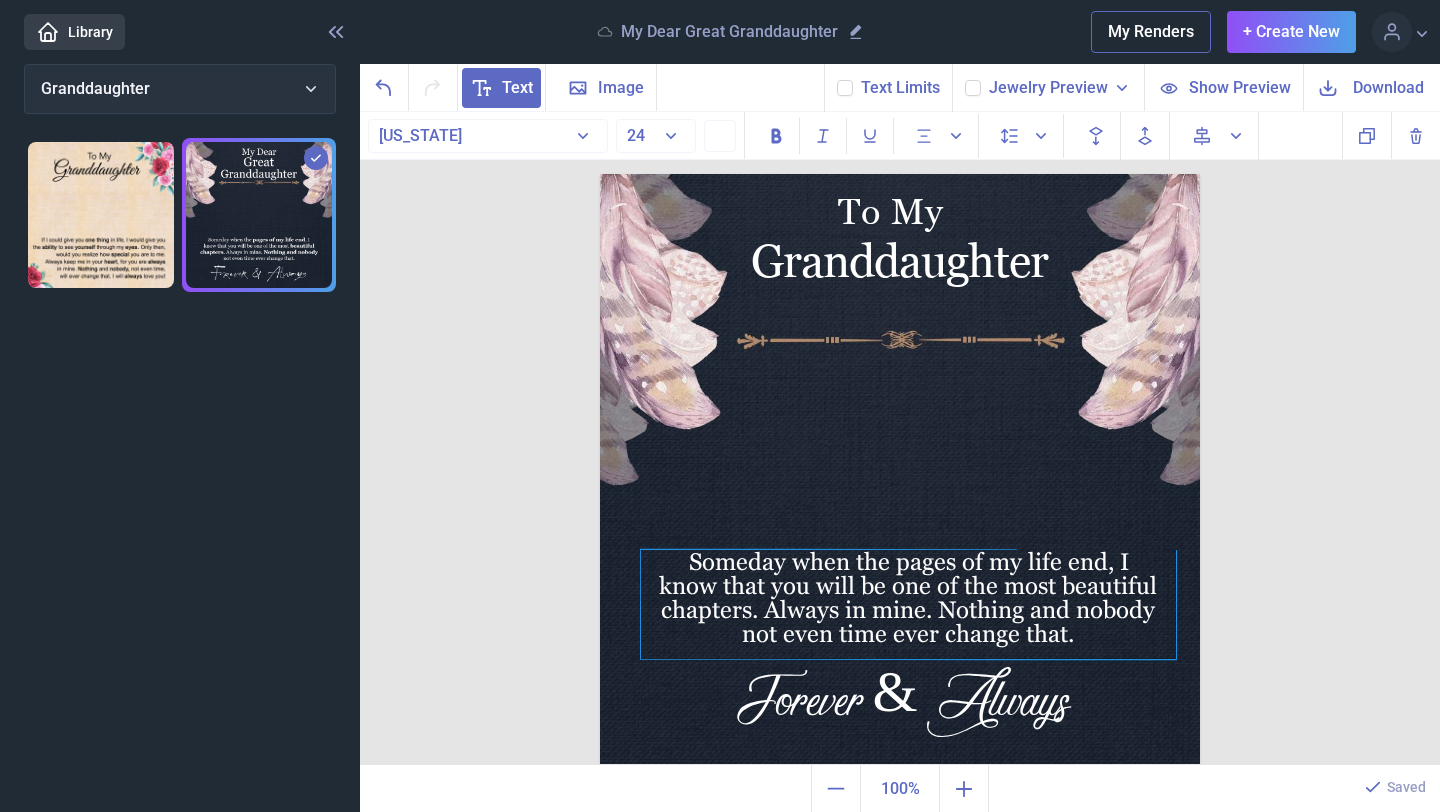 click on "Someday when the pages of my life end, I know that you will be one of the most beautiful chapters. Always in mine. Nothing and nobody not even time ever change that." at bounding box center (908, 605) 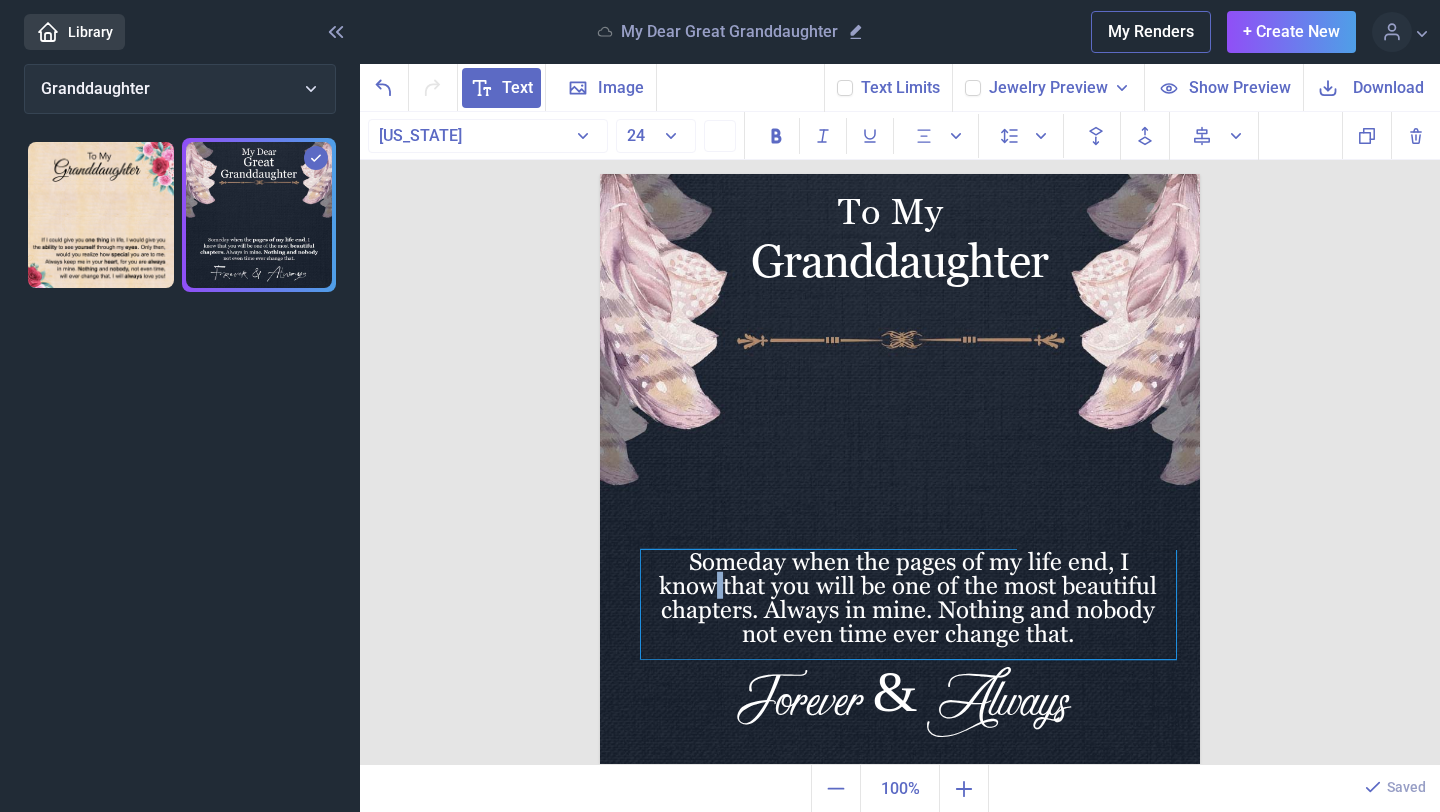 click on "Someday when the pages of my life end, I know that you will be one of the most beautiful chapters. Always in mine. Nothing and nobody not even time ever change that." at bounding box center (908, 605) 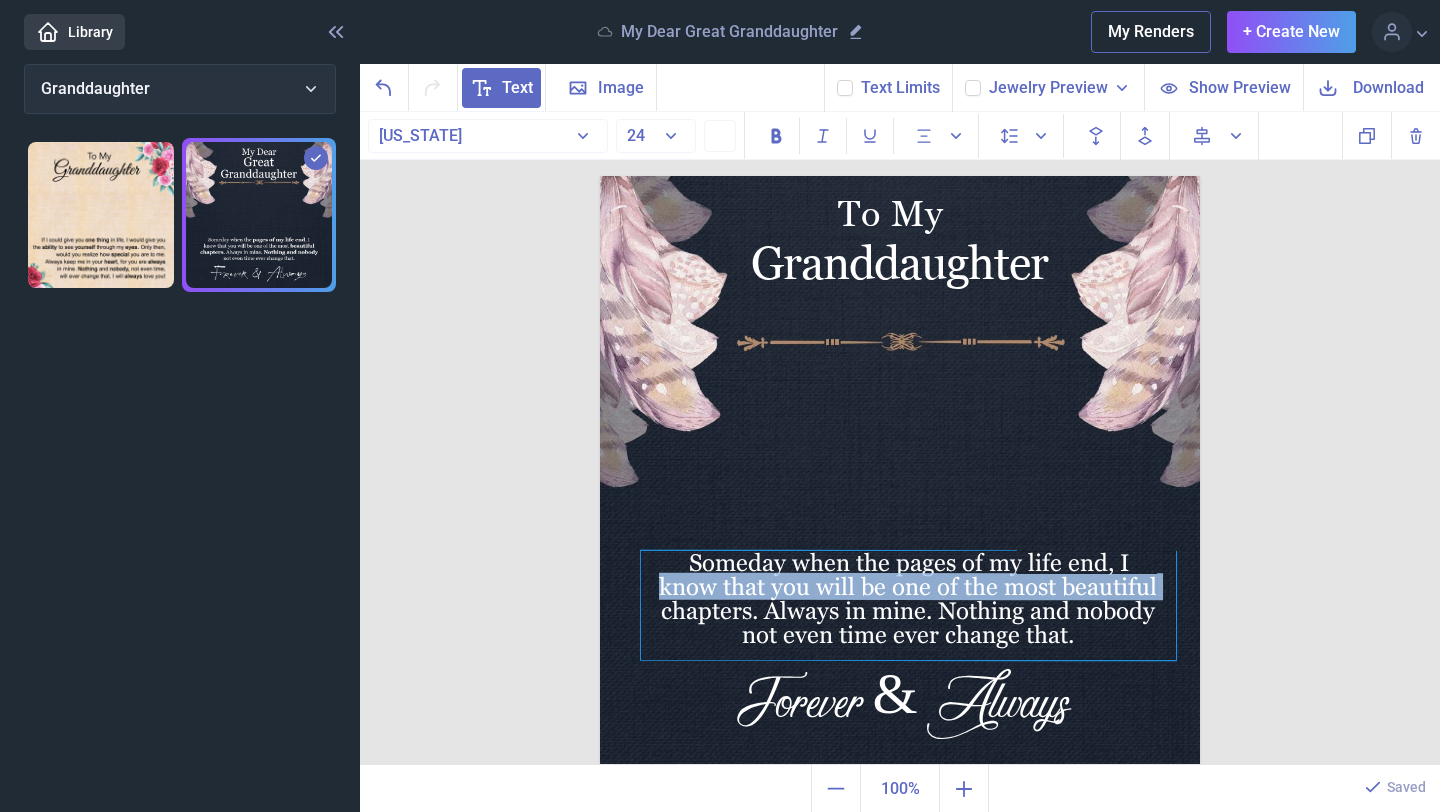 drag, startPoint x: 710, startPoint y: 572, endPoint x: 698, endPoint y: 568, distance: 12.649111 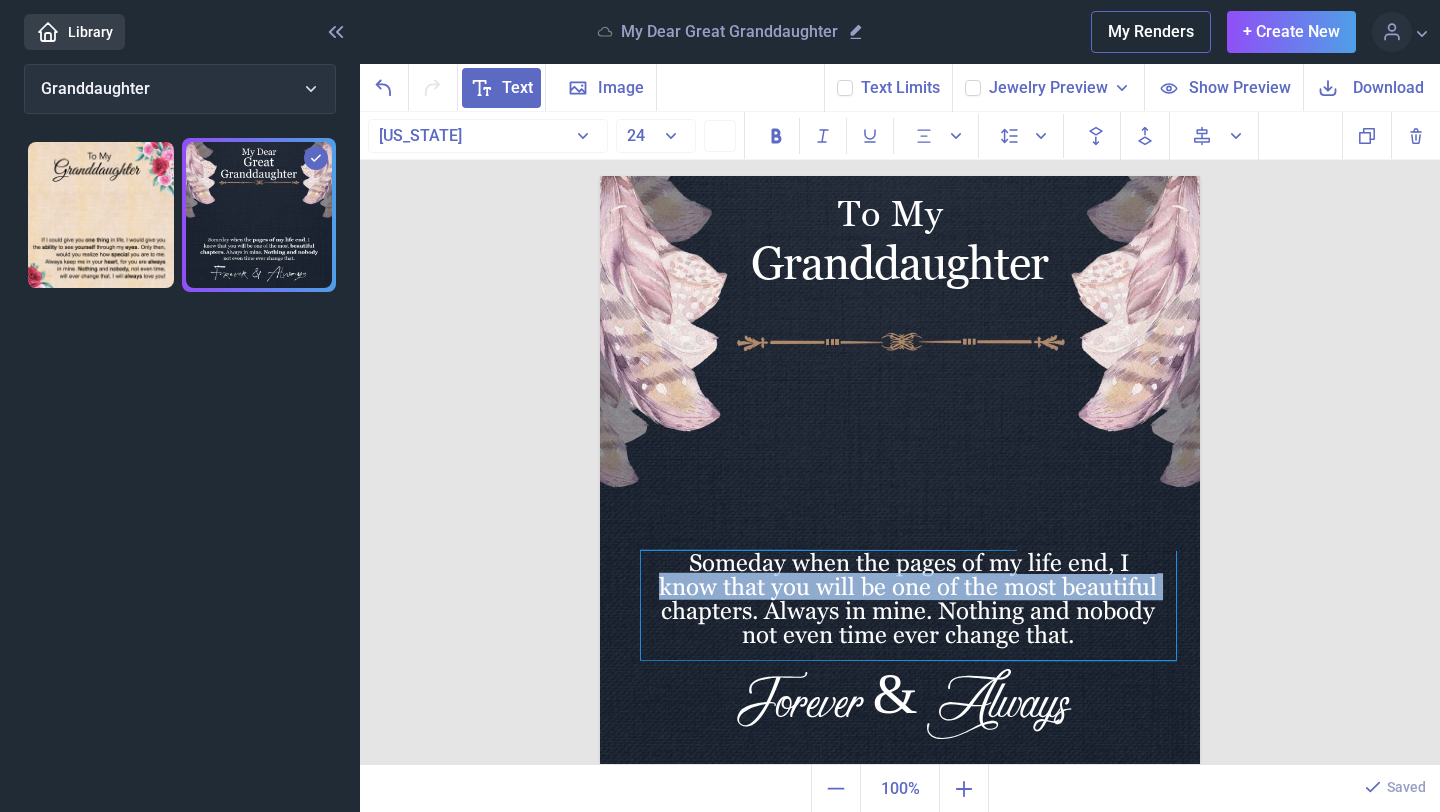 click on "Someday when the pages of my life end, I know that you will be one of the most beautiful chapters. Always in mine. Nothing and nobody not even time ever change that." at bounding box center [908, 606] 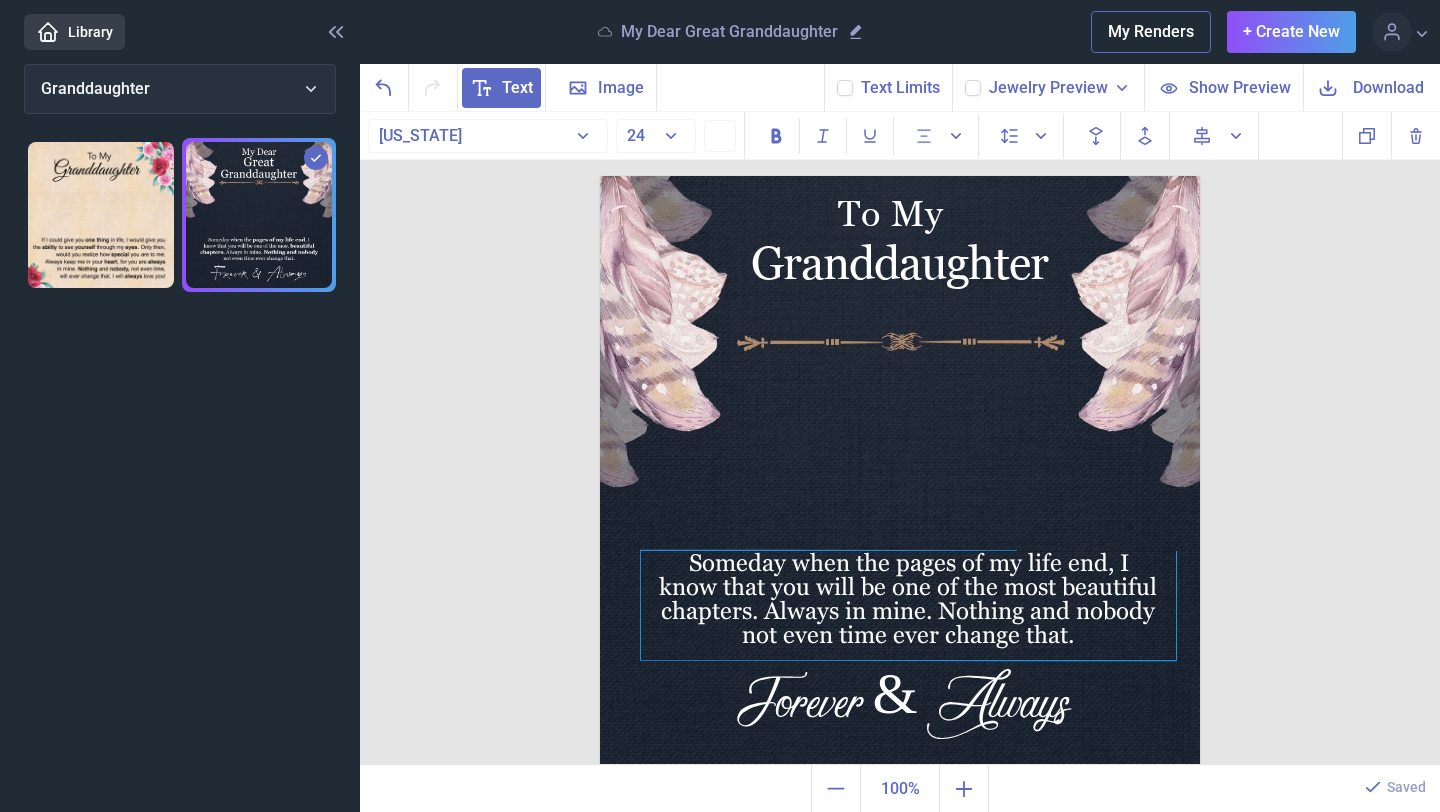 click on "Someday when the pages of my life end, I know that you will be one of the most beautiful chapters. Always in mine. Nothing and nobody not even time ever change that." at bounding box center (908, 606) 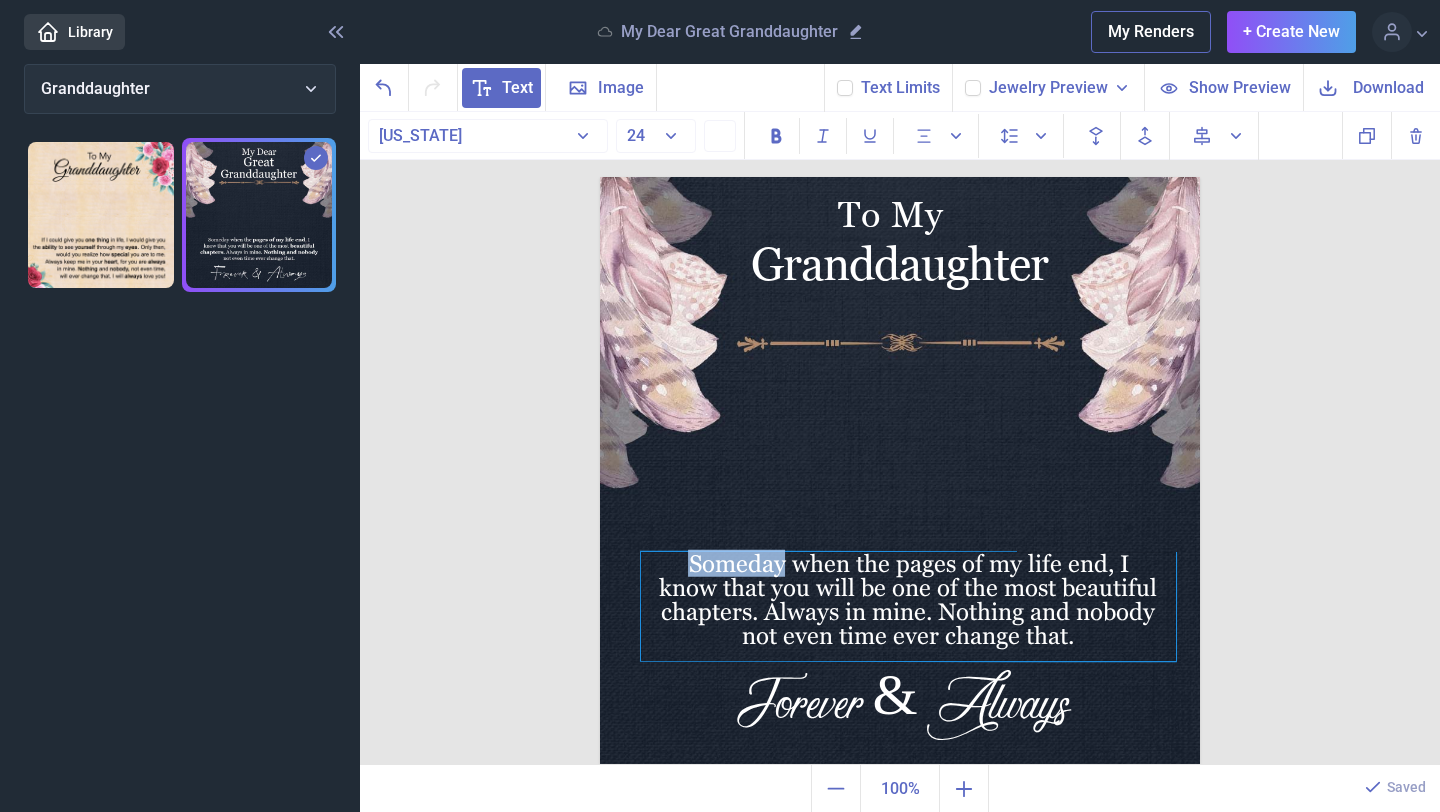 click on "Someday when the pages of my life end, I know that you will be one of the most beautiful chapters. Always in mine. Nothing and nobody not even time ever change that." at bounding box center (908, 607) 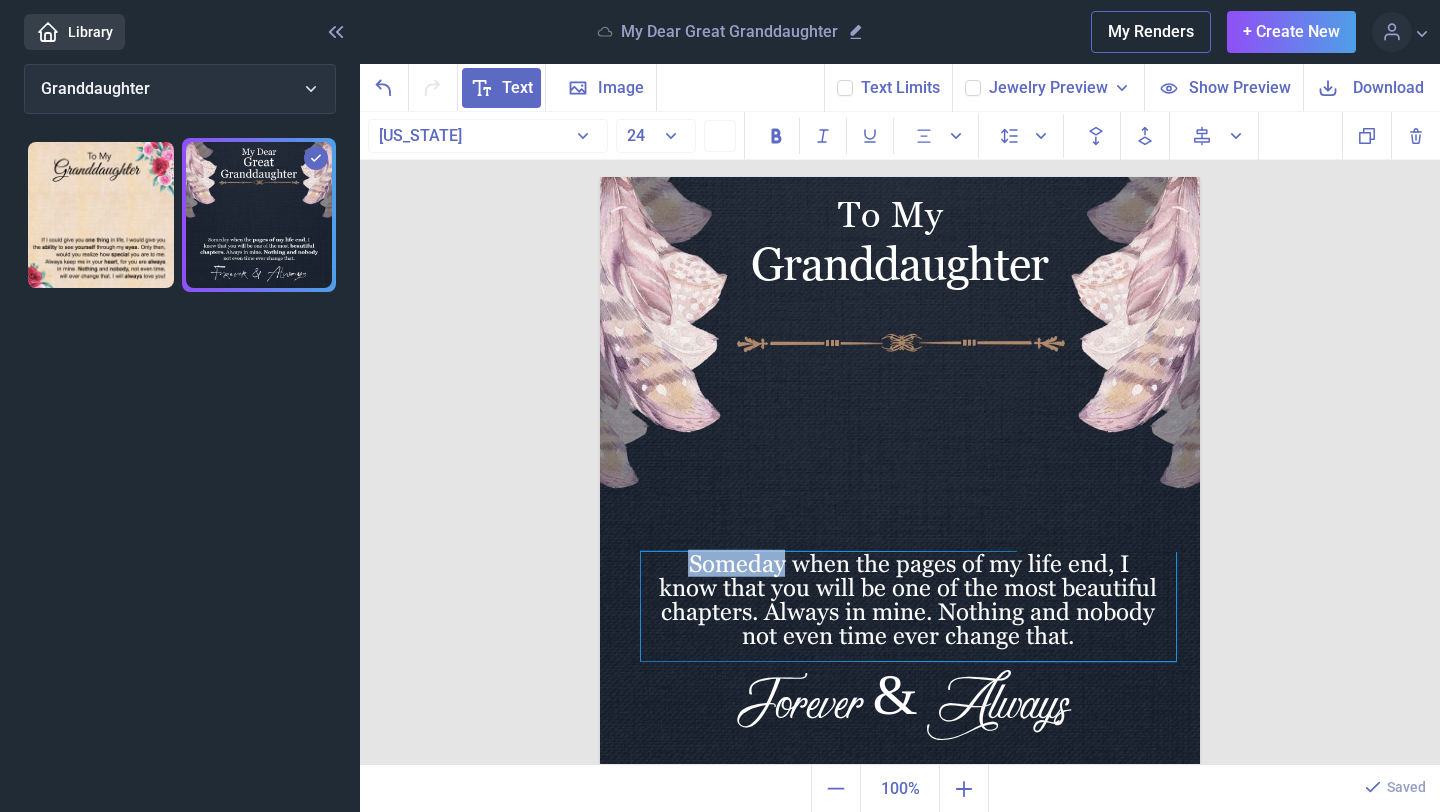 scroll, scrollTop: 3, scrollLeft: 0, axis: vertical 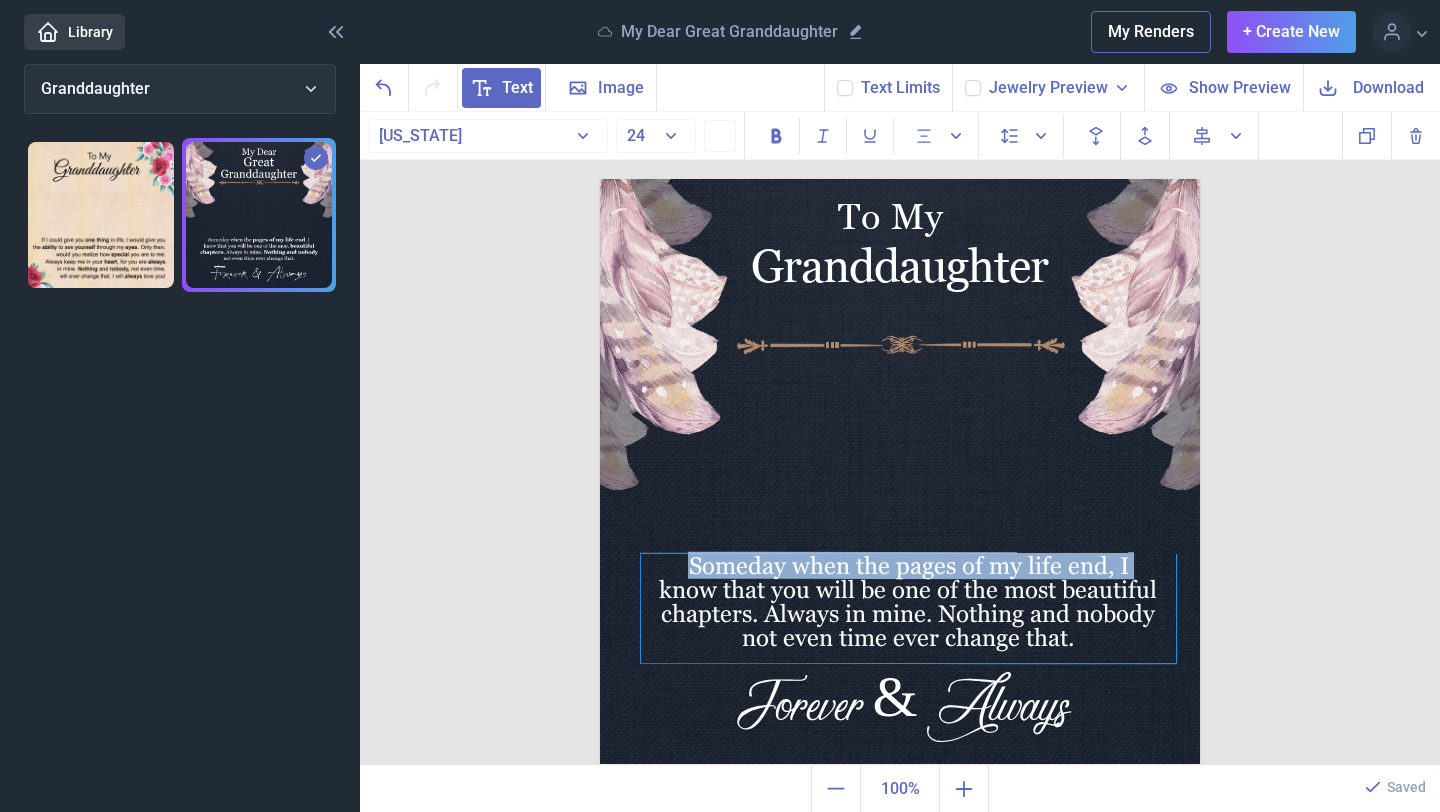 click on "Someday when the pages of my life end, I know that you will be one of the most beautiful chapters. Always in mine. Nothing and nobody not even time ever change that." at bounding box center [908, 609] 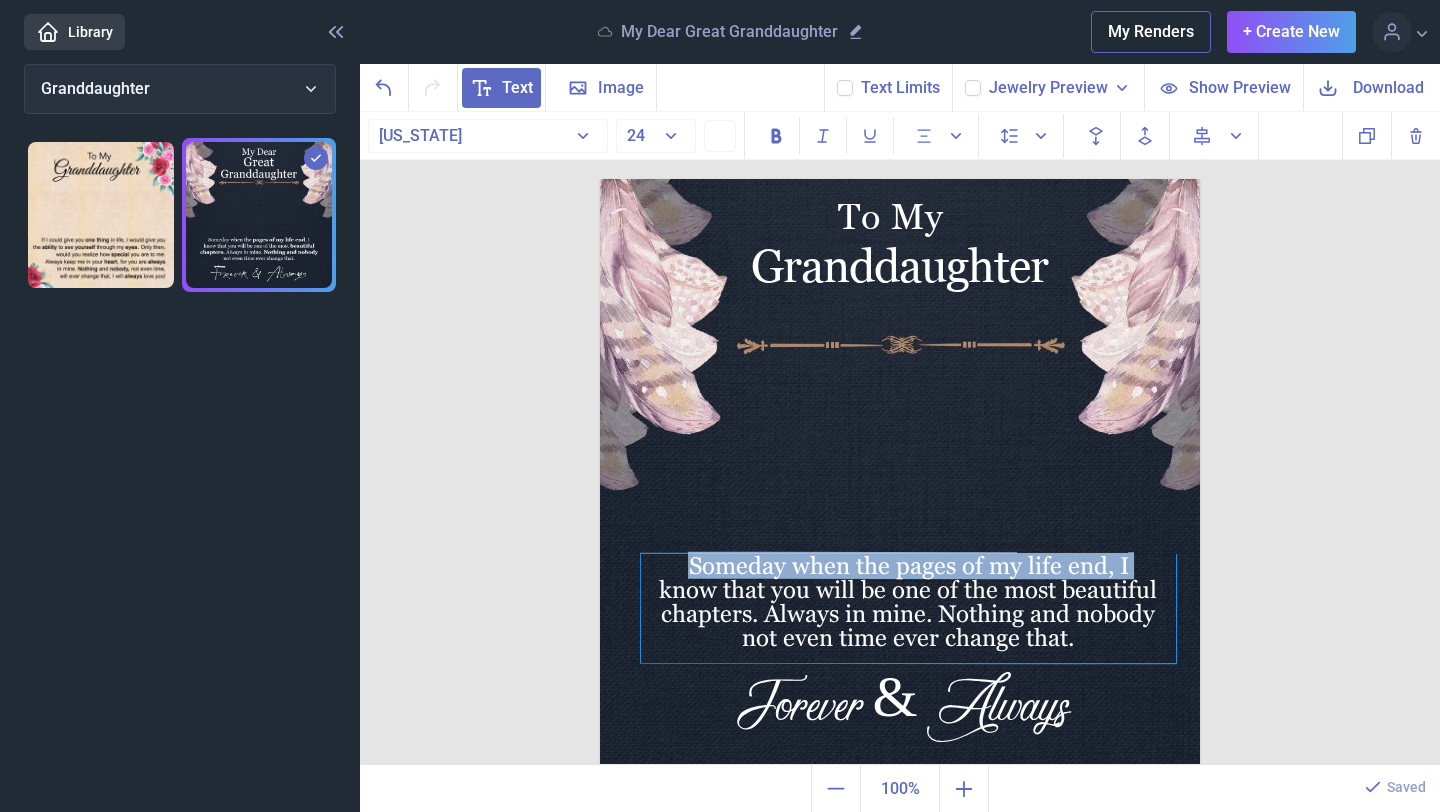 click on "Someday when the pages of my life end, I know that you will be one of the most beautiful chapters. Always in mine. Nothing and nobody not even time ever change that." at bounding box center [908, 609] 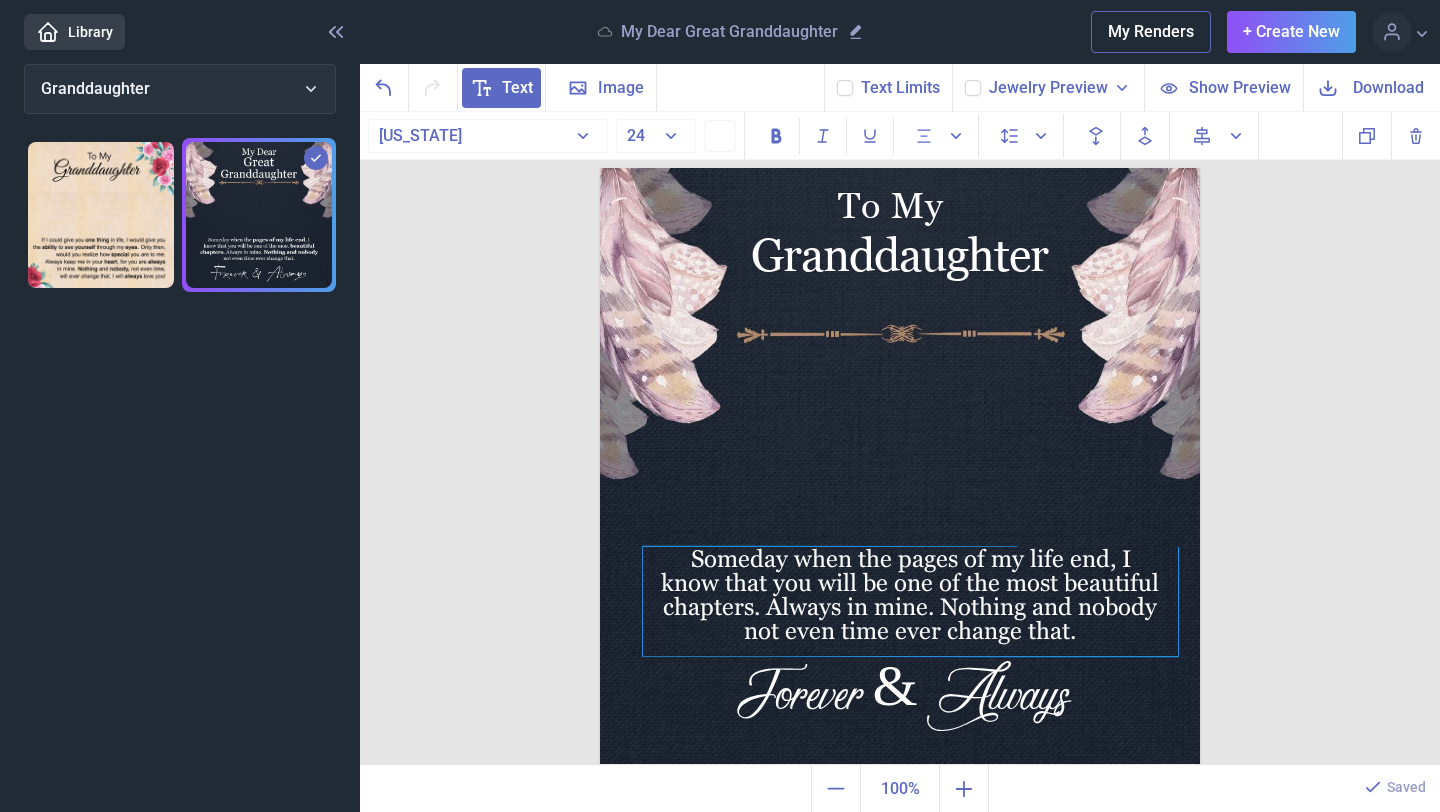 click on "Someday when the pages of my life end, I know that you will be one of the most beautiful chapters. Always in mine. Nothing and nobody not even time ever change that." at bounding box center (910, 602) 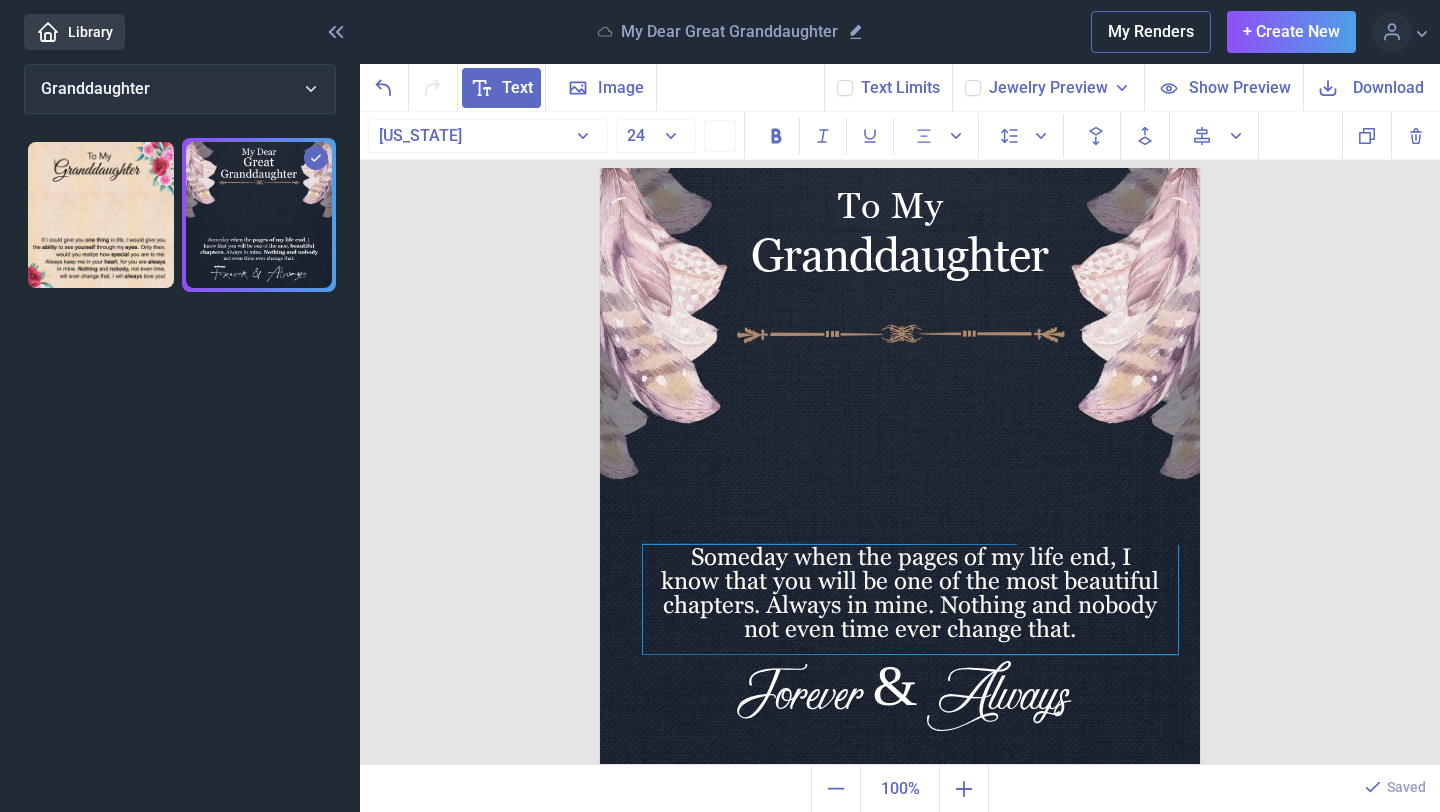 click on "Someday when the pages of my life end, I know that you will be one of the most beautiful chapters. Always in mine. Nothing and nobody not even time ever change that." at bounding box center [910, 600] 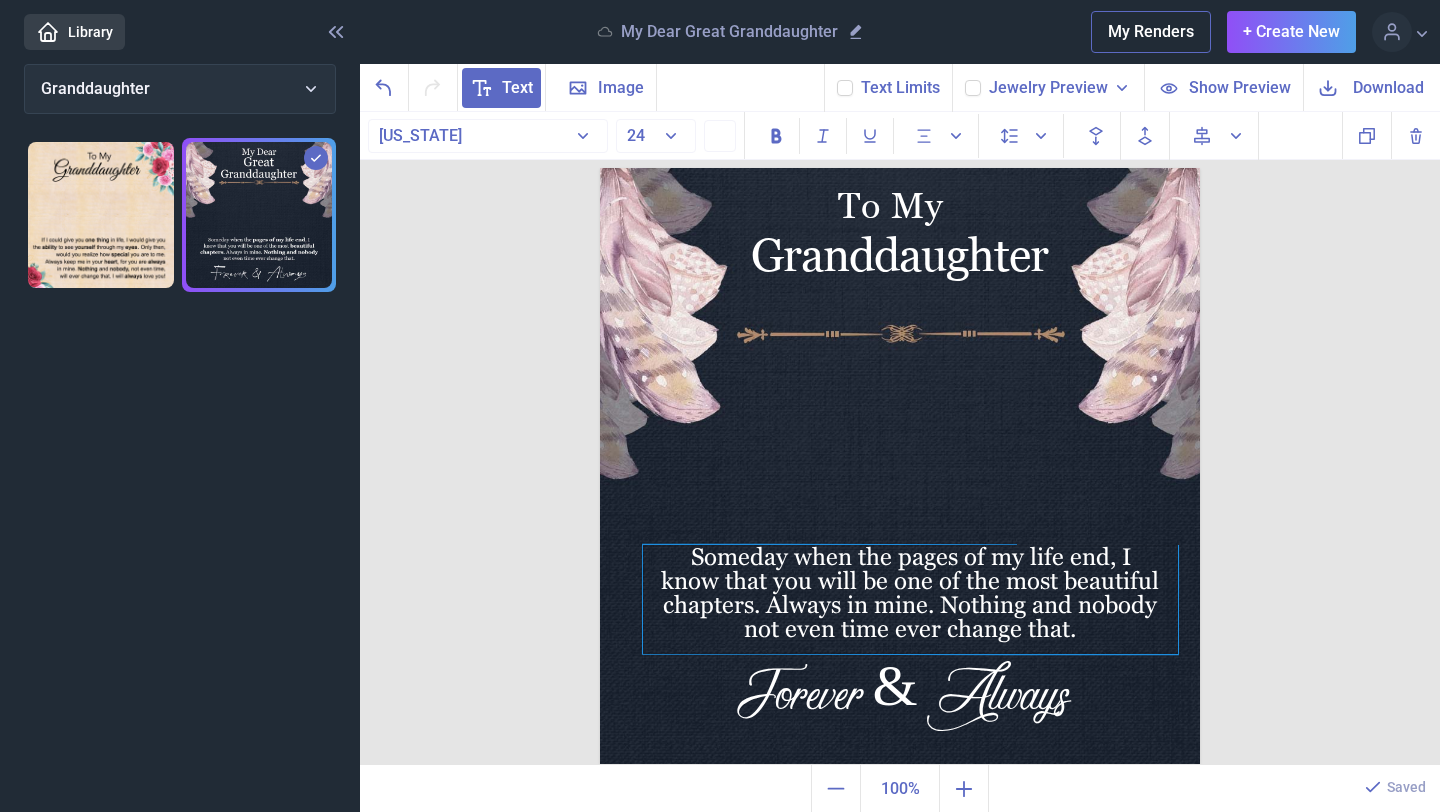 scroll, scrollTop: 12, scrollLeft: 0, axis: vertical 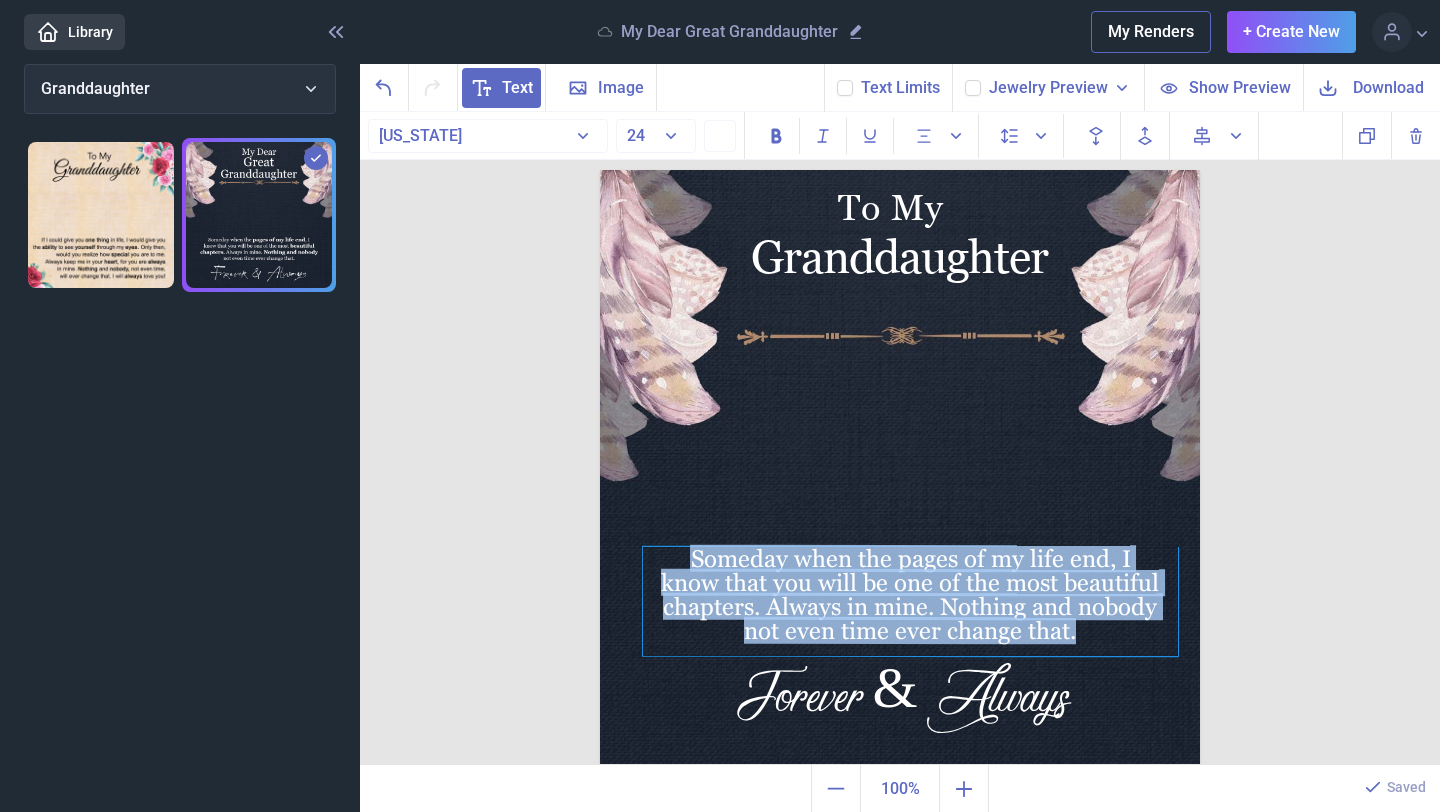 copy on "Someday when the pages of my life end, I know that you will be one of the most beautiful chapters. Always in mine. Nothing and nobody not even time ever change that." 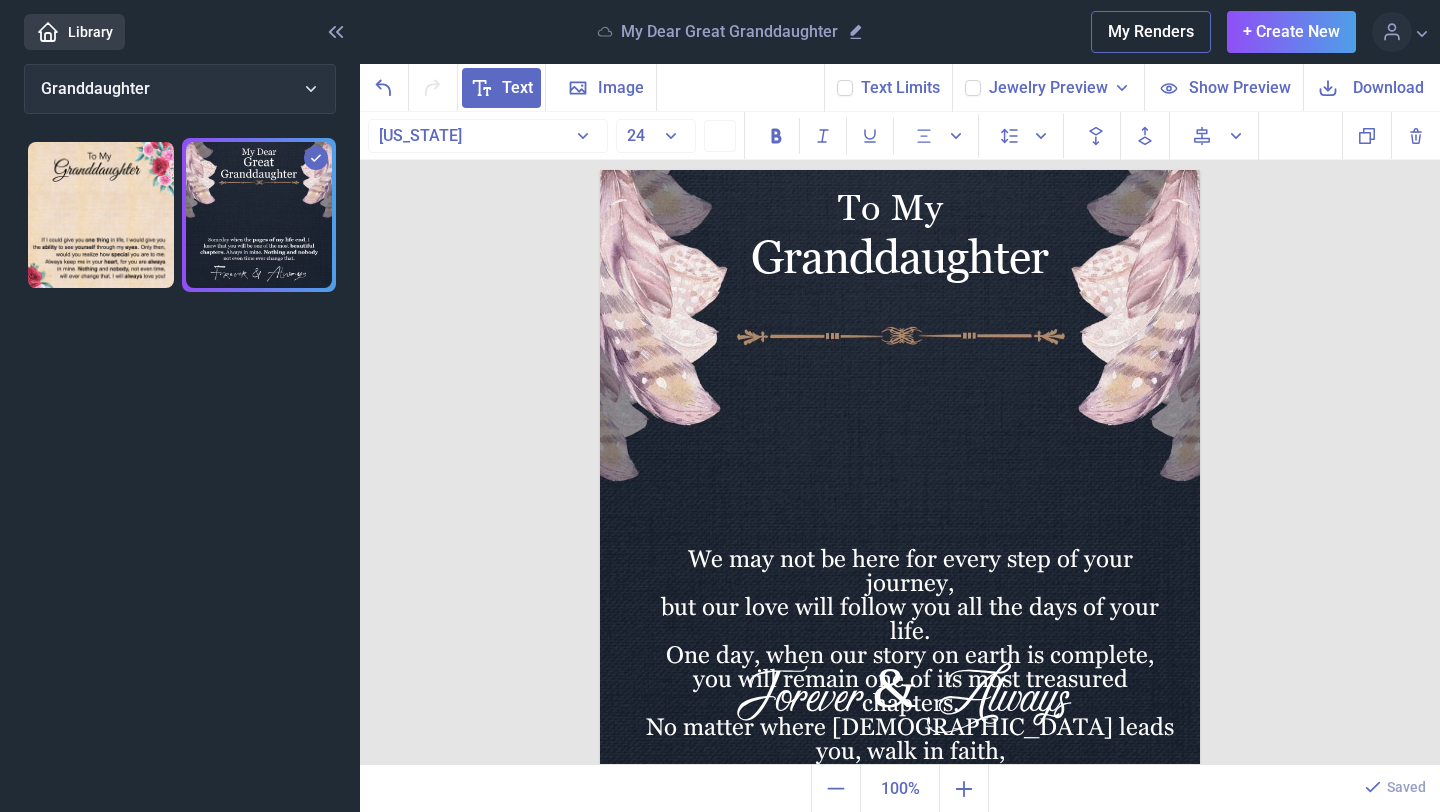 scroll, scrollTop: 16, scrollLeft: 0, axis: vertical 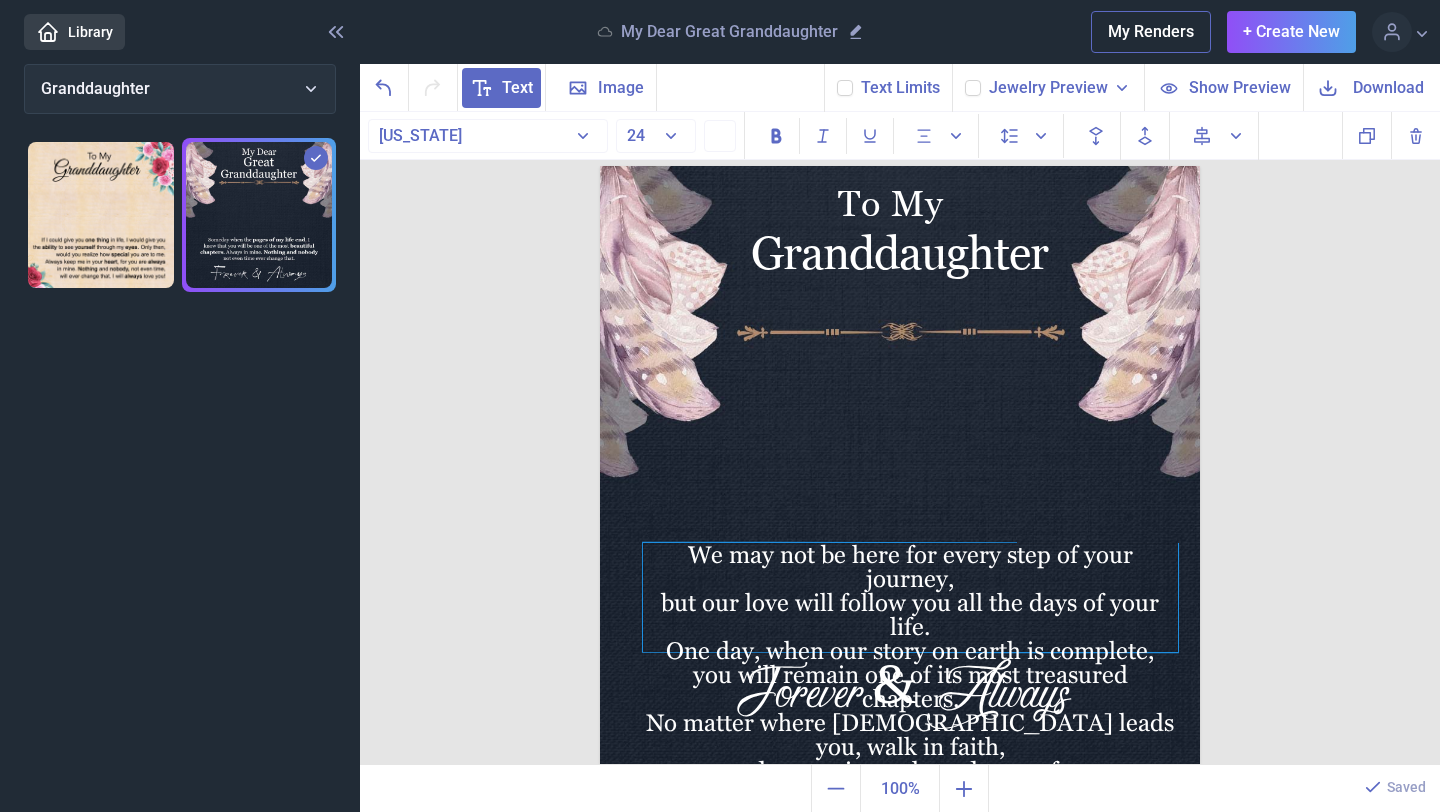 click on "but our love will follow you all the days of your life." at bounding box center (910, 615) 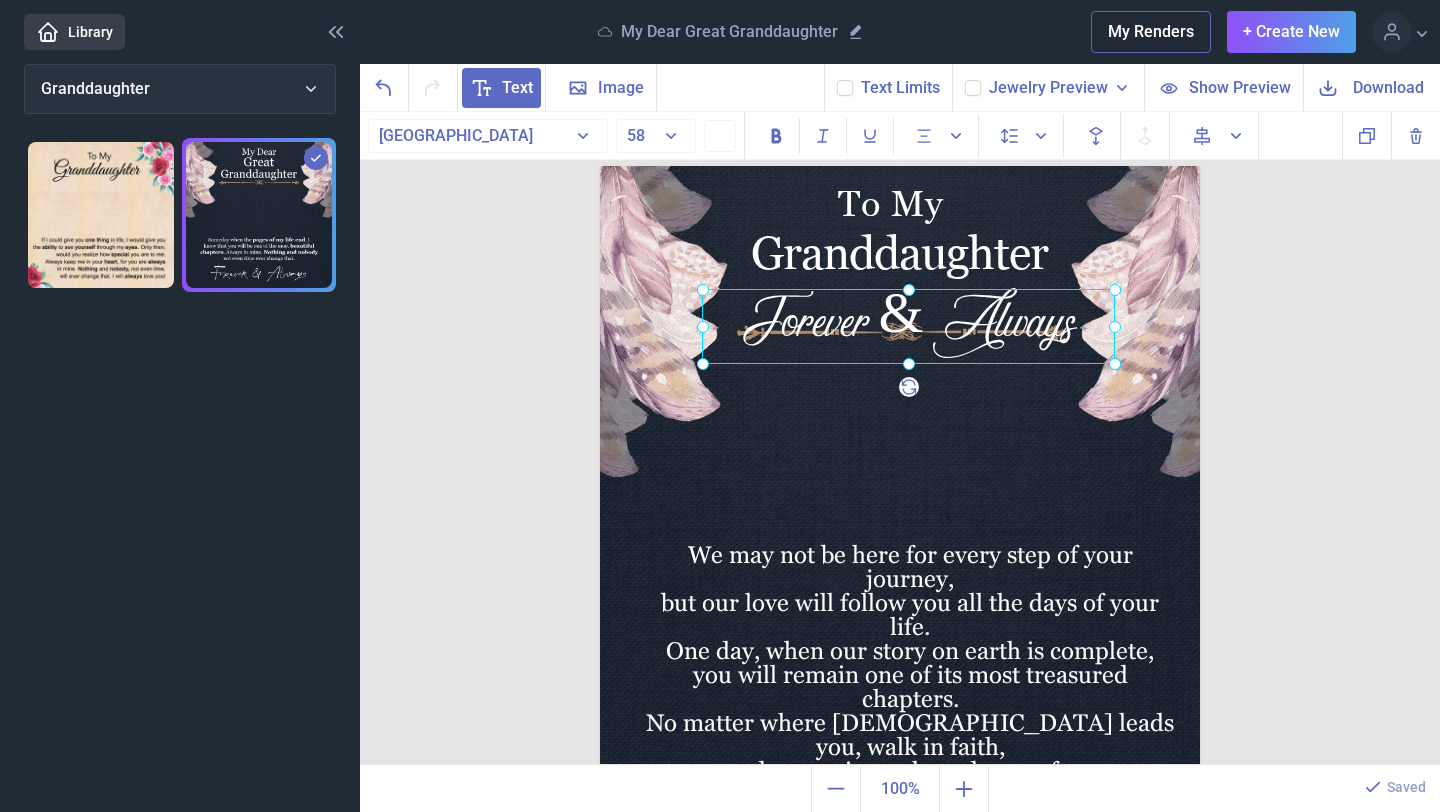 drag, startPoint x: 990, startPoint y: 710, endPoint x: 996, endPoint y: 339, distance: 371.04852 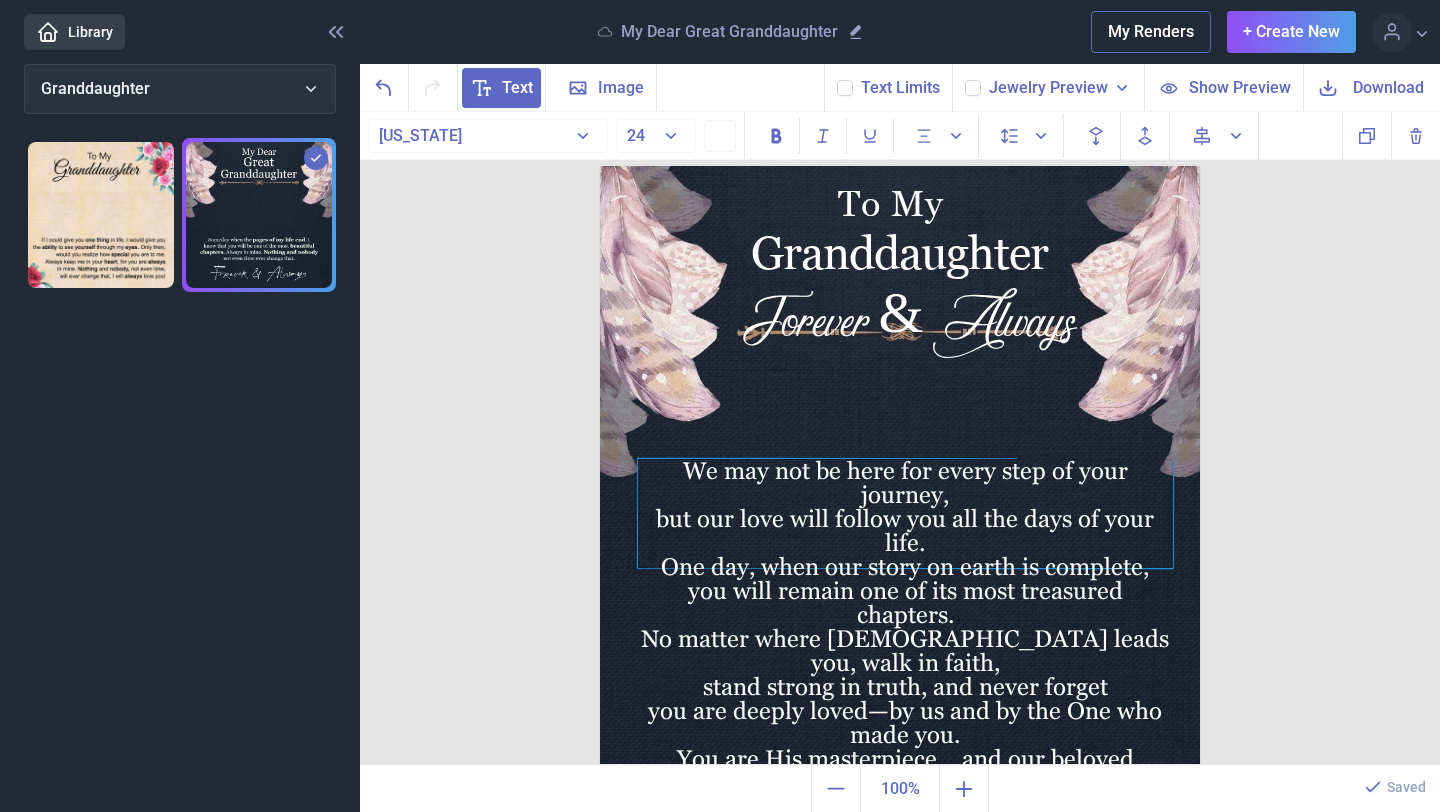 drag, startPoint x: 966, startPoint y: 635, endPoint x: 963, endPoint y: 562, distance: 73.061615 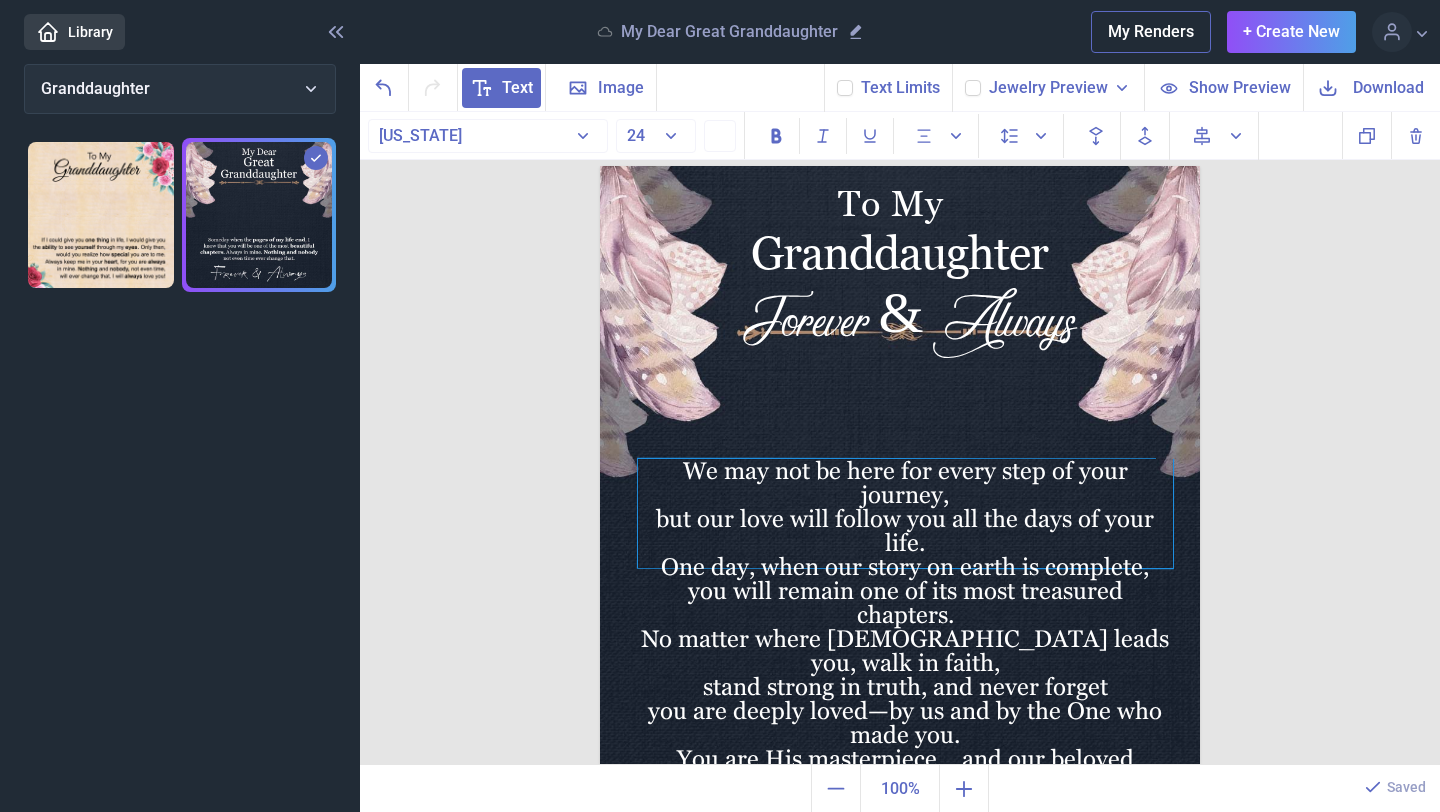 click on "you will remain one of its most treasured chapters." at bounding box center (905, 603) 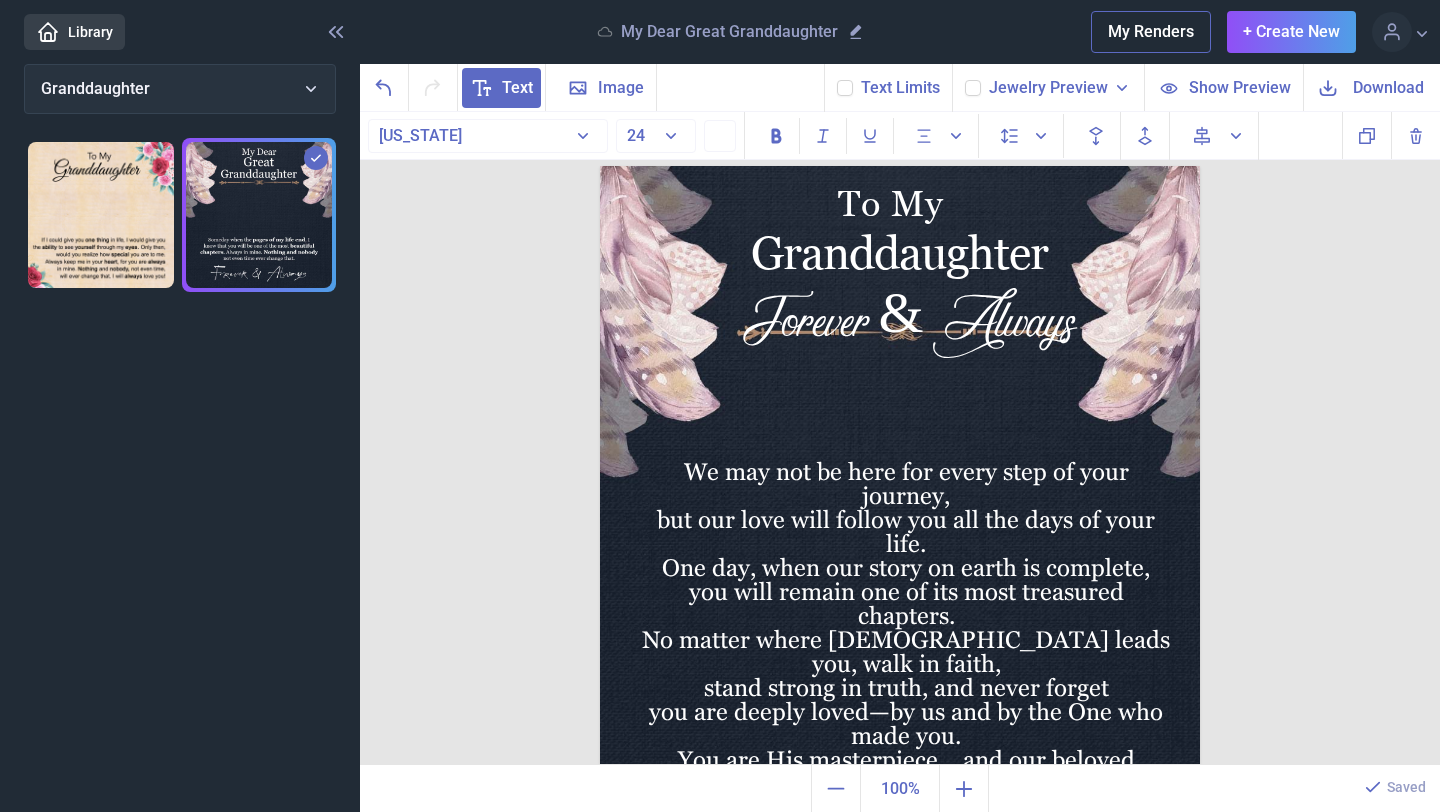 click at bounding box center [900, 466] 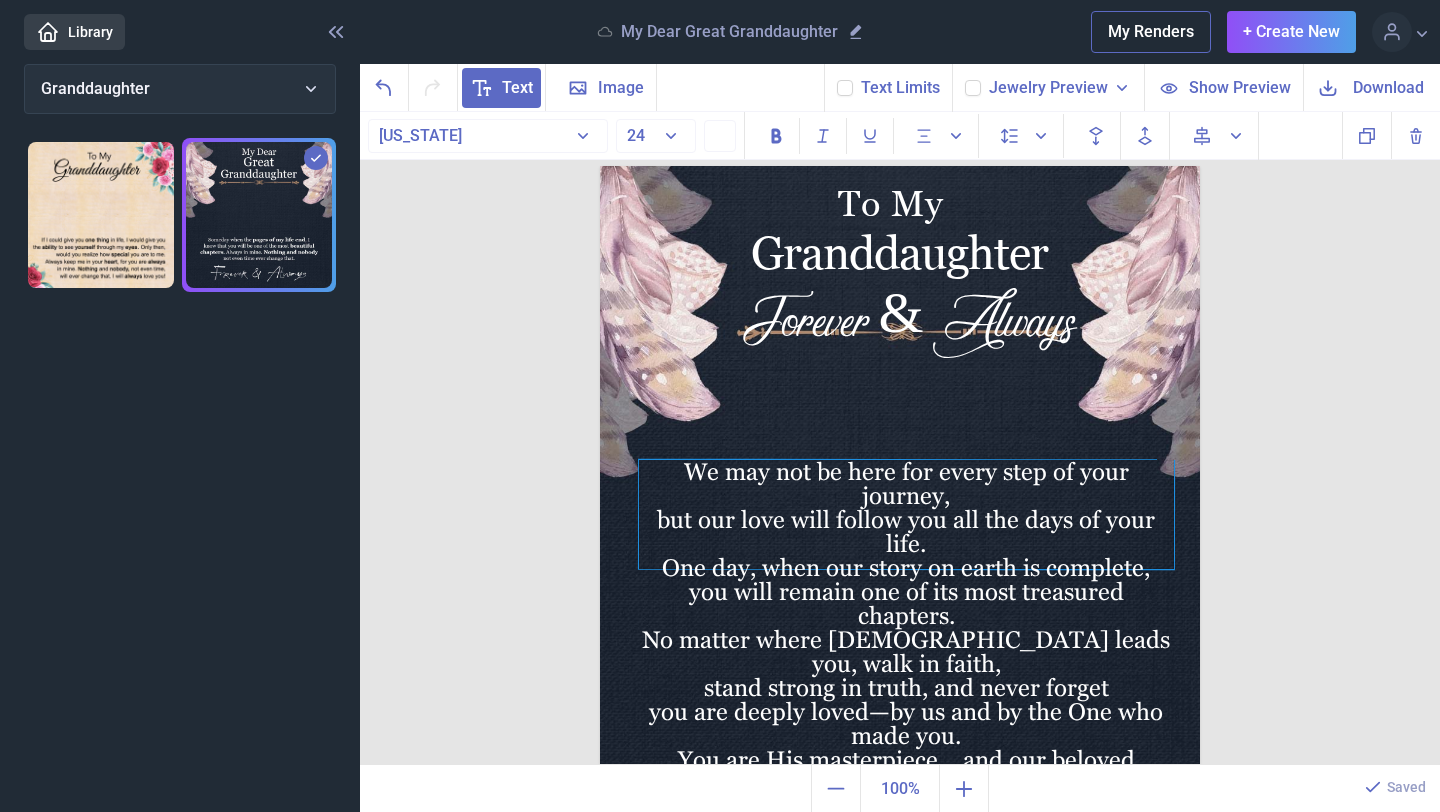 click on "One day, when our story on earth is complete," at bounding box center [906, 568] 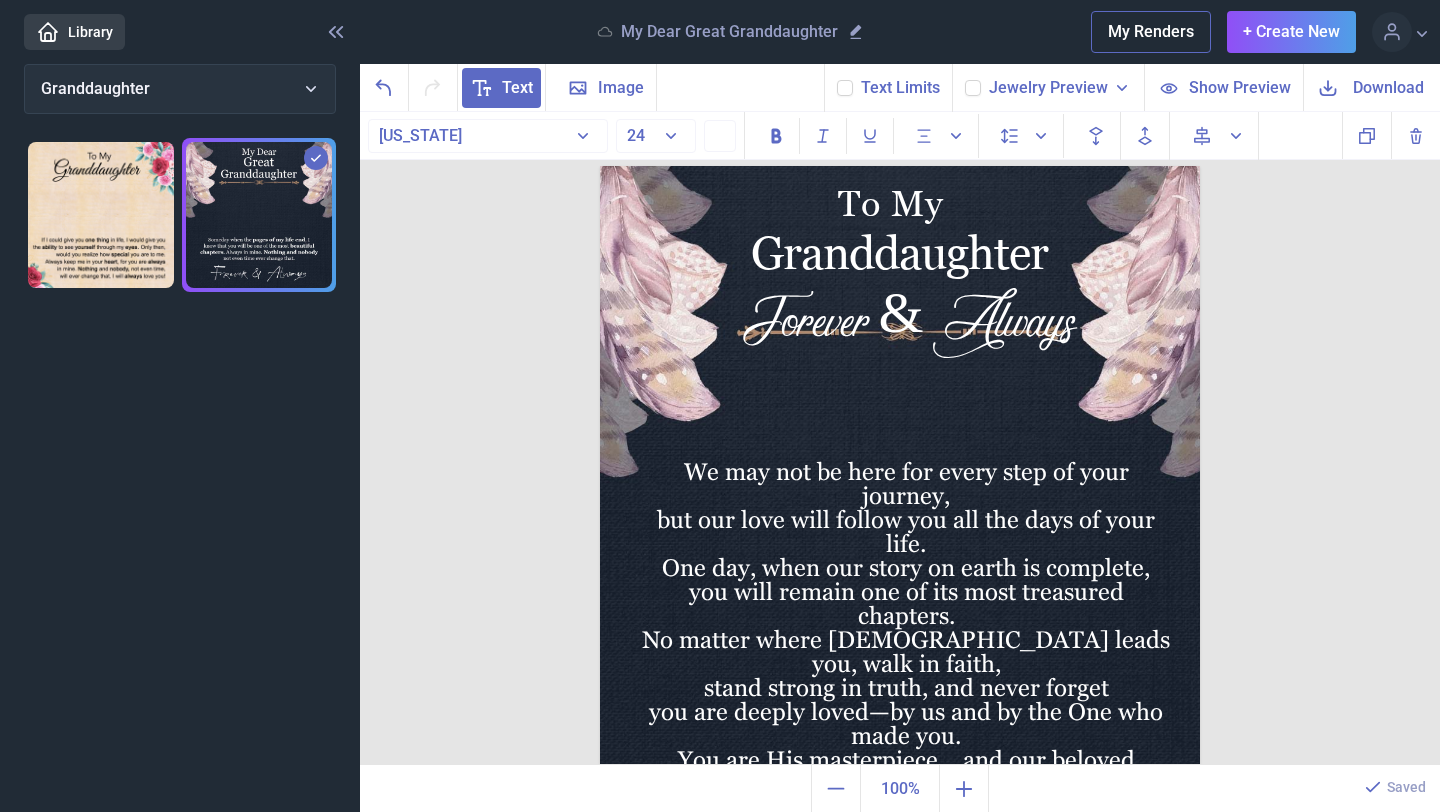 click at bounding box center (900, 466) 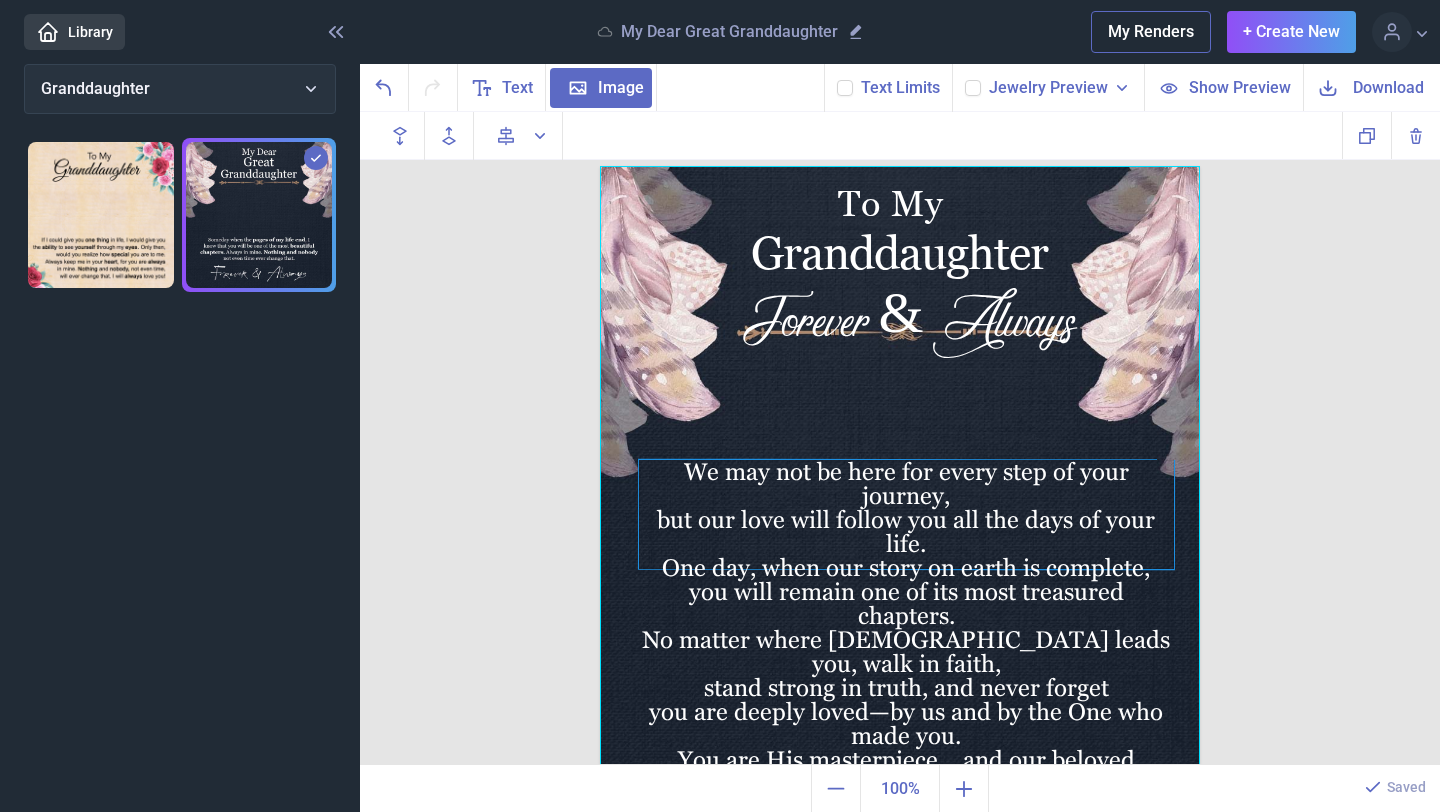 click on "We may not be here for every step of your journey, but our love will follow you all the days of your life. One day, when our story on earth is complete, you will remain one of its most treasured chapters. No matter where [DEMOGRAPHIC_DATA] leads you, walk in faith, stand strong in truth, and never forget you are deeply loved—by us and by the One who made you. You are His masterpiece… and our beloved granddaughter." at bounding box center [906, 515] 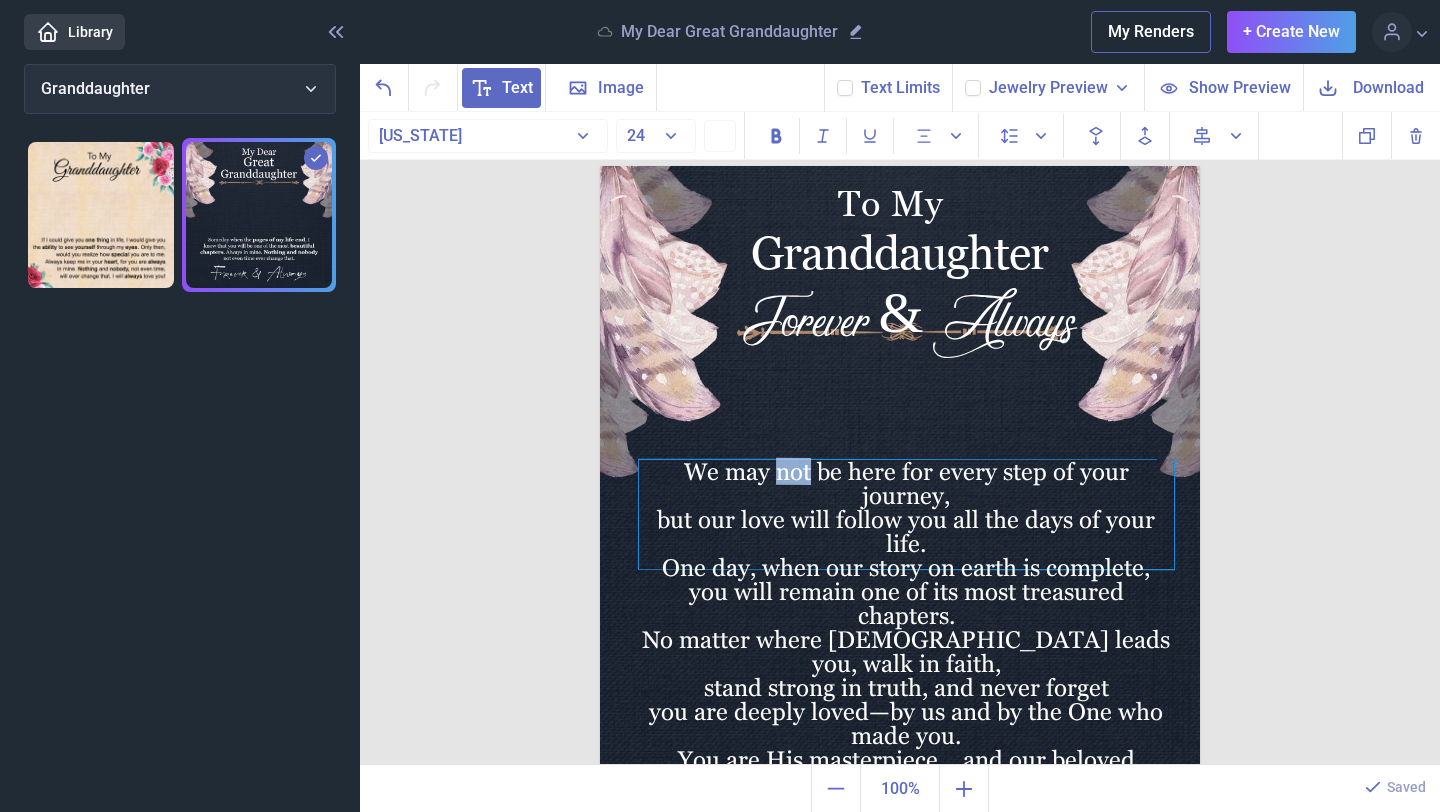 click on "We may not be here for every step of your journey, but our love will follow you all the days of your life. One day, when our story on earth is complete, you will remain one of its most treasured chapters. No matter where [DEMOGRAPHIC_DATA] leads you, walk in faith, stand strong in truth, and never forget you are deeply loved—by us and by the One who made you. You are His masterpiece… and our beloved granddaughter." at bounding box center [906, 515] 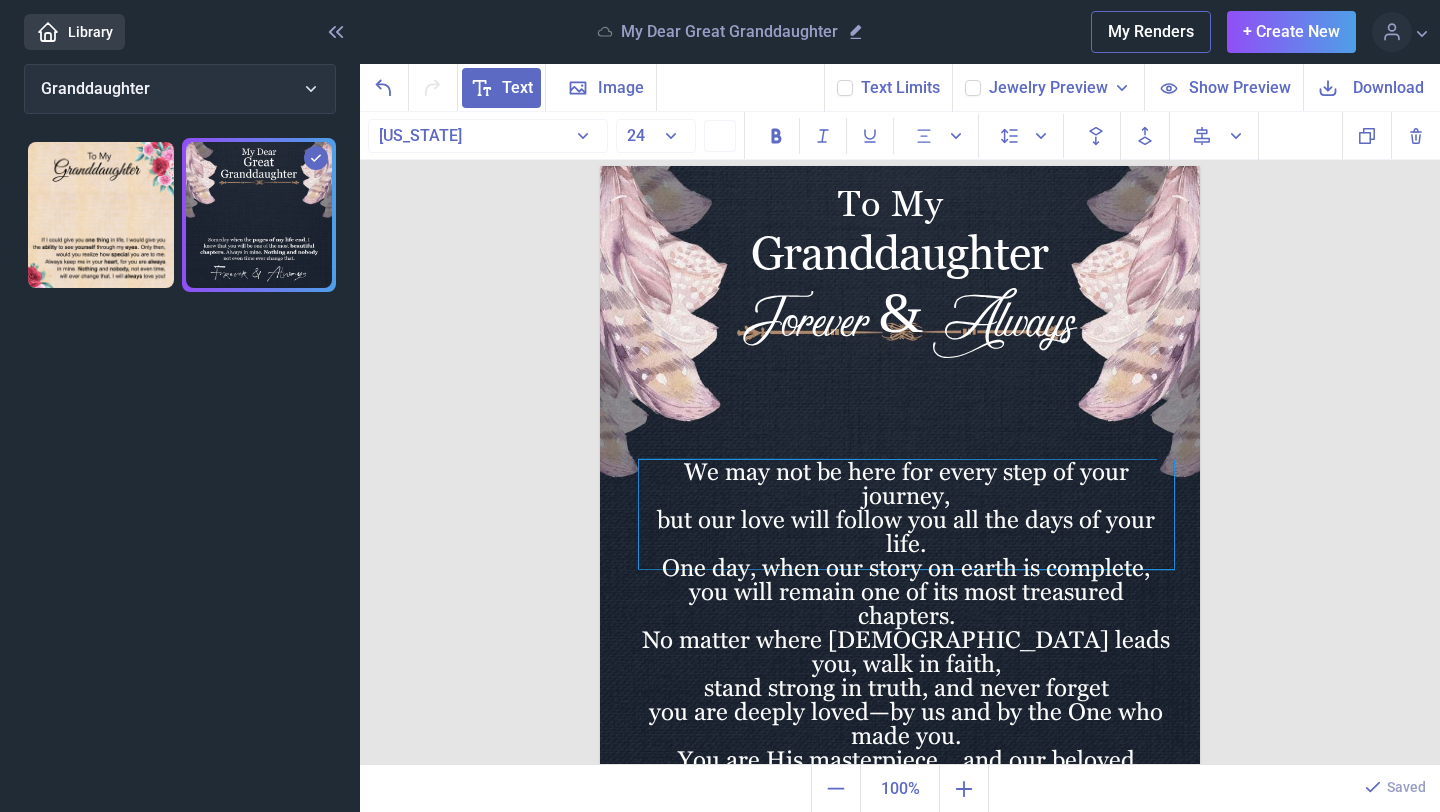 click on "but our love will follow you all the days of your life." at bounding box center (906, 532) 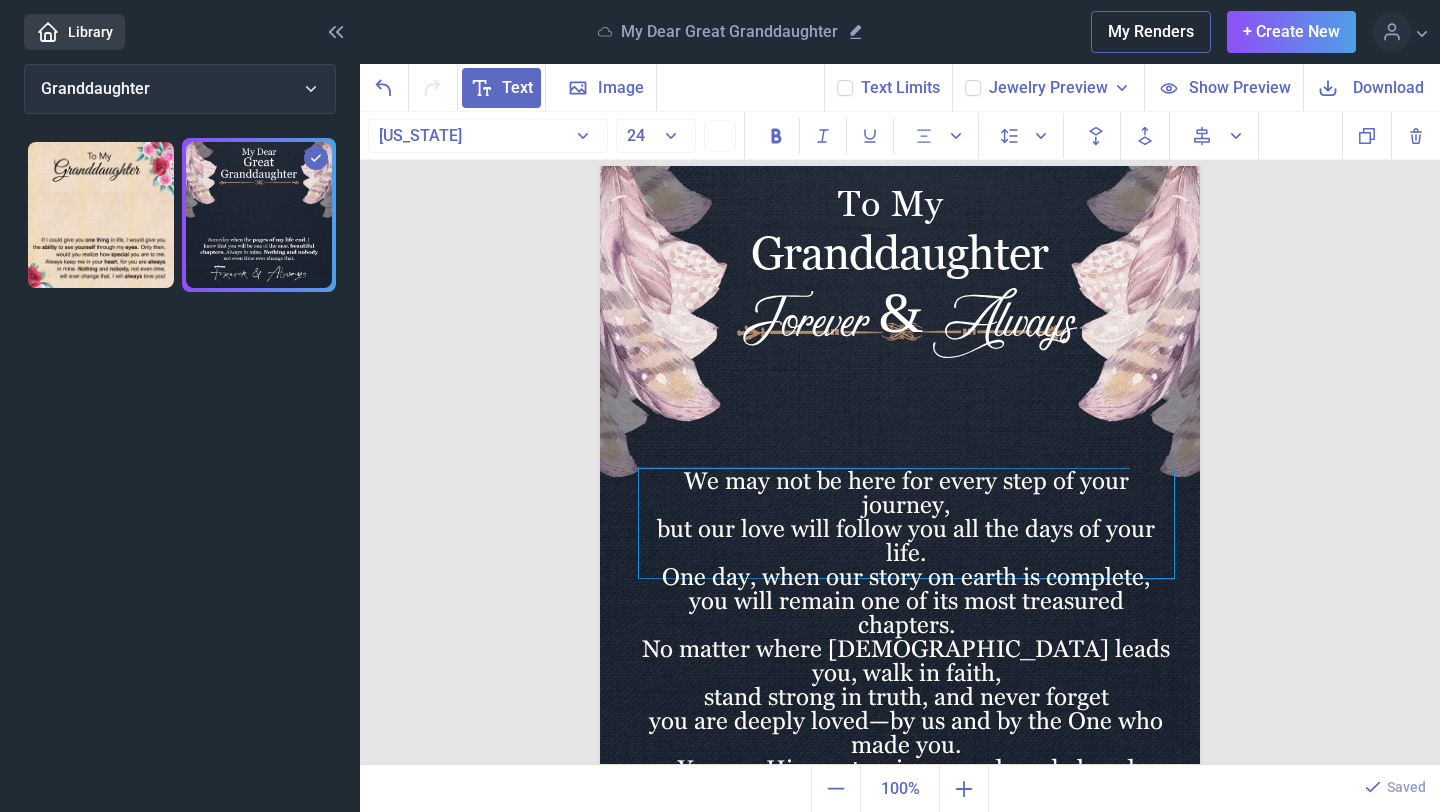 click on "You are His masterpiece… and our beloved granddaughter." at bounding box center (906, 781) 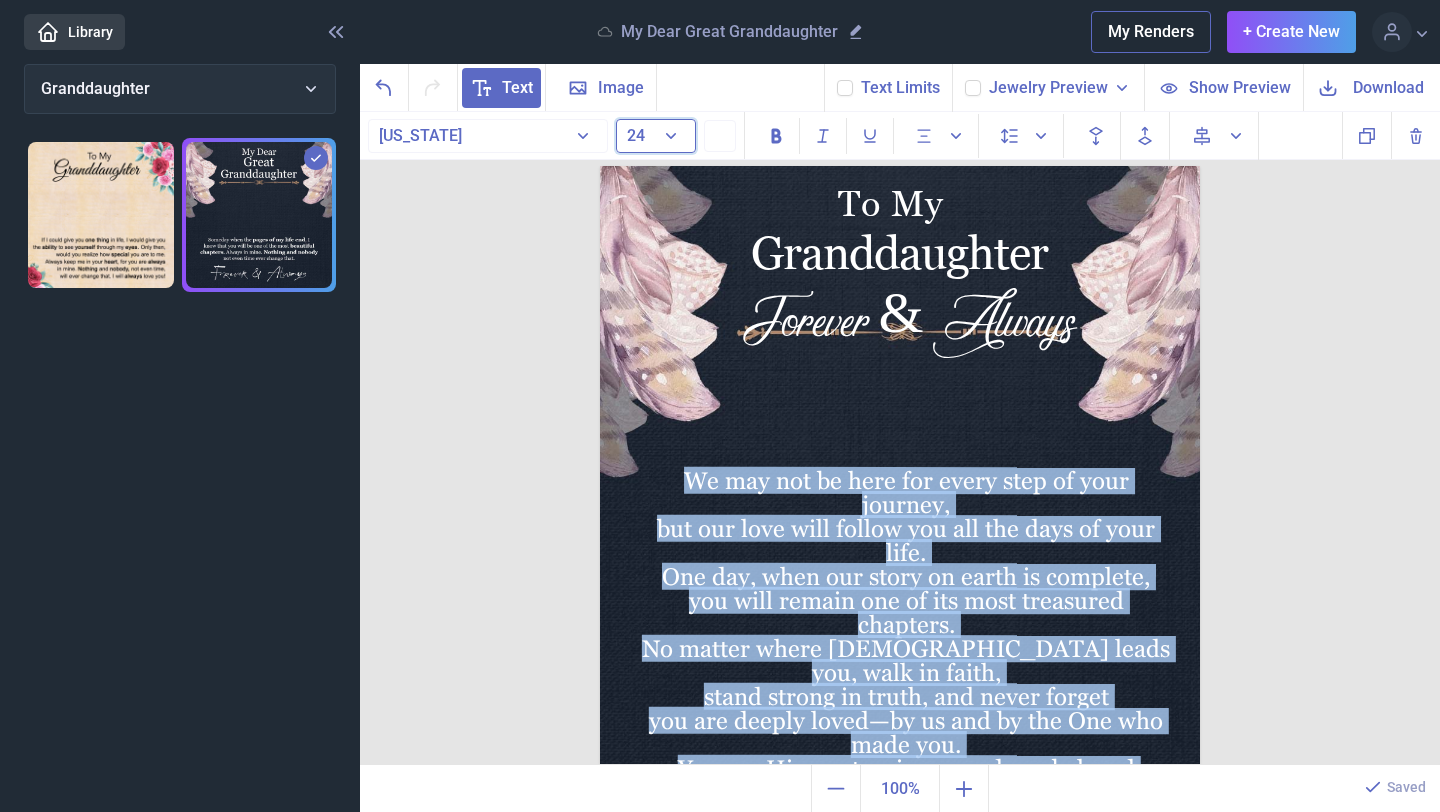 click on "24" at bounding box center [656, 136] 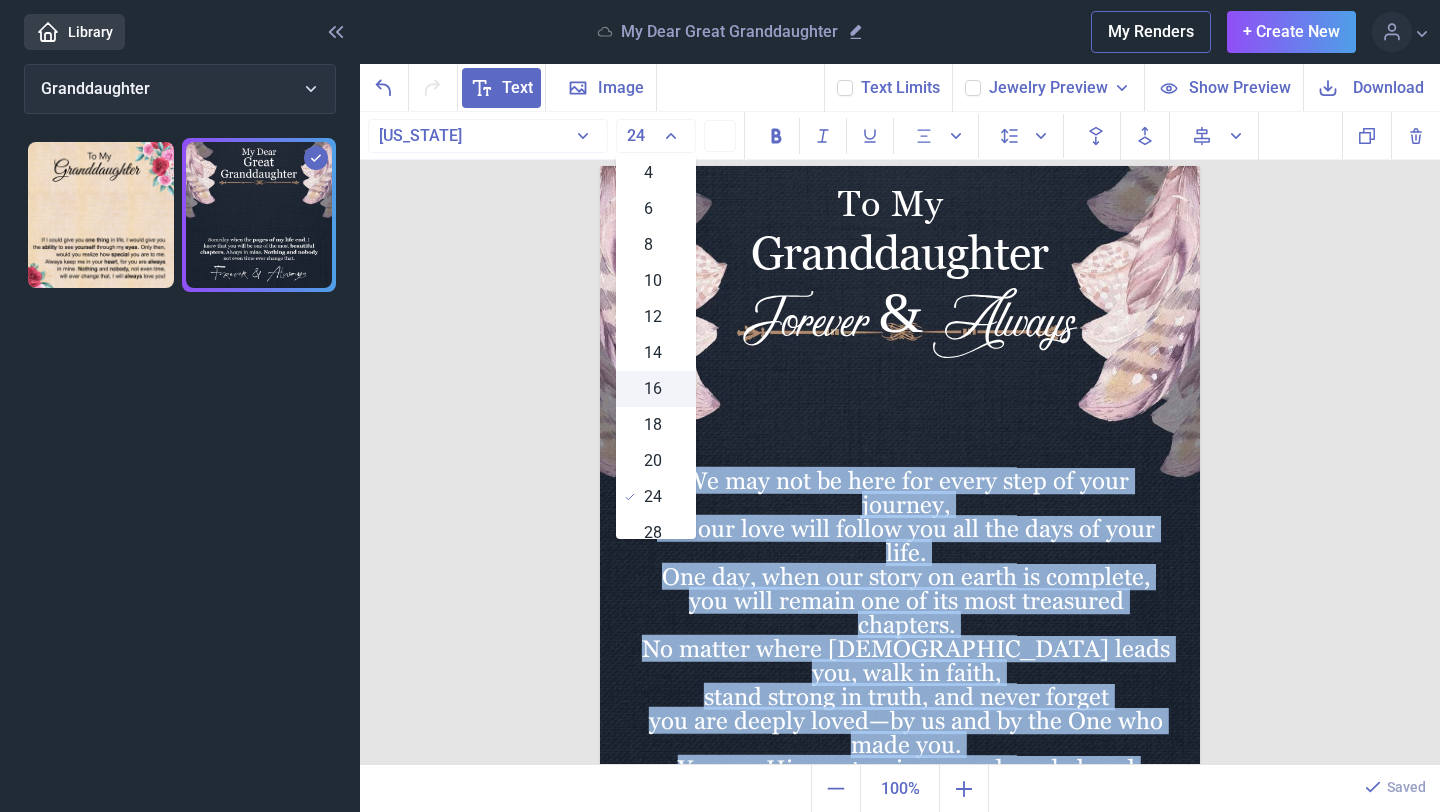 click on "16" at bounding box center [653, 389] 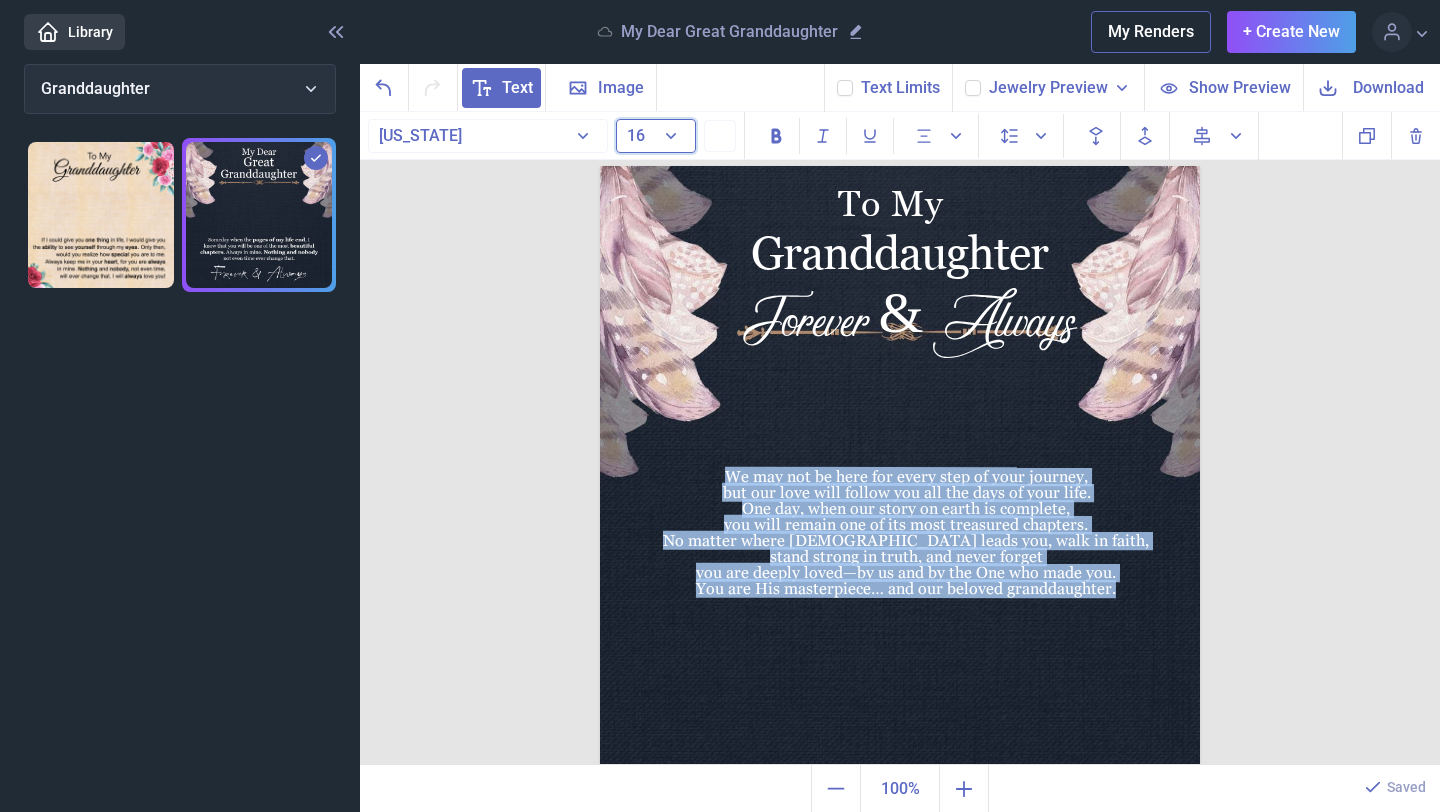click on "16" at bounding box center [656, 136] 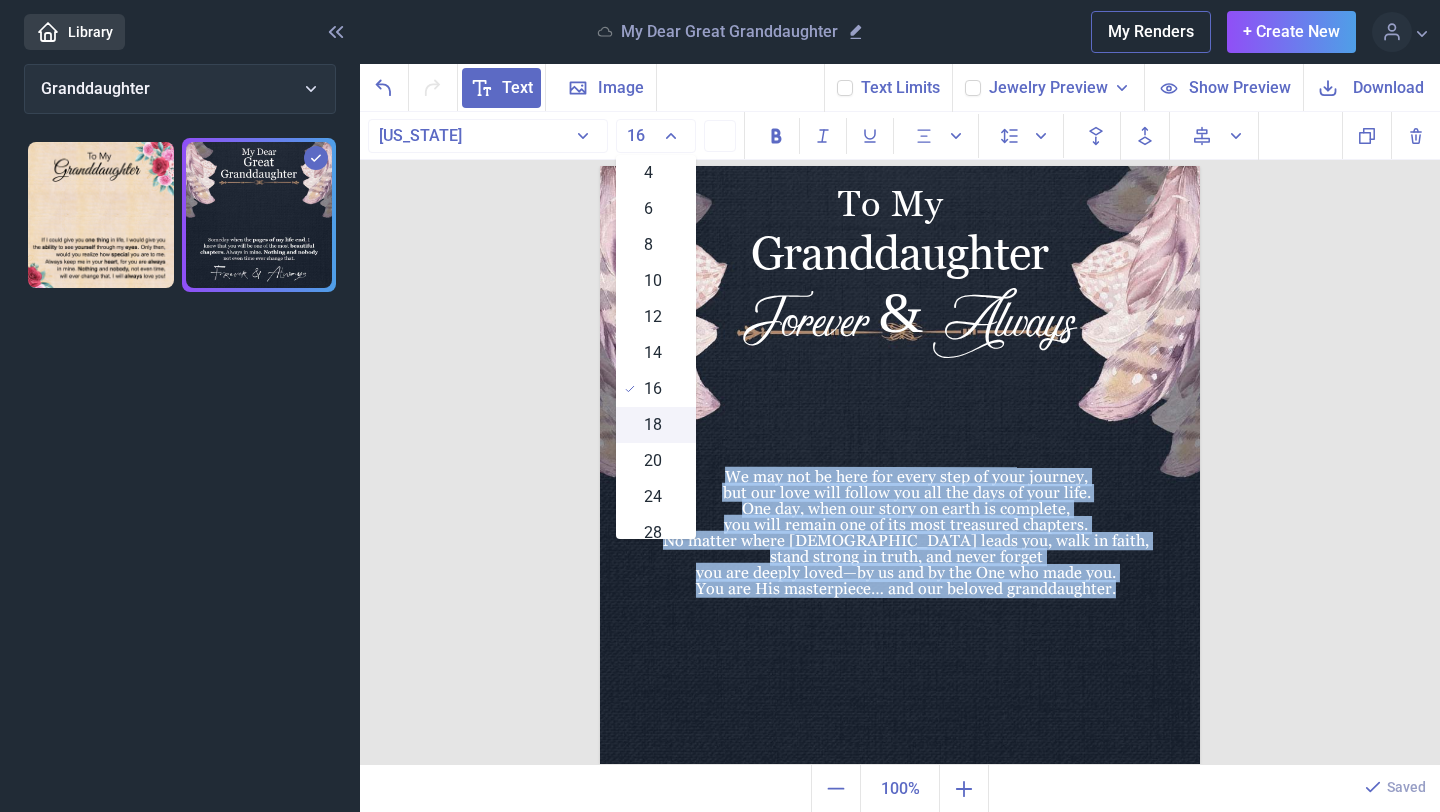 click on "18" at bounding box center (653, 425) 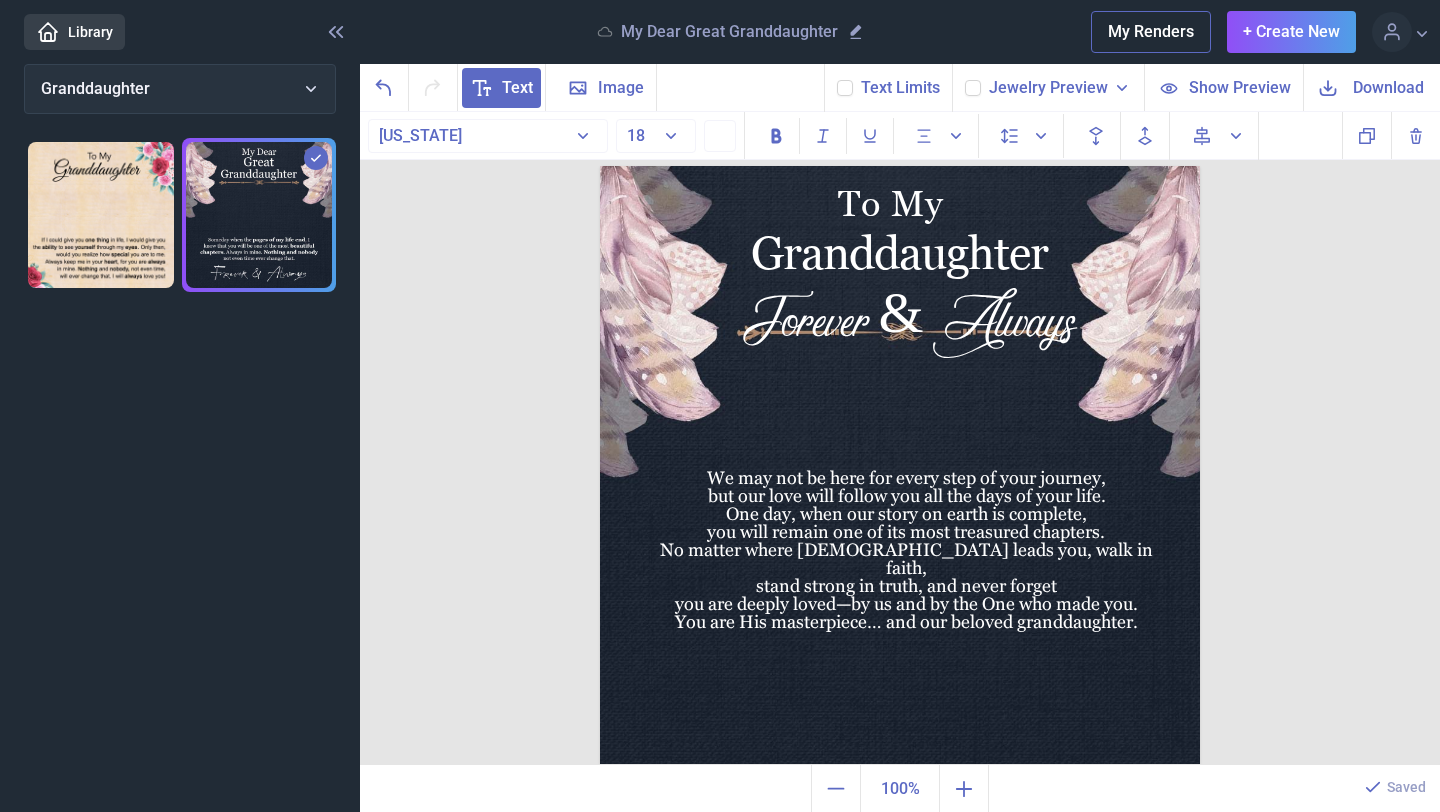 click on "To My       Granddaughter       We may not be here for every step of your journey, but our love will follow you all the days of your life. One day, when our story on earth is complete, you will remain one of its most treasured chapters. No matter where God leads you, walk in faith, stand strong in truth, and never forget you are deeply loved—by us and by the One who made you. You are His masterpiece… and our beloved granddaughter.       Forever & Always           Duplicate     Delete       Backwards   >   Forward" at bounding box center (900, 439) 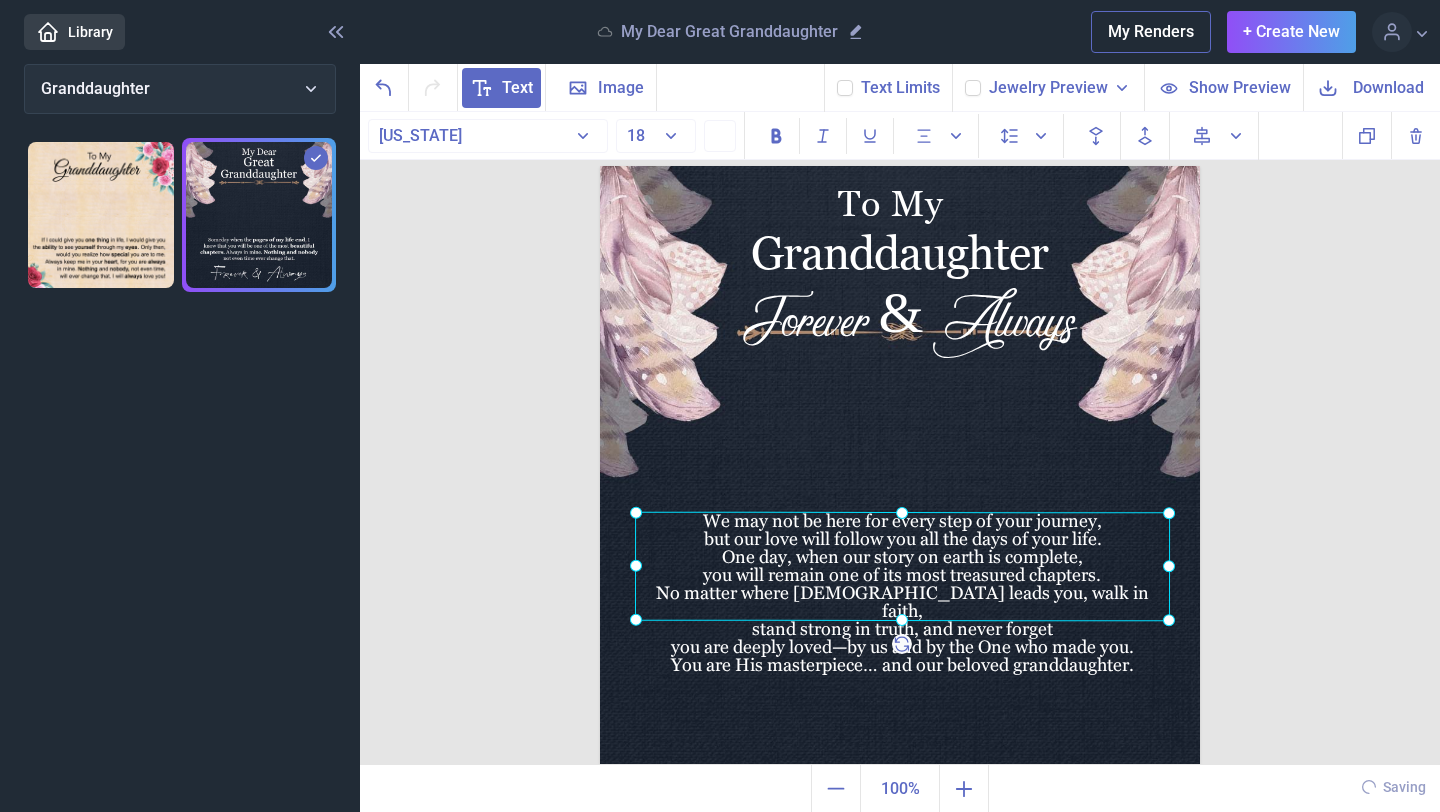 drag, startPoint x: 1040, startPoint y: 542, endPoint x: 1036, endPoint y: 584, distance: 42.190044 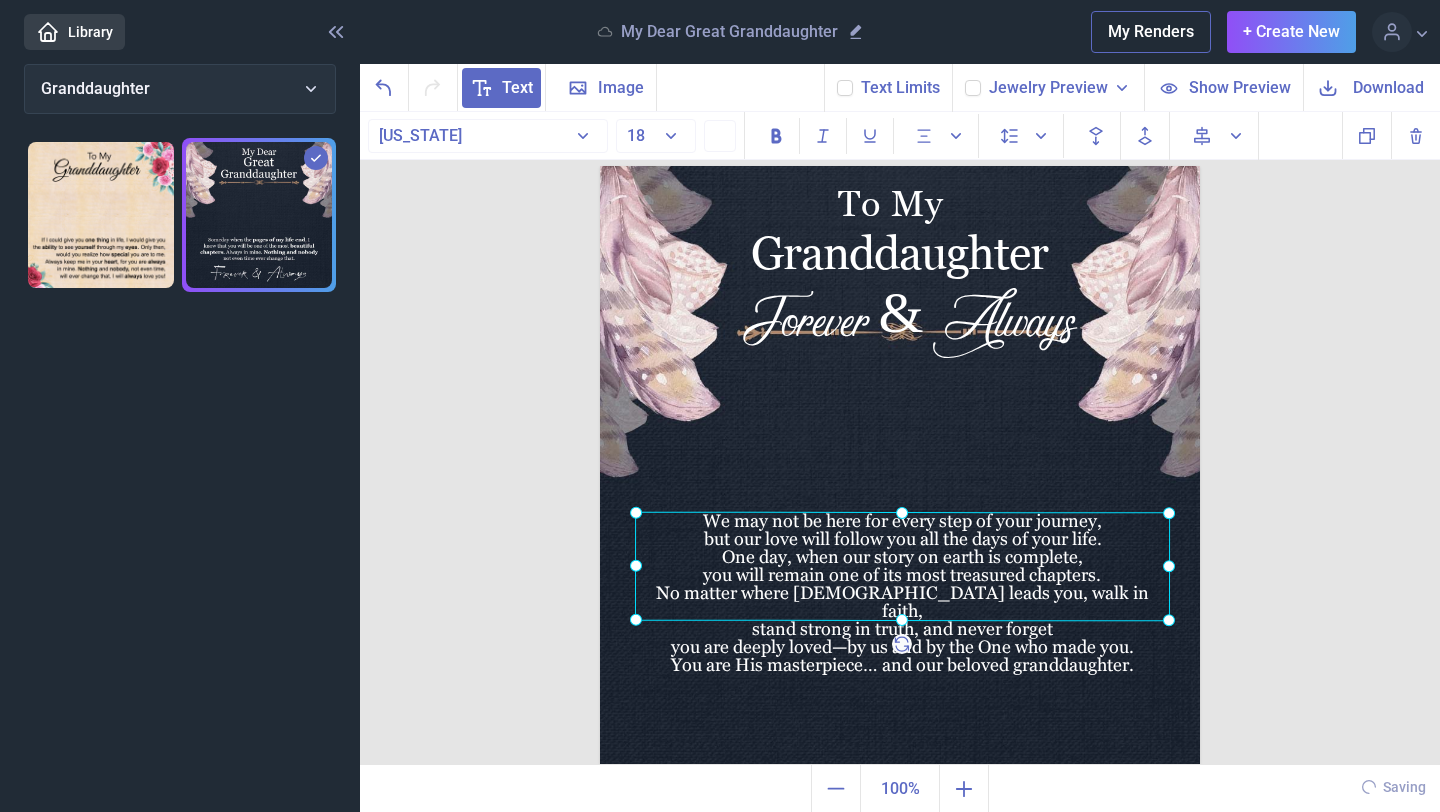click on "We may not be here for every step of your journey, but our love will follow you all the days of your life. One day, when our story on earth is complete, you will remain one of its most treasured chapters. No matter where [DEMOGRAPHIC_DATA] leads you, walk in faith, stand strong in truth, and never forget you are deeply loved—by us and by the One who made you. You are His masterpiece… and our beloved granddaughter." at bounding box center [600, 166] 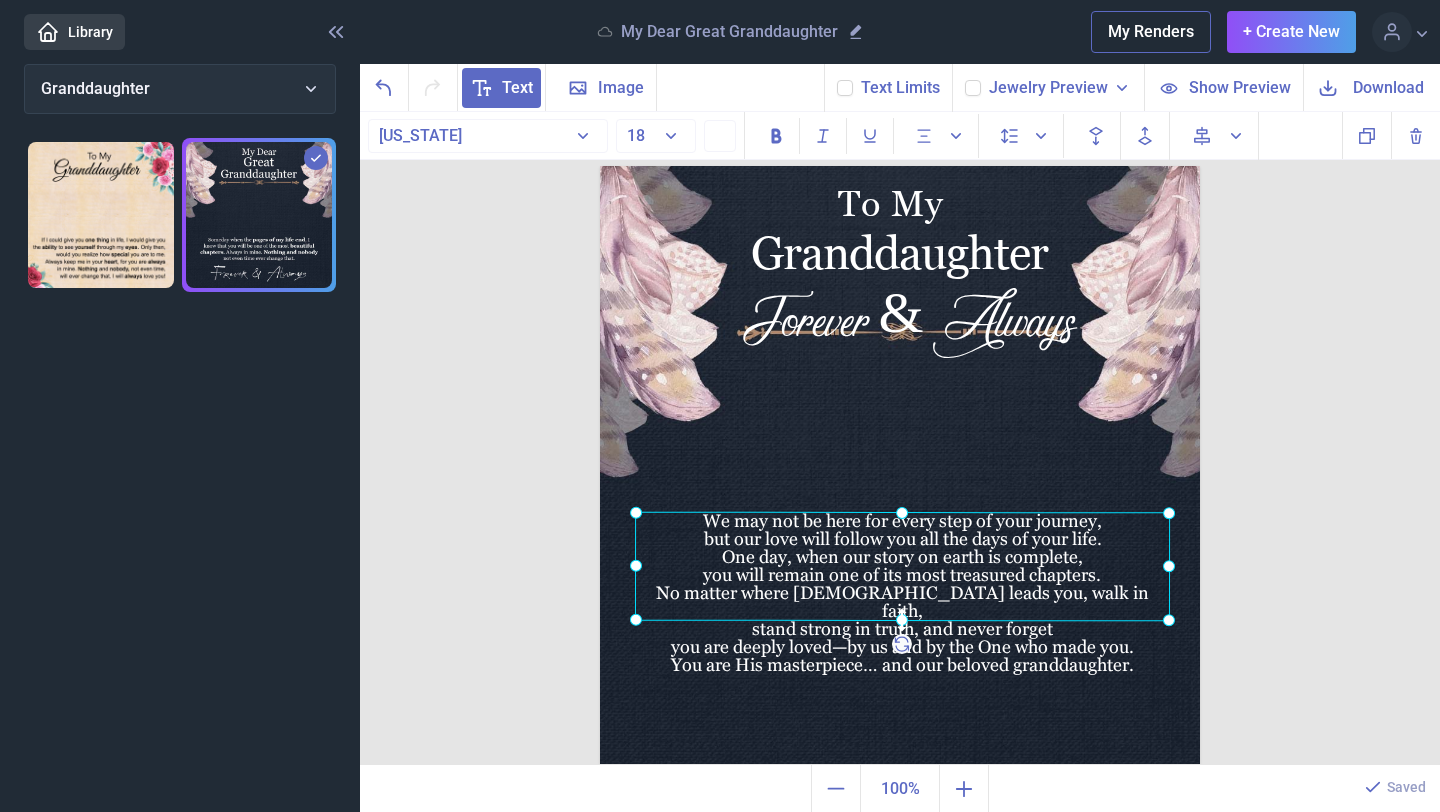 click 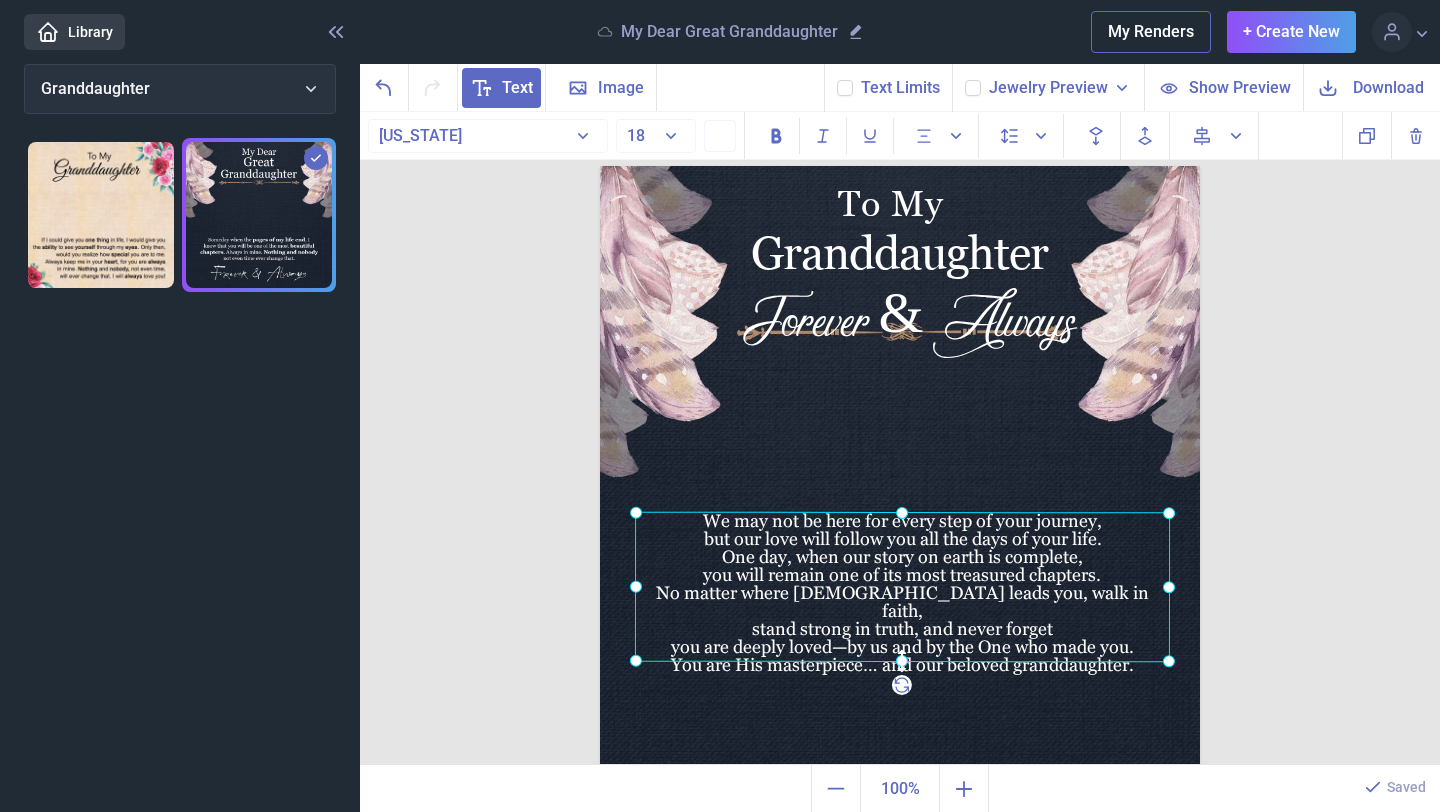 drag, startPoint x: 902, startPoint y: 622, endPoint x: 891, endPoint y: 660, distance: 39.56008 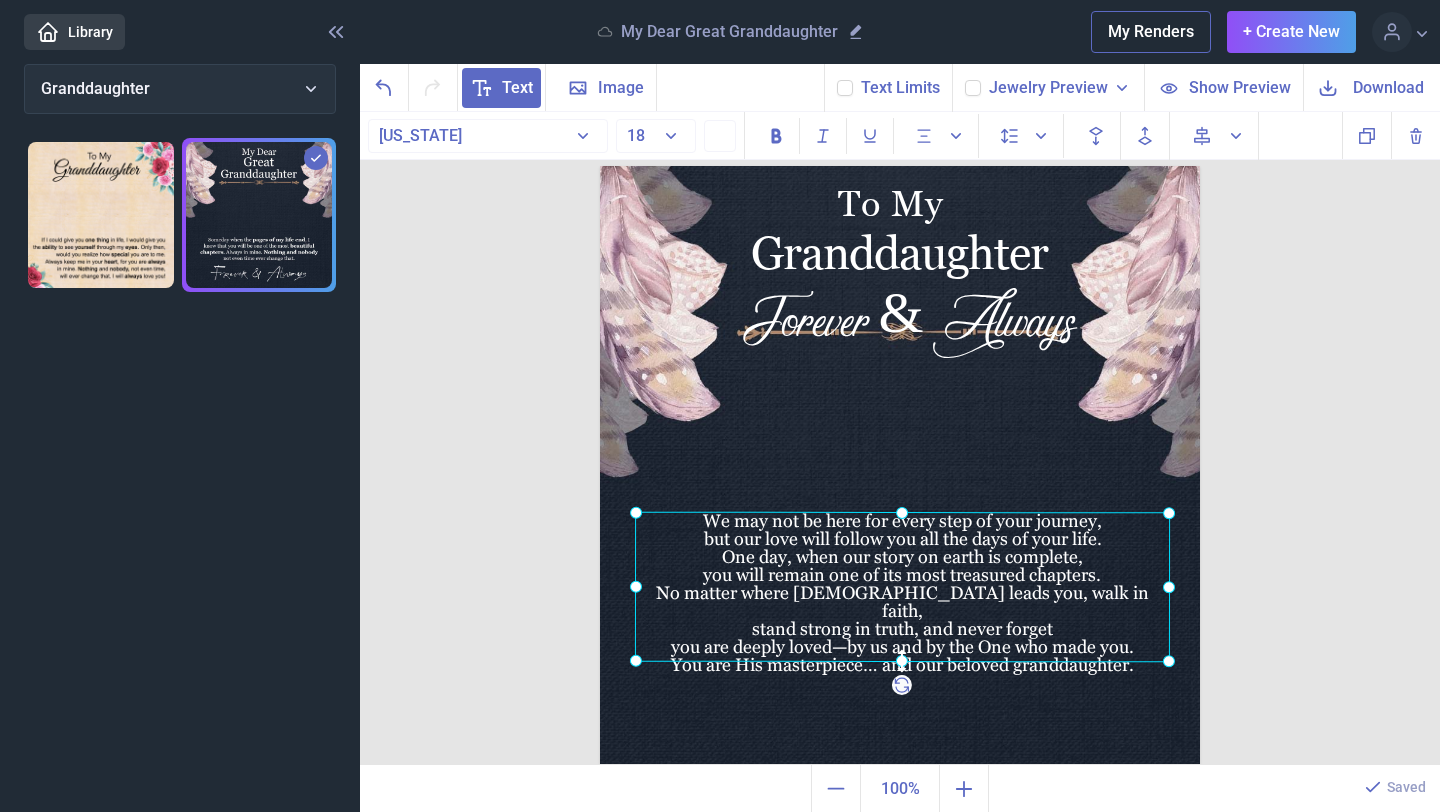 click 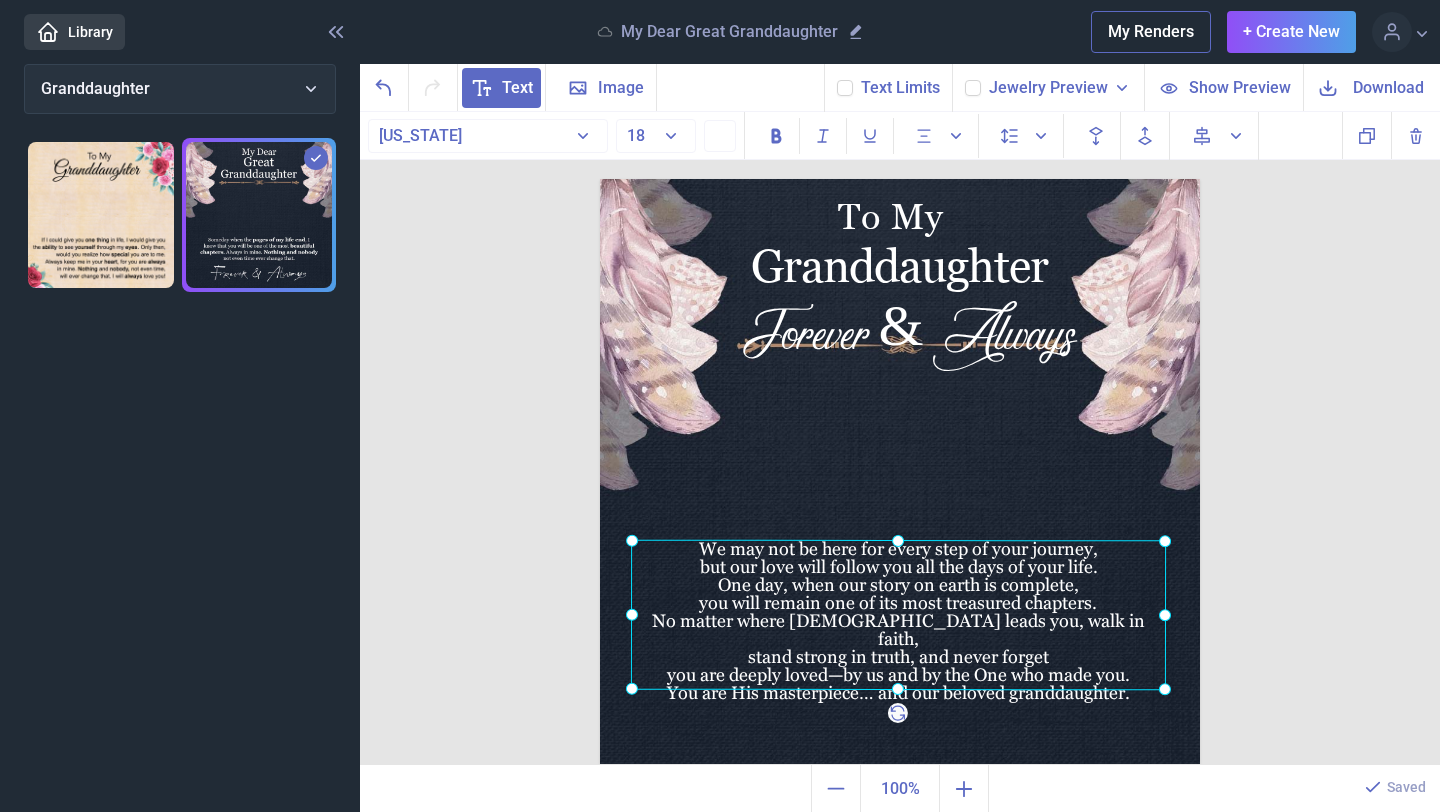 scroll, scrollTop: 0, scrollLeft: 0, axis: both 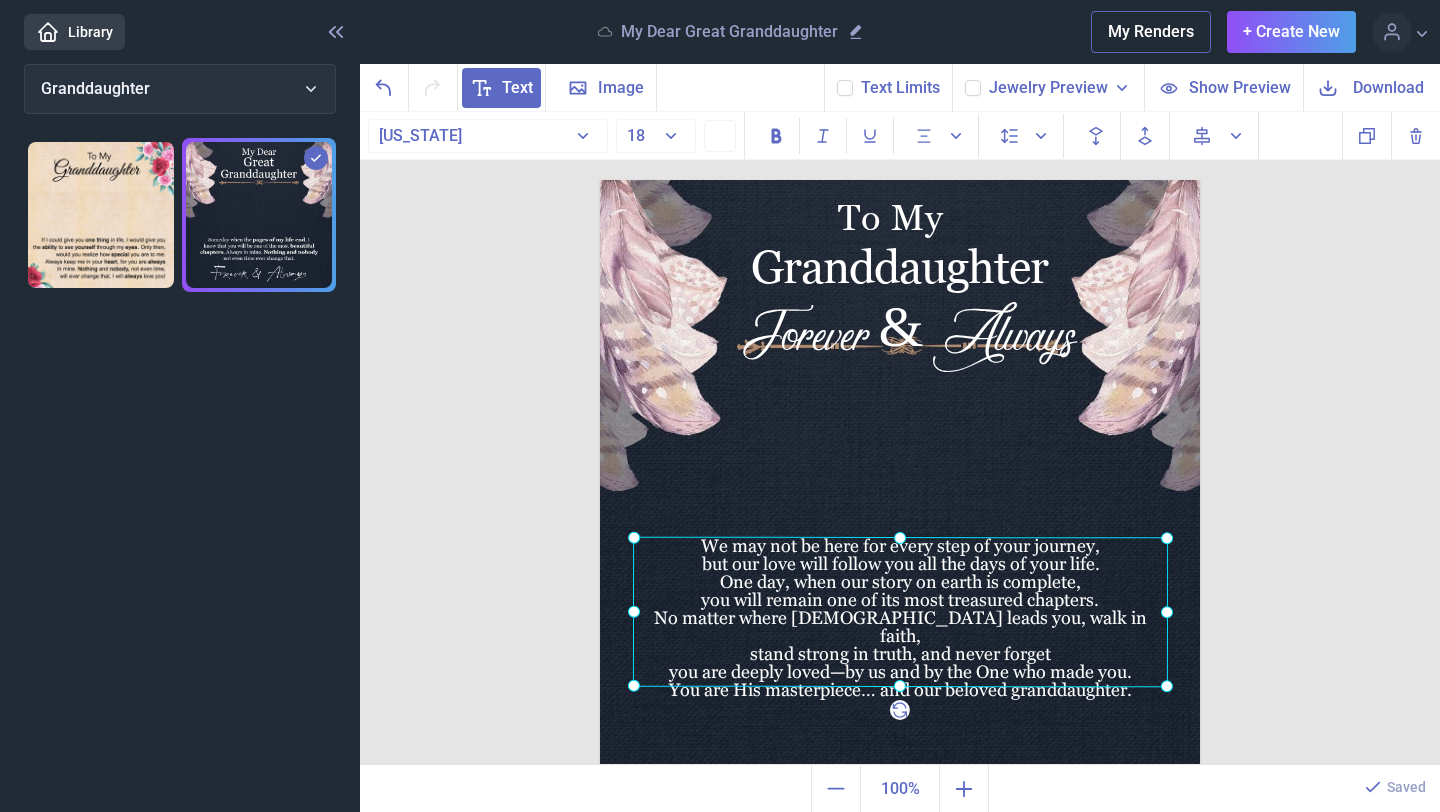 click at bounding box center [900, 612] 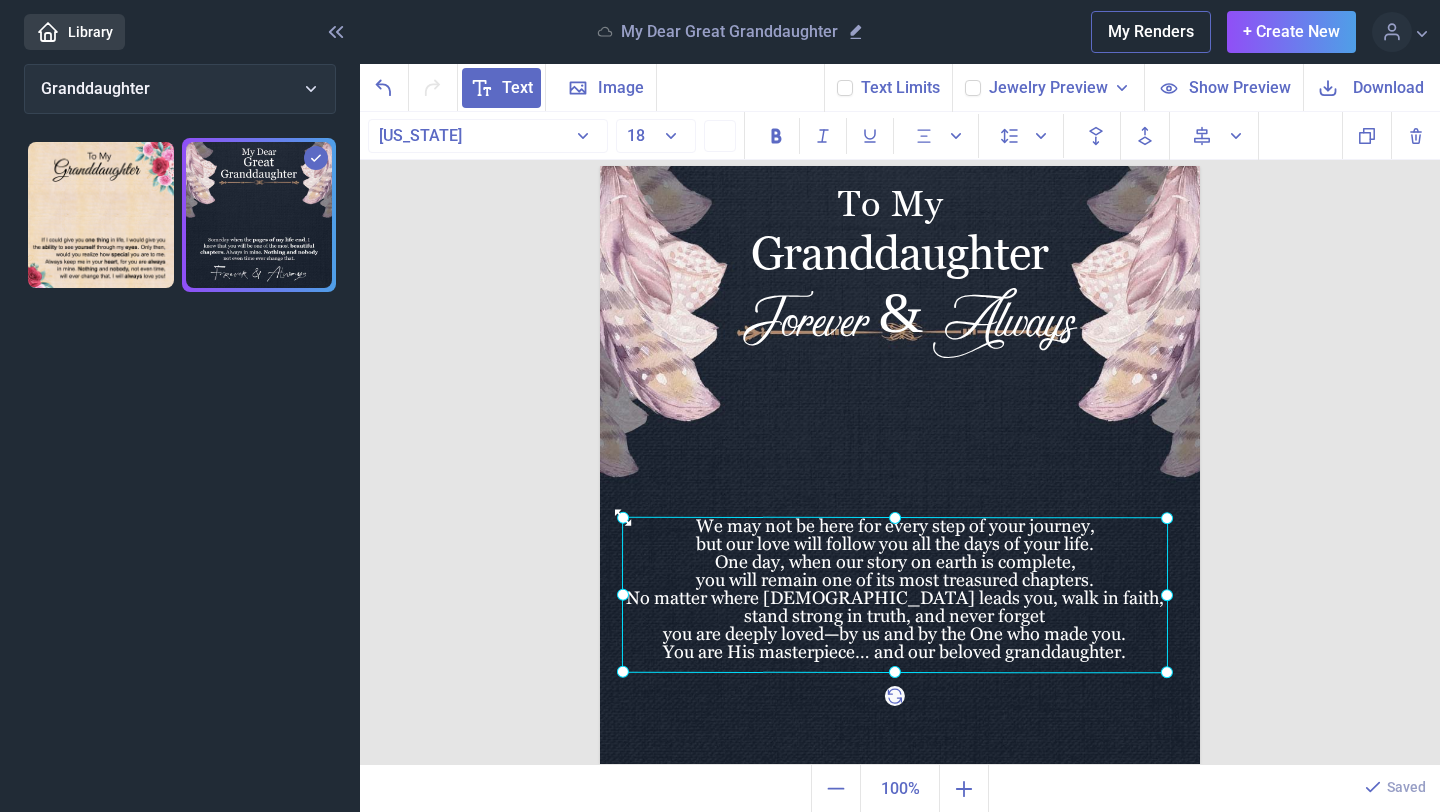 scroll, scrollTop: 15, scrollLeft: 0, axis: vertical 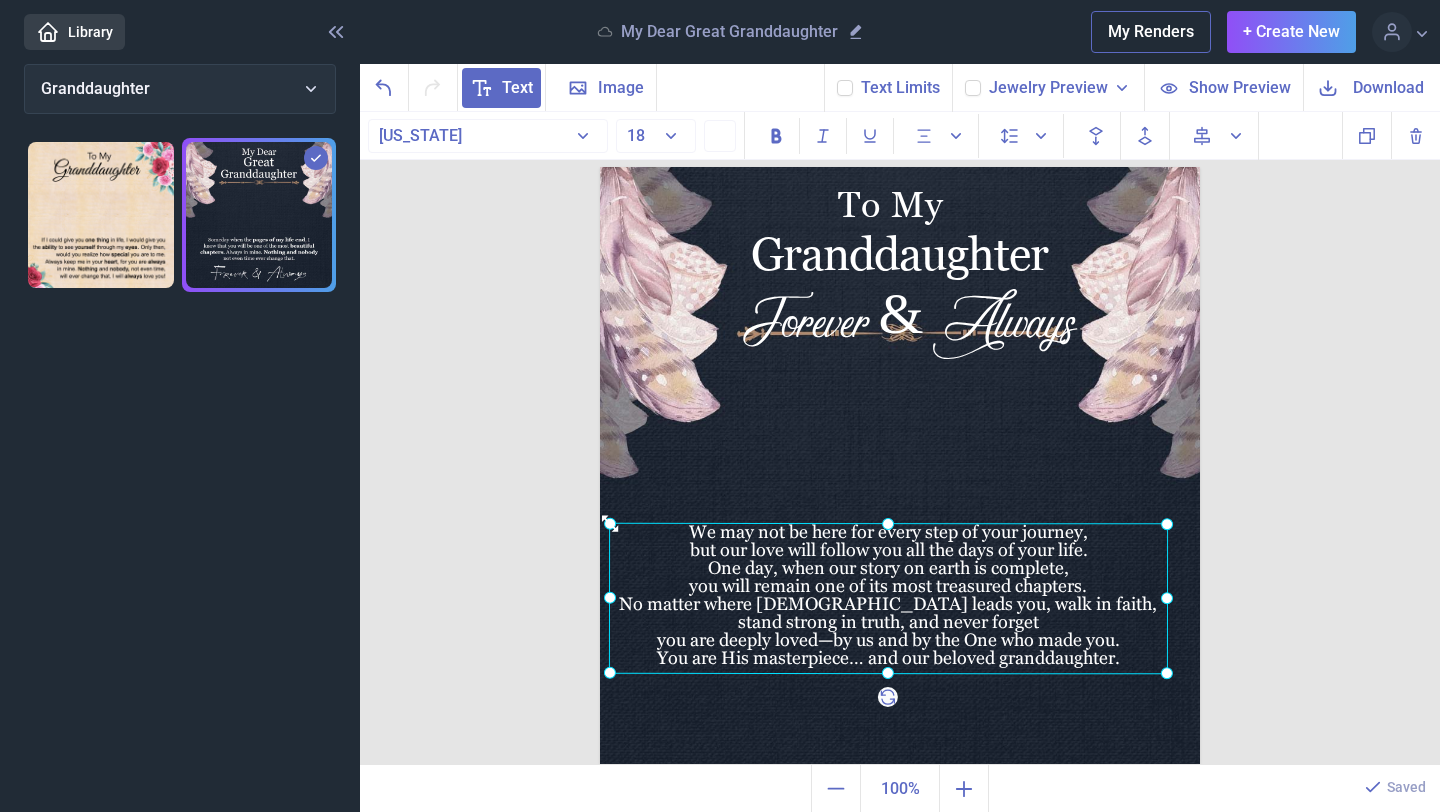 drag, startPoint x: 632, startPoint y: 523, endPoint x: 609, endPoint y: 520, distance: 23.194826 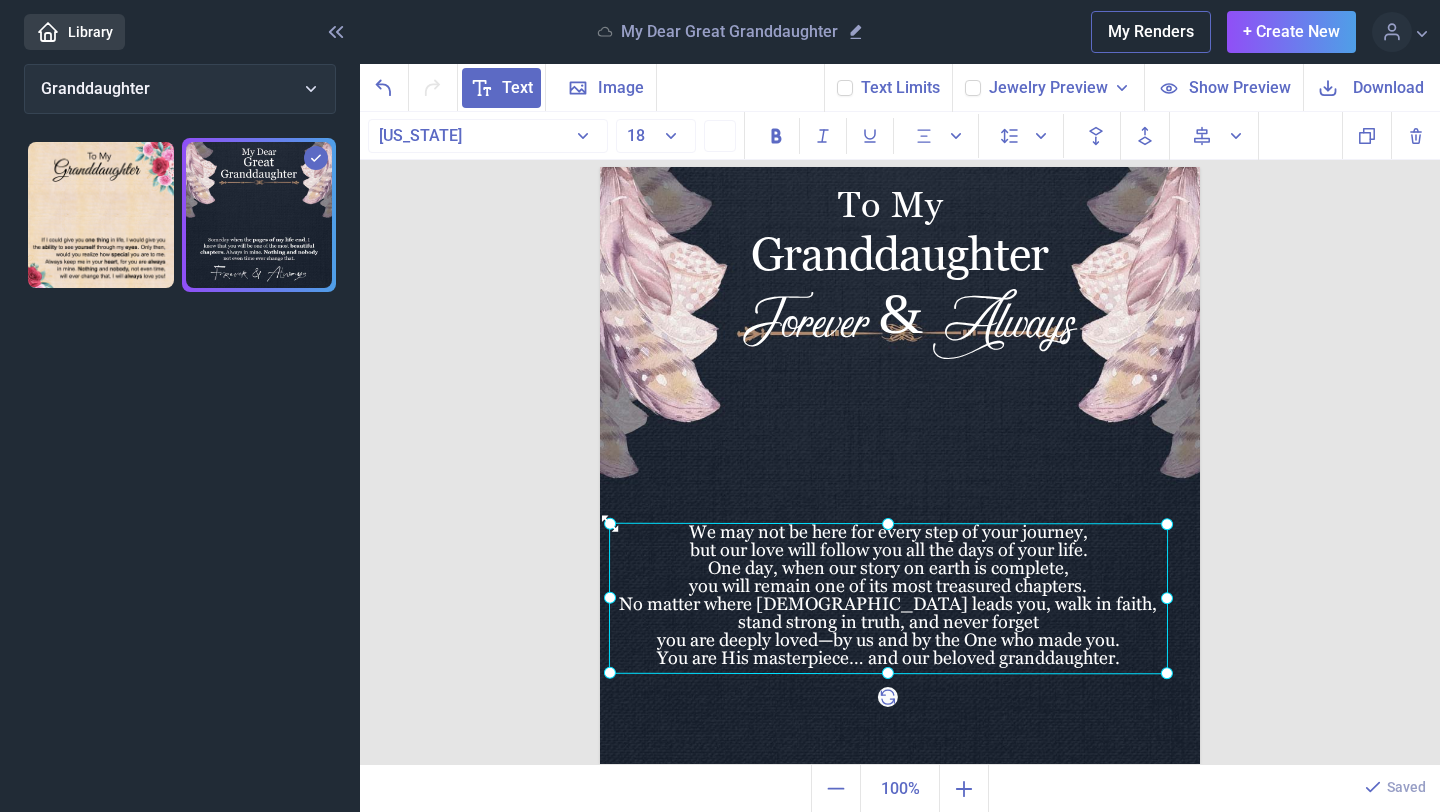 click 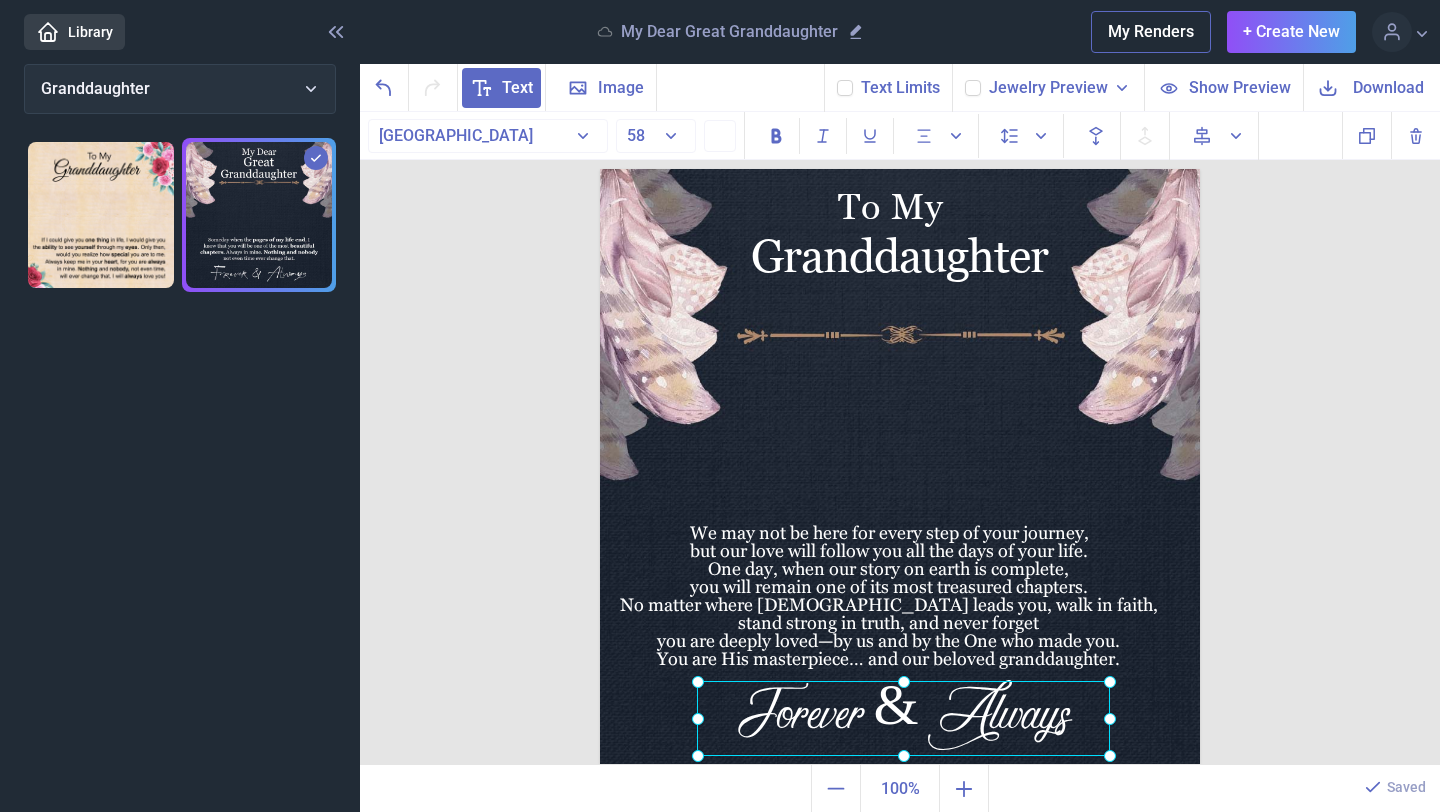drag, startPoint x: 899, startPoint y: 318, endPoint x: 894, endPoint y: 707, distance: 389.03214 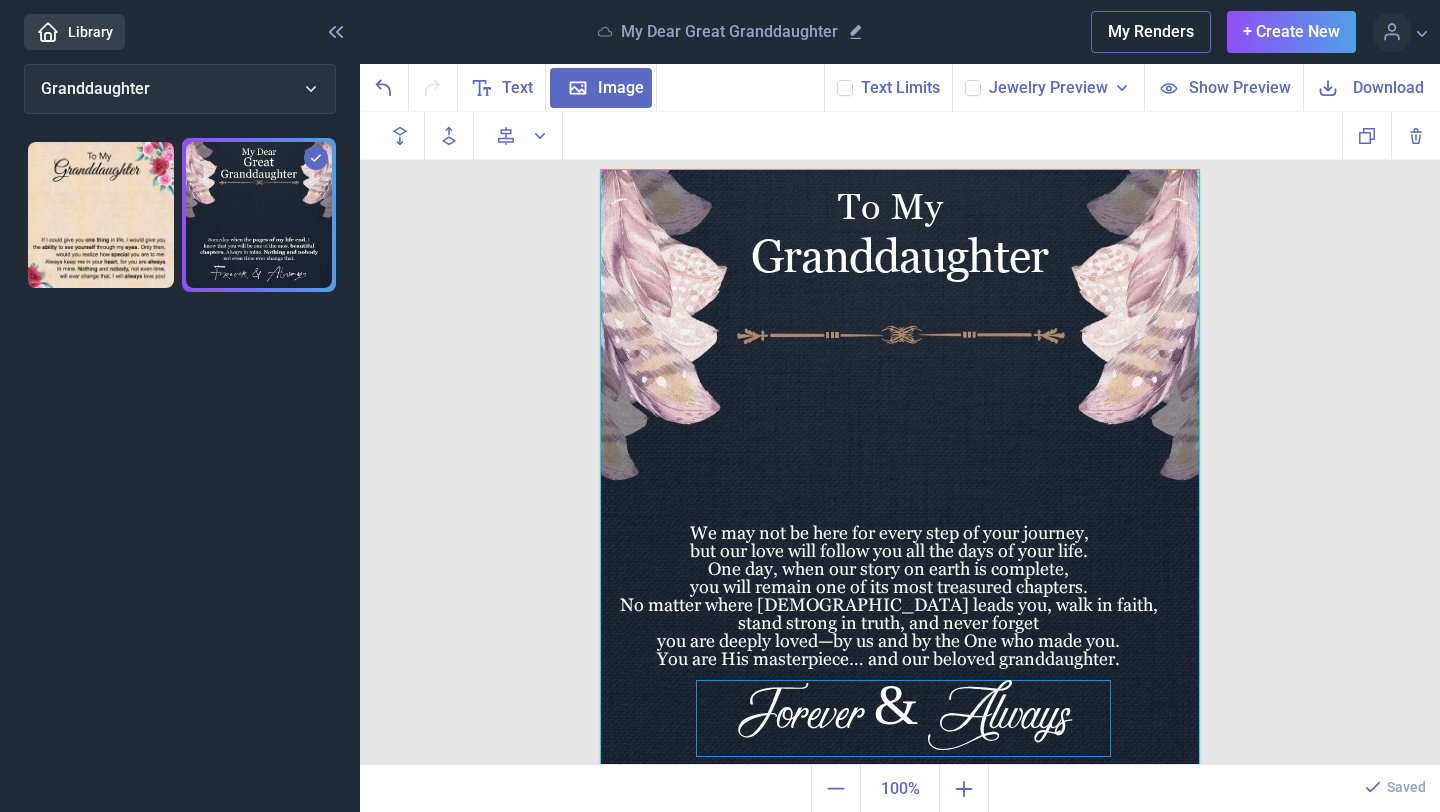 scroll, scrollTop: 16, scrollLeft: 0, axis: vertical 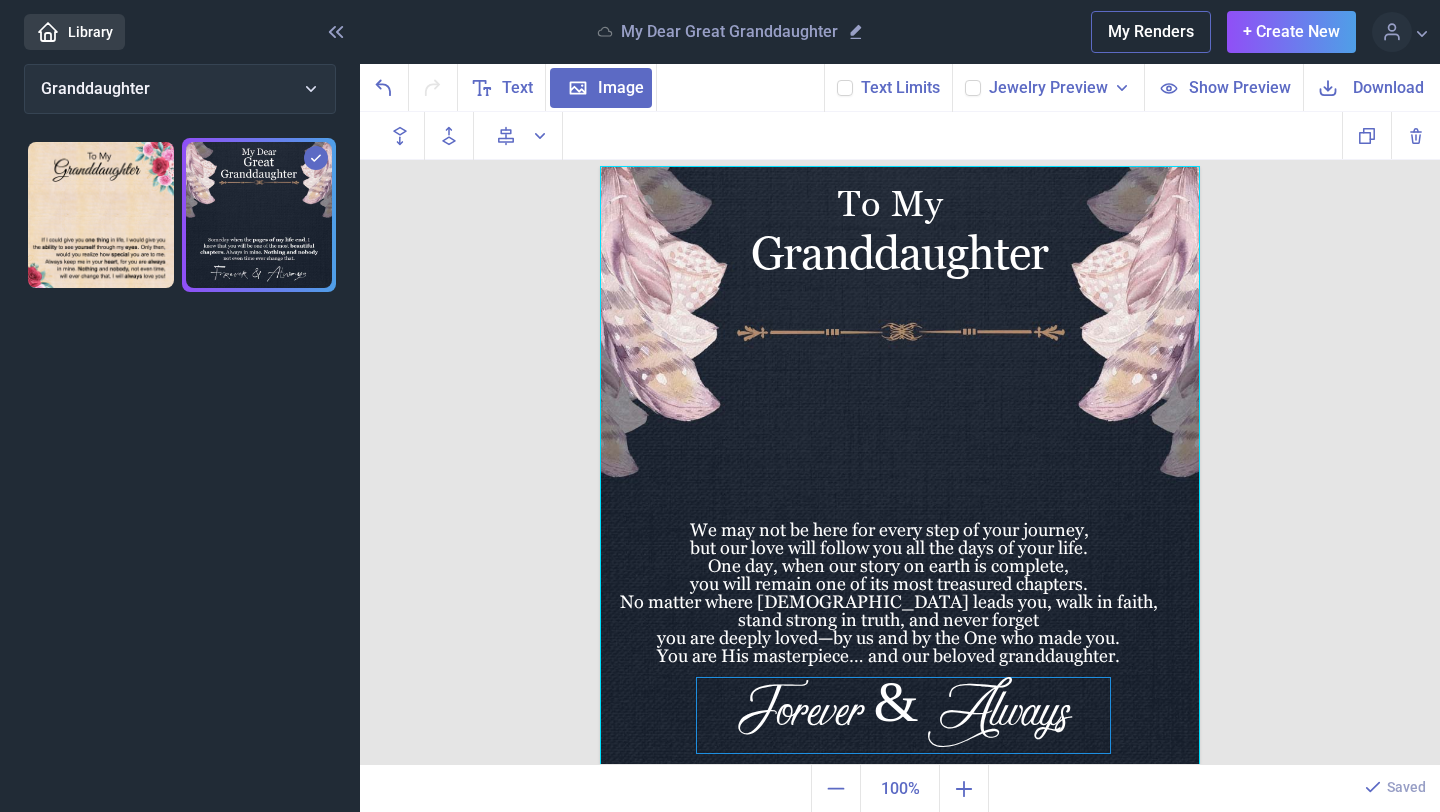 click on "Forever & Always" at bounding box center (900, 166) 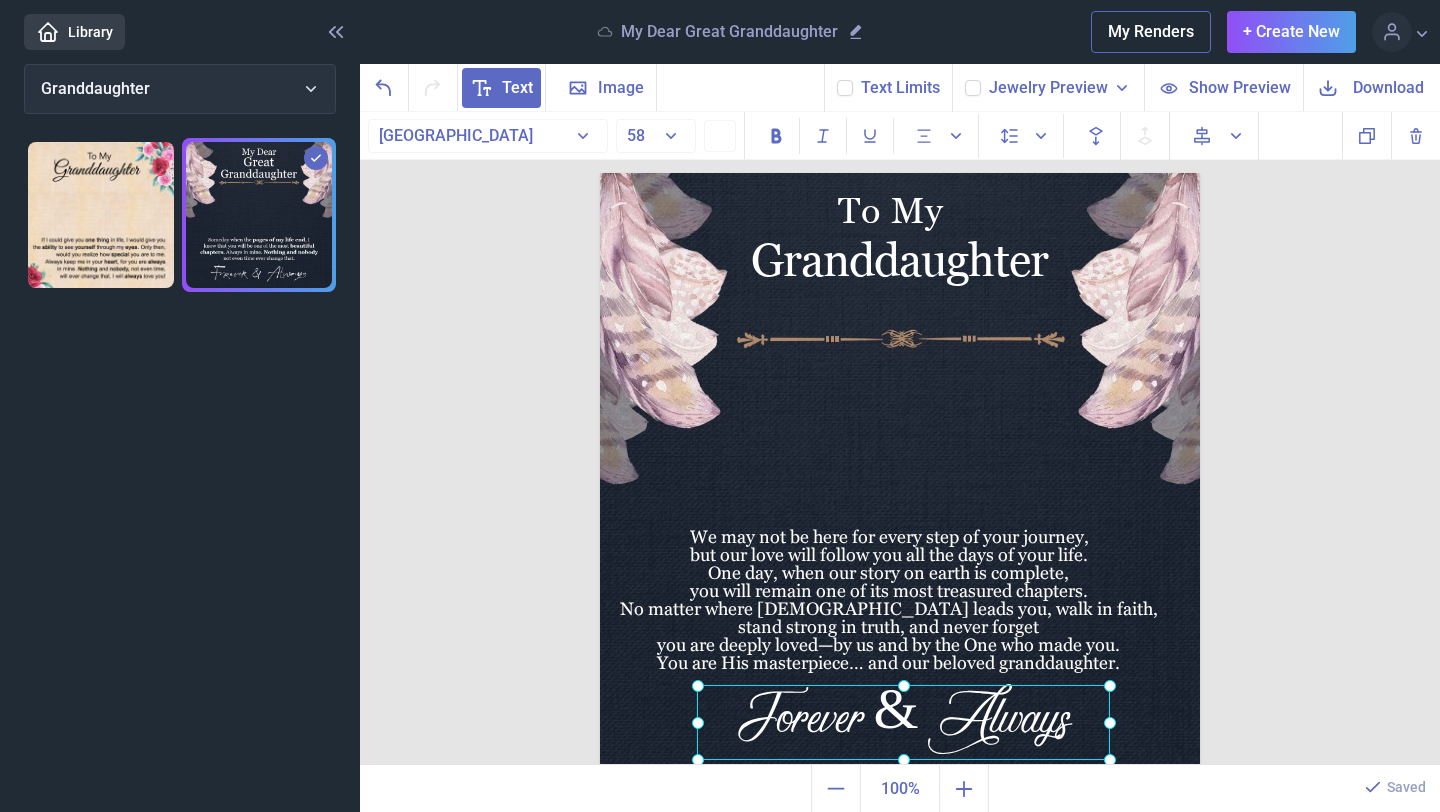 click 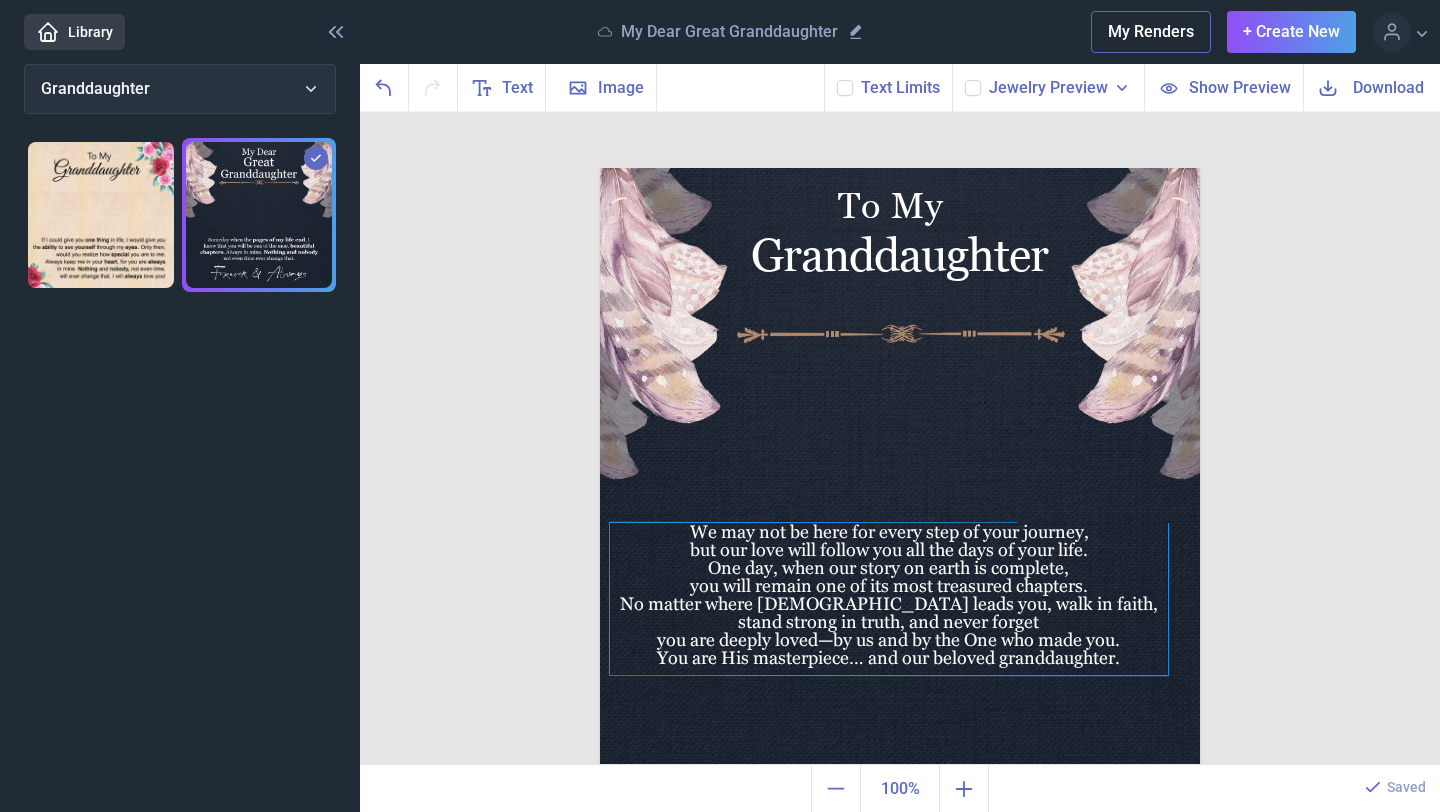 scroll, scrollTop: 0, scrollLeft: 0, axis: both 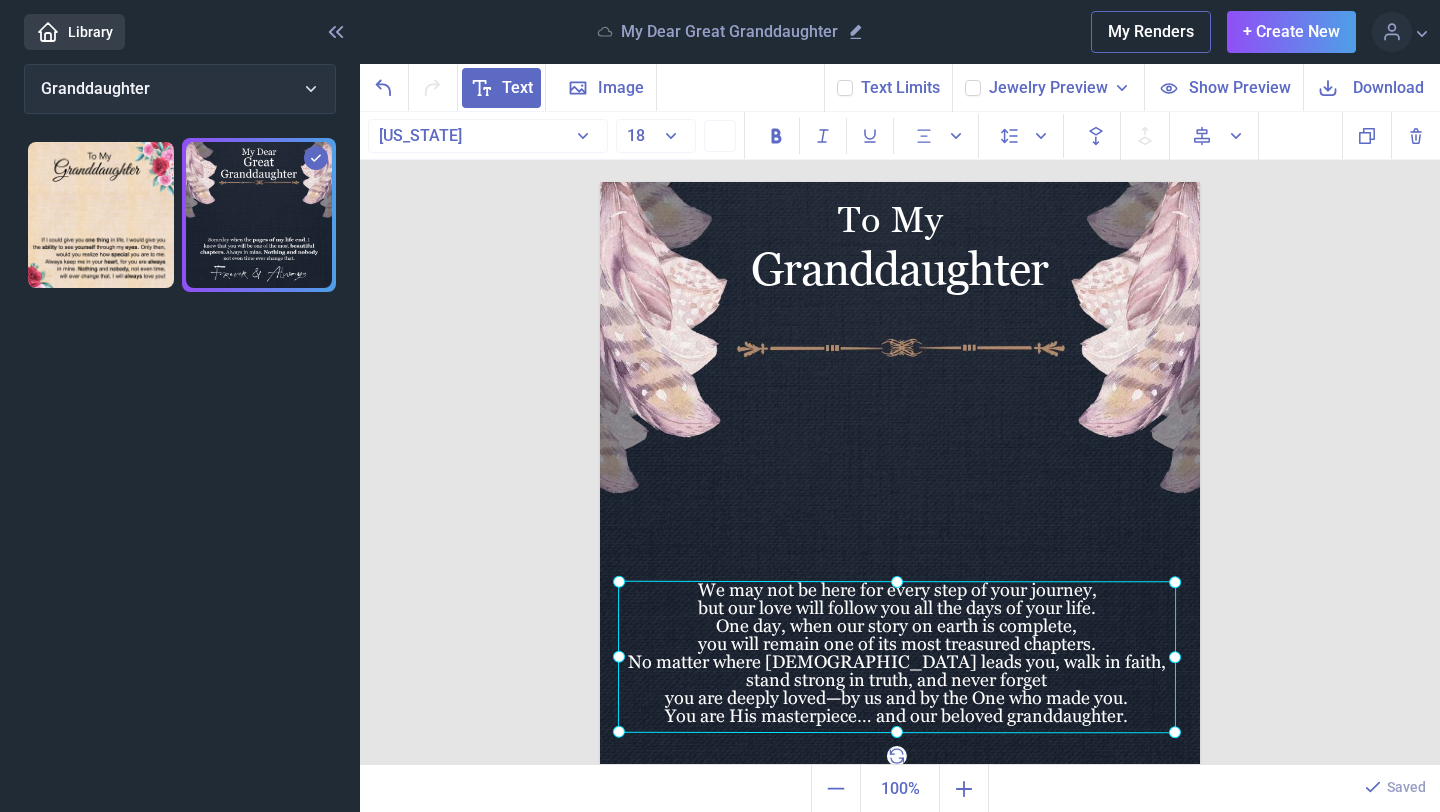 drag, startPoint x: 990, startPoint y: 614, endPoint x: 999, endPoint y: 658, distance: 44.911022 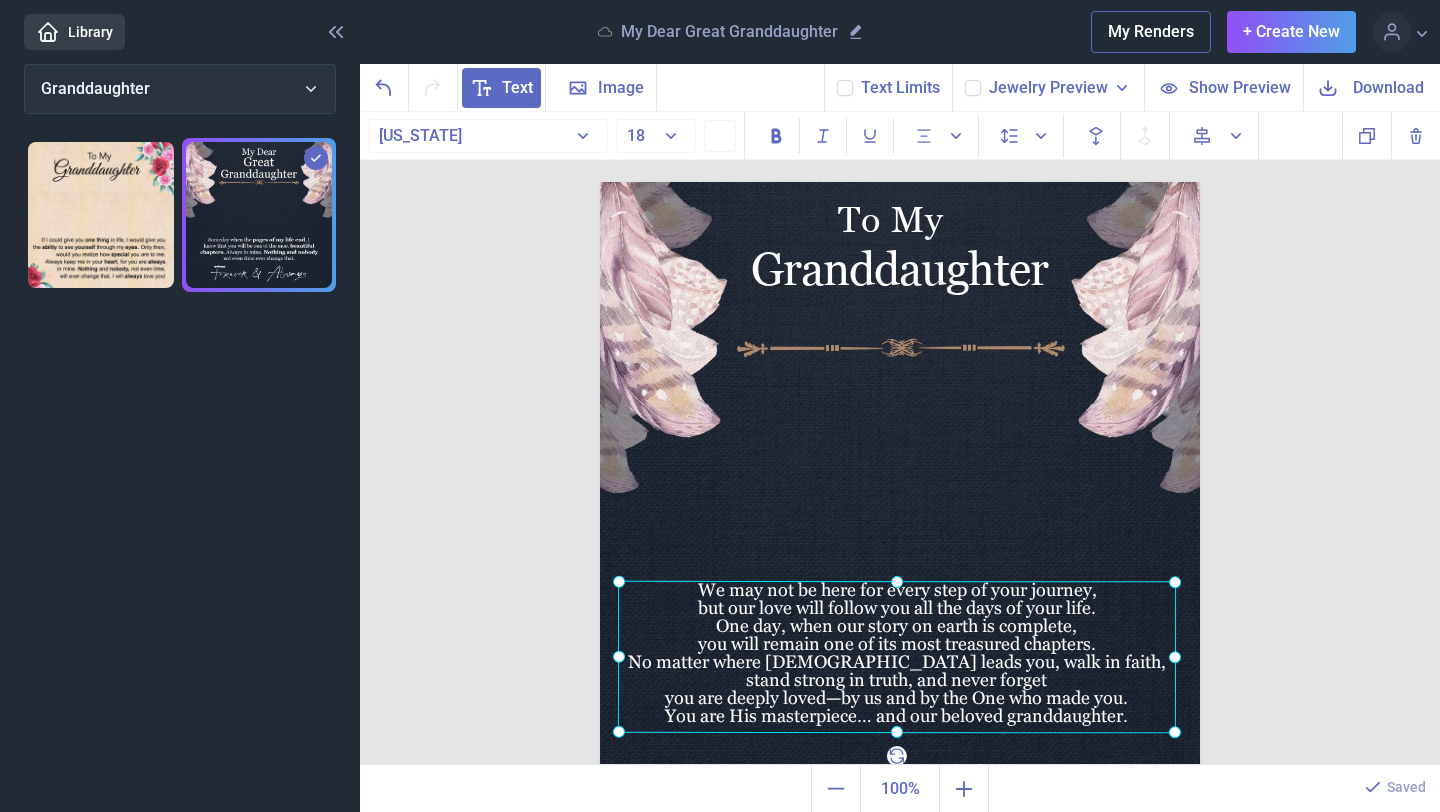 click on "We may not be here for every step of your journey, but our love will follow you all the days of your life. One day, when our story on earth is complete, you will remain one of its most treasured chapters. No matter where [DEMOGRAPHIC_DATA] leads you, walk in faith, stand strong in truth, and never forget you are deeply loved—by us and by the One who made you. You are His masterpiece… and our beloved granddaughter." at bounding box center [600, 182] 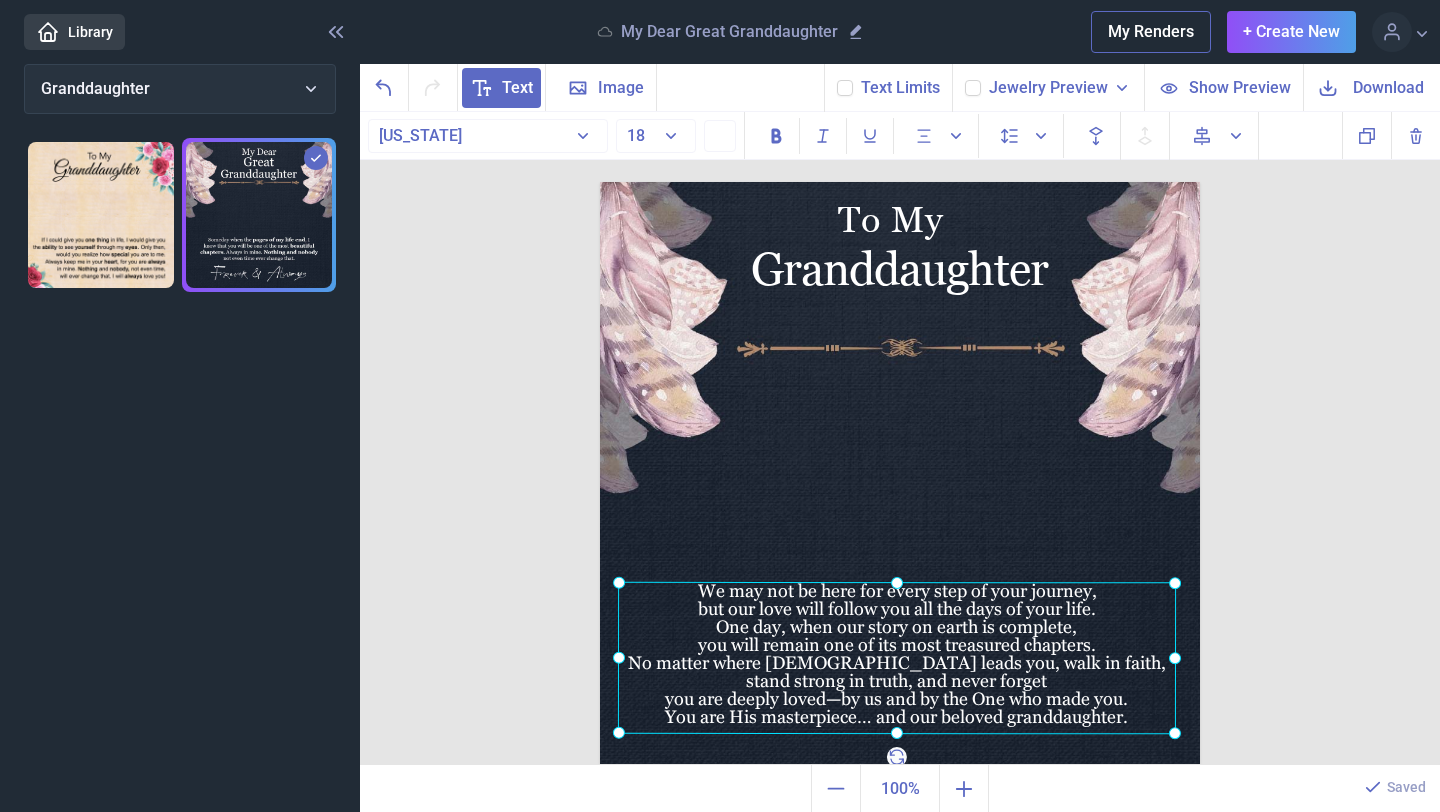 click at bounding box center (897, 658) 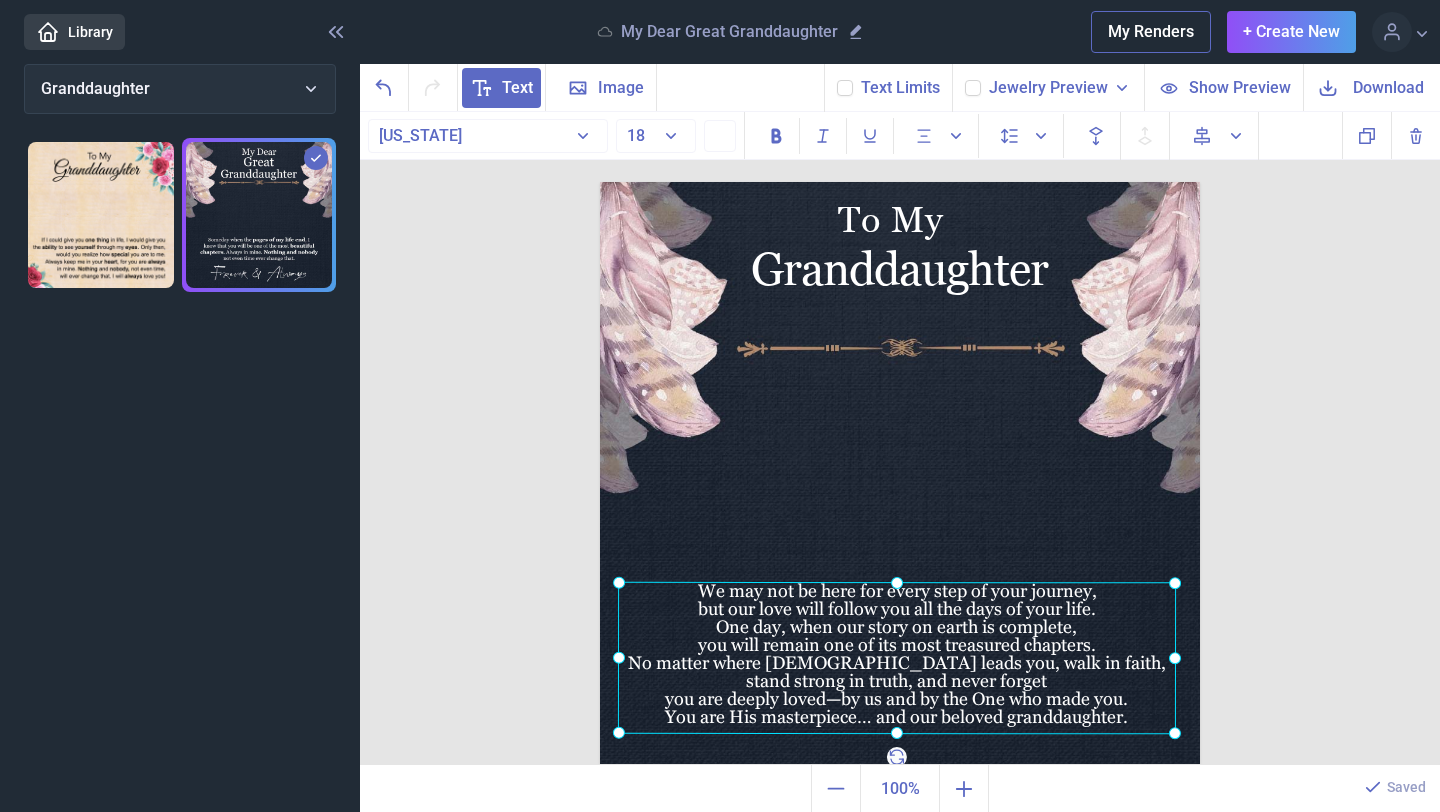 click at bounding box center [897, 658] 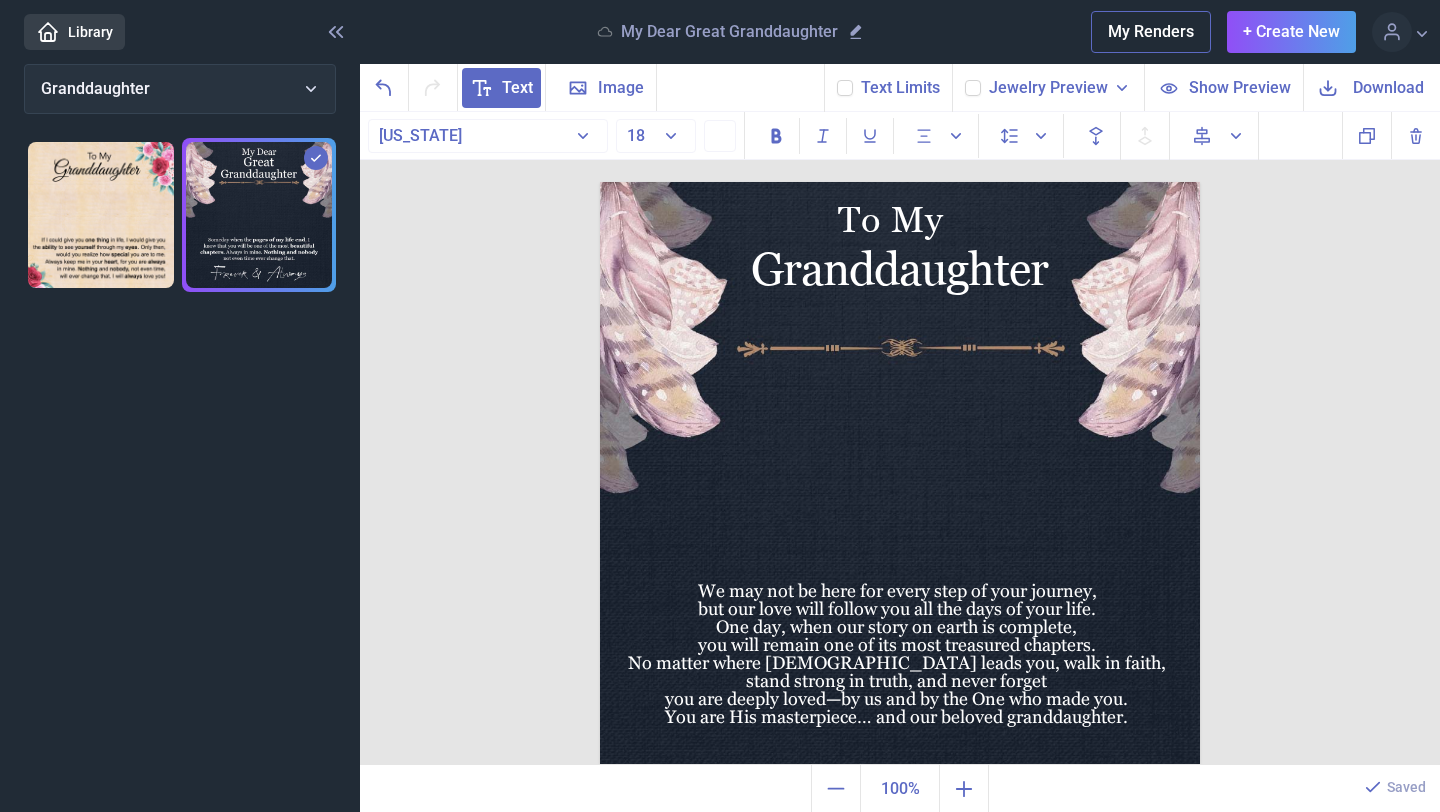 click on "you will remain one of its most treasured chapters." at bounding box center (897, 645) 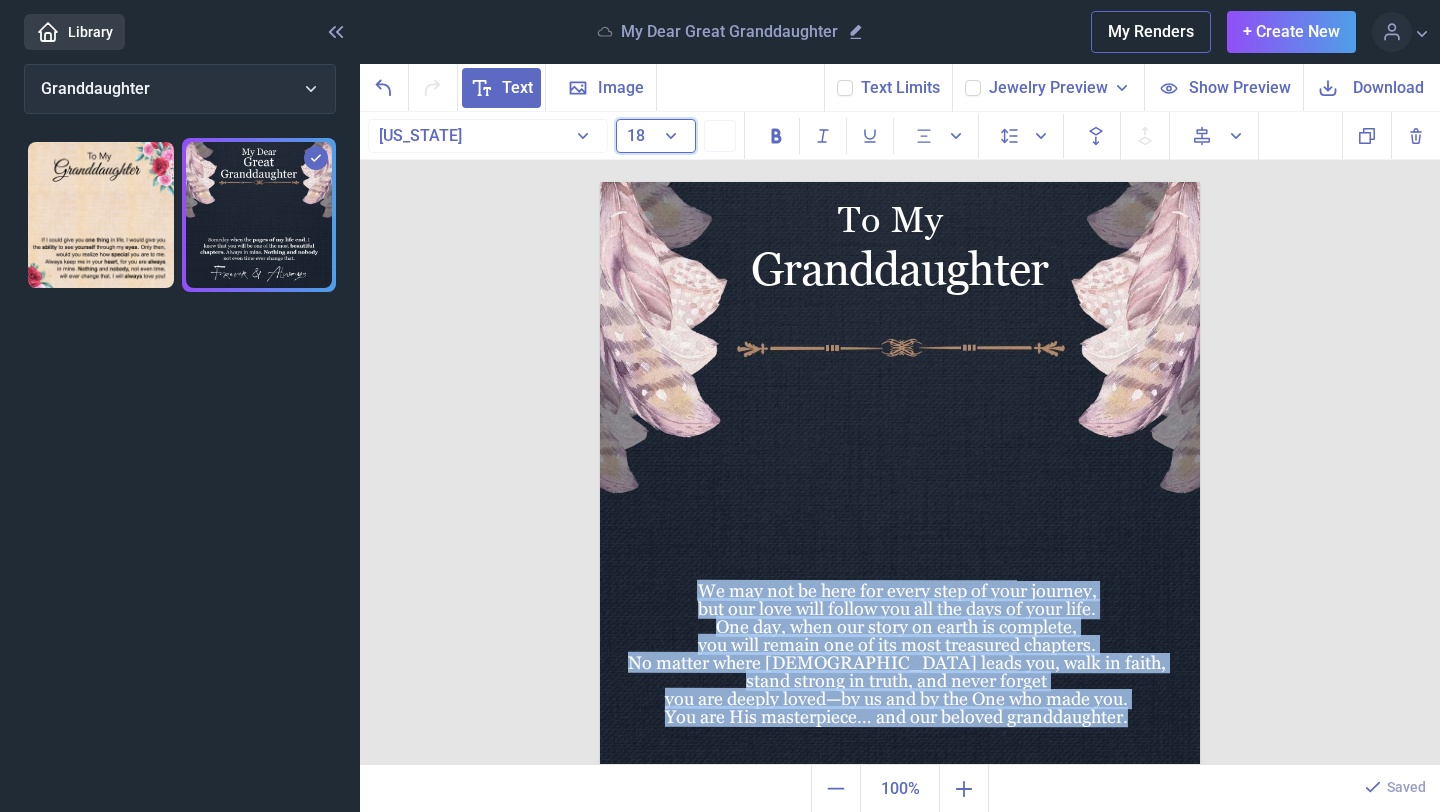 click on "18" at bounding box center [656, 136] 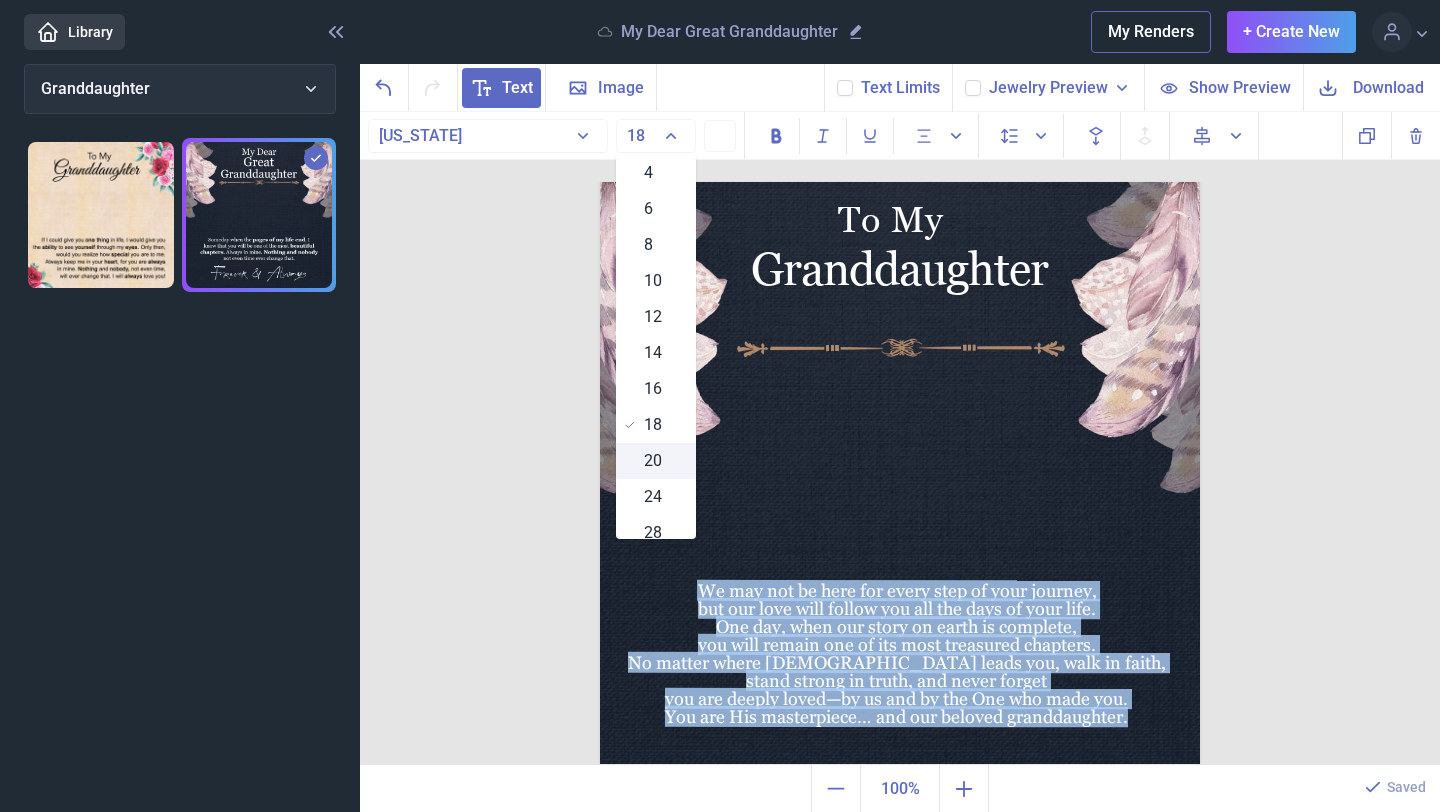 click on "20" at bounding box center [653, 461] 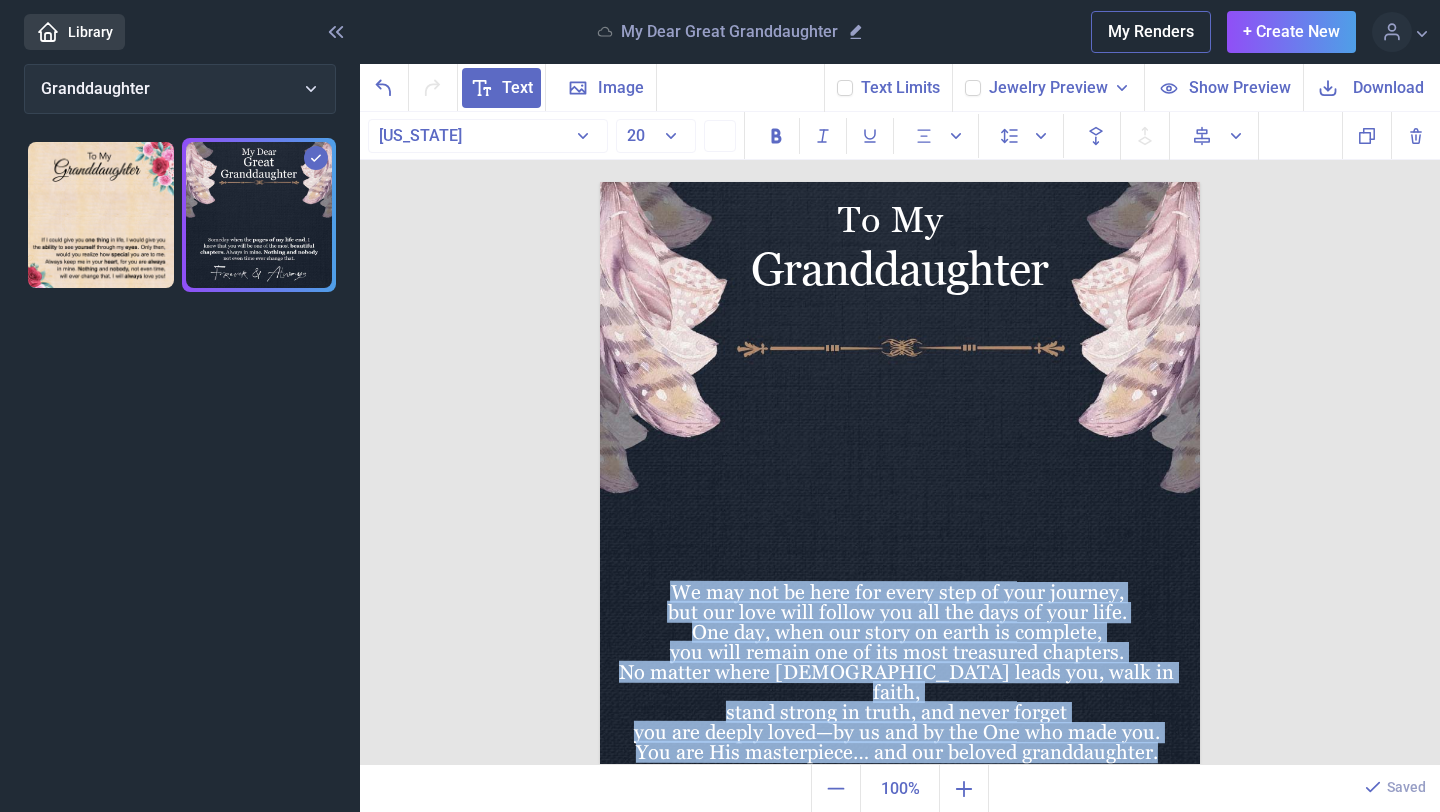click at bounding box center [900, 482] 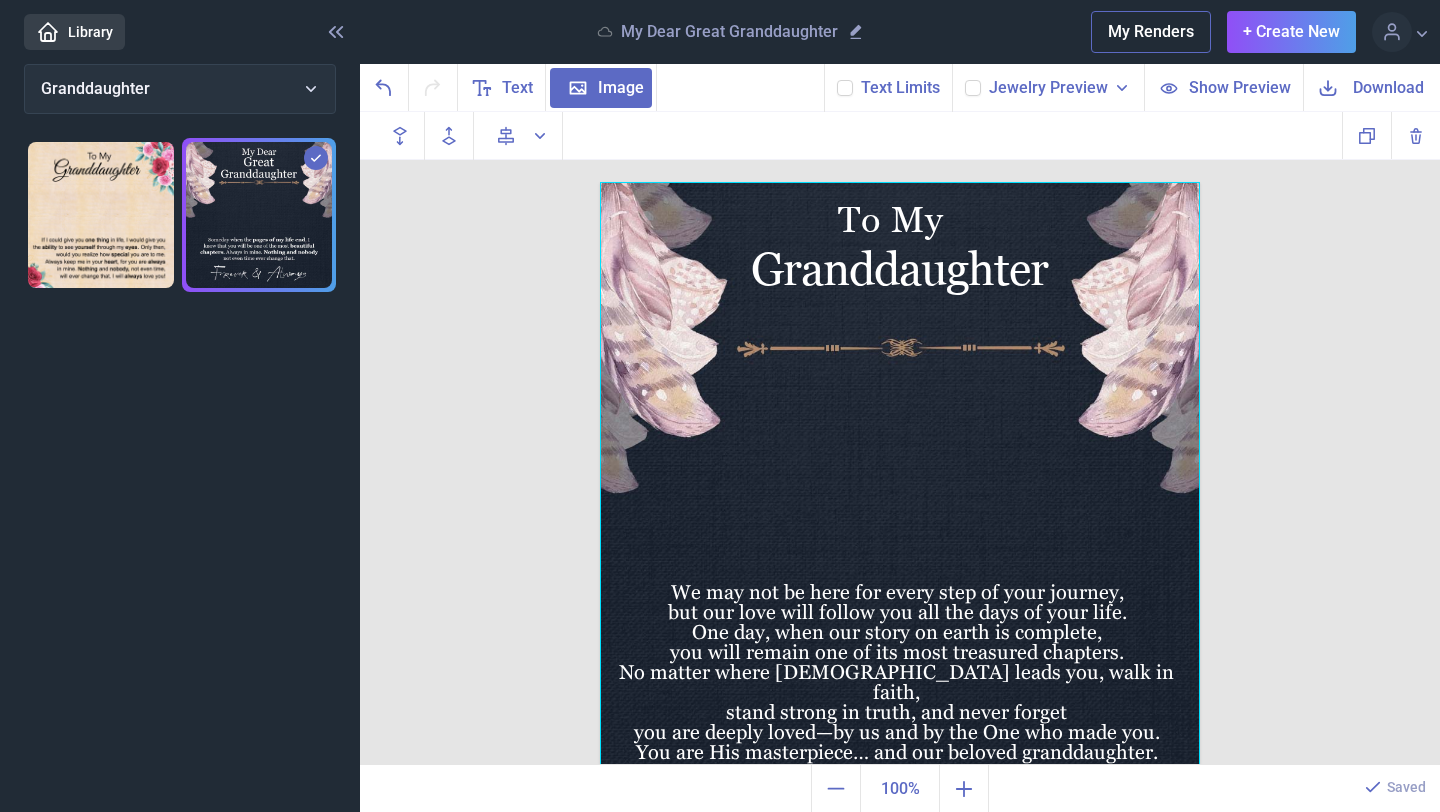 click on "To My       Granddaughter       We may not be here for every step of your journey, but our love will follow you all the days of your life. One day, when our story on earth is complete, you will remain one of its most treasured chapters. No matter where God leads you, walk in faith, stand strong in truth, and never forget you are deeply loved—by us and by the One who made you. You are His masterpiece… and our beloved granddaughter.           Duplicate     Delete       Backwards   >   Forward" at bounding box center [900, 439] 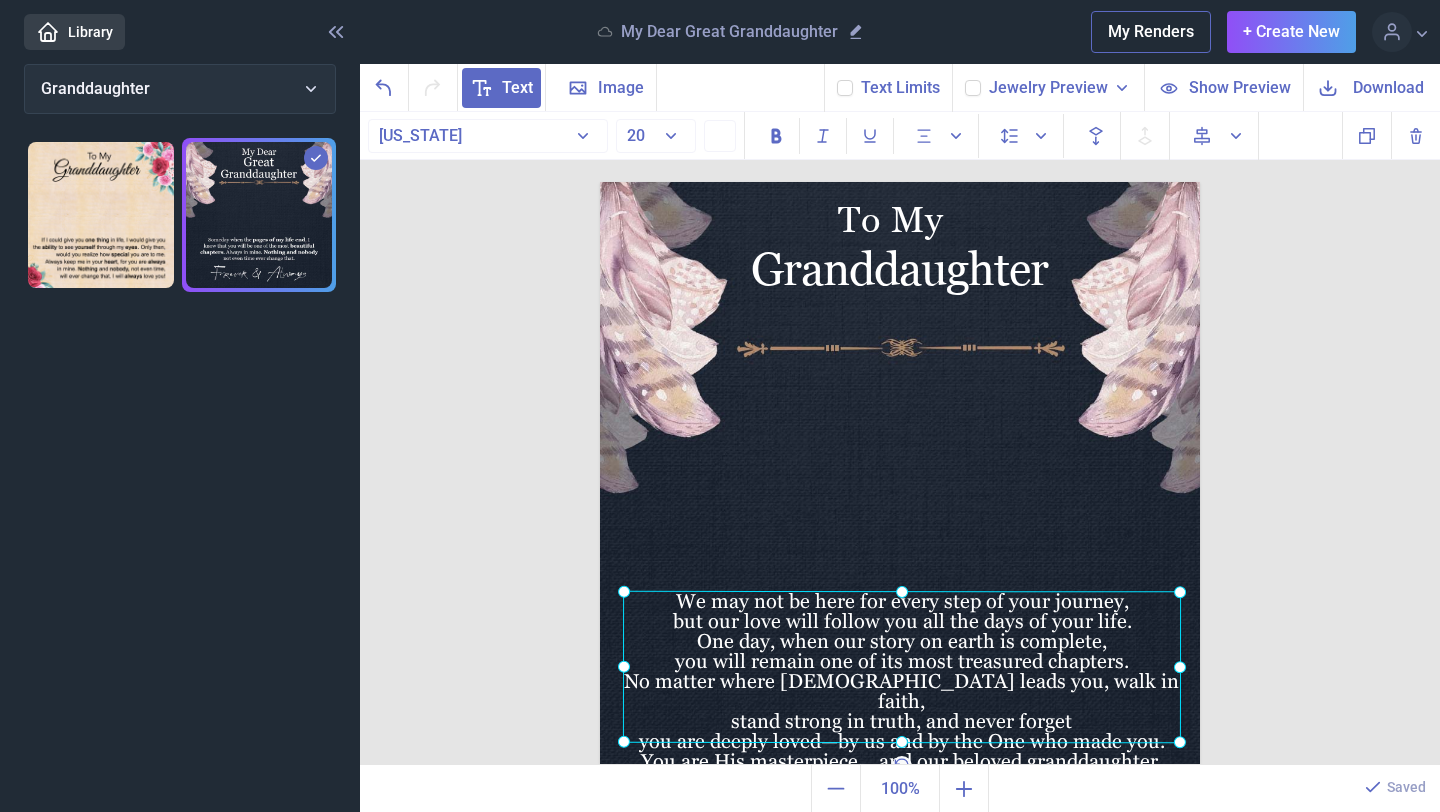 drag, startPoint x: 1025, startPoint y: 660, endPoint x: 1030, endPoint y: 669, distance: 10.29563 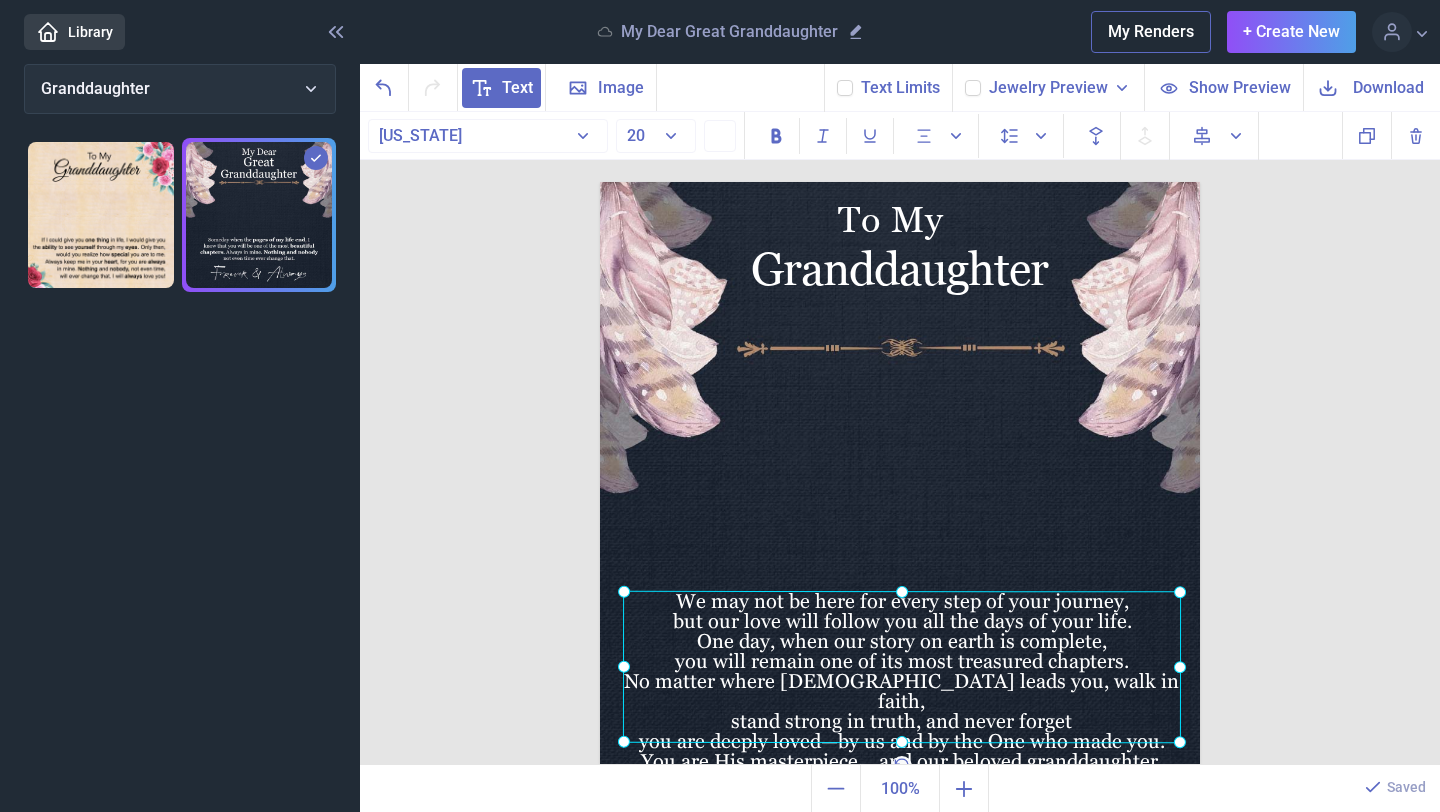click on "We may not be here for every step of your journey, but our love will follow you all the days of your life. One day, when our story on earth is complete, you will remain one of its most treasured chapters. No matter where [DEMOGRAPHIC_DATA] leads you, walk in faith, stand strong in truth, and never forget you are deeply loved—by us and by the One who made you. You are His masterpiece… and our beloved granddaughter." at bounding box center [600, 182] 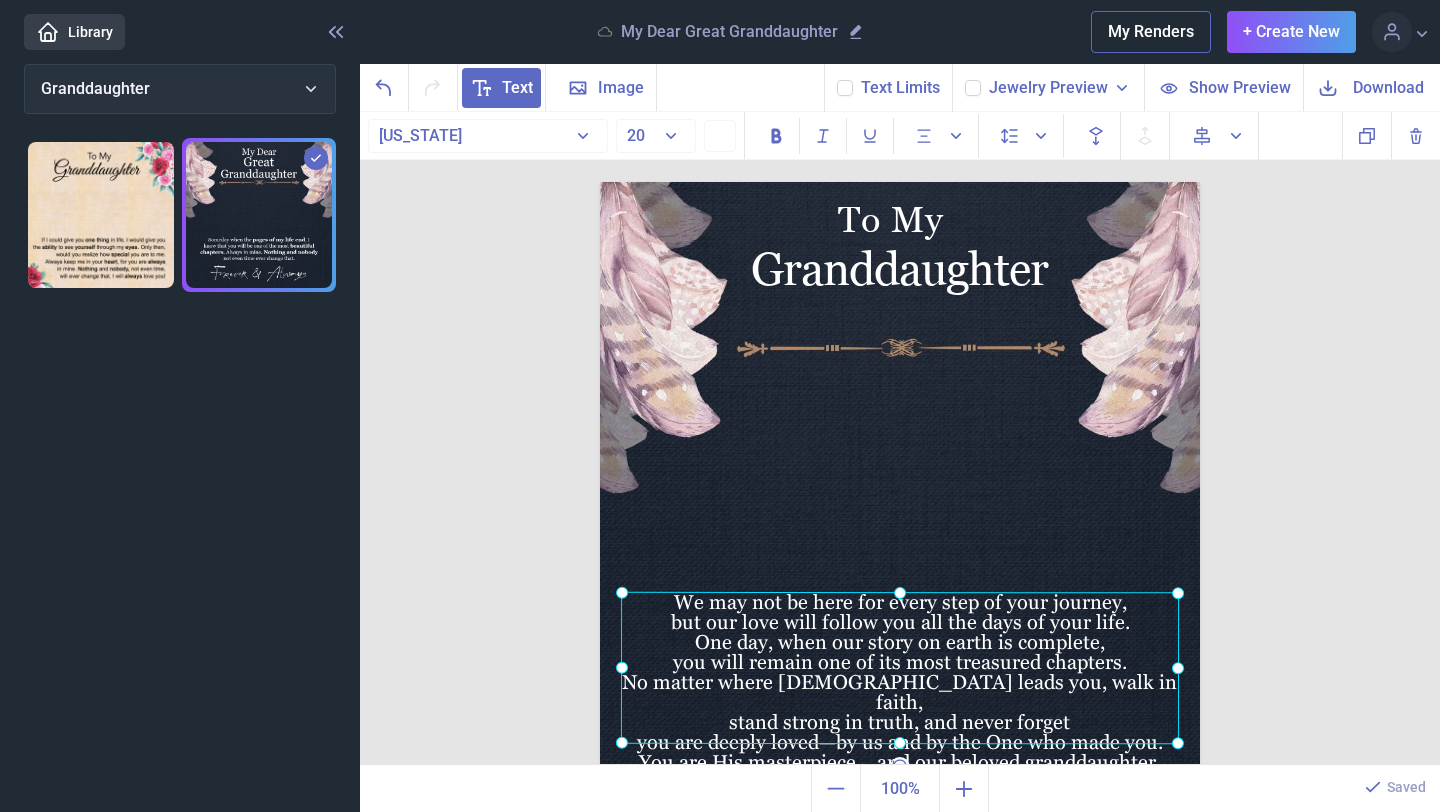 click on "We may not be here for every step of your journey, but our love will follow you all the days of your life. One day, when our story on earth is complete, you will remain one of its most treasured chapters. No matter where [DEMOGRAPHIC_DATA] leads you, walk in faith, stand strong in truth, and never forget you are deeply loved—by us and by the One who made you. You are His masterpiece… and our beloved granddaughter." at bounding box center [600, 182] 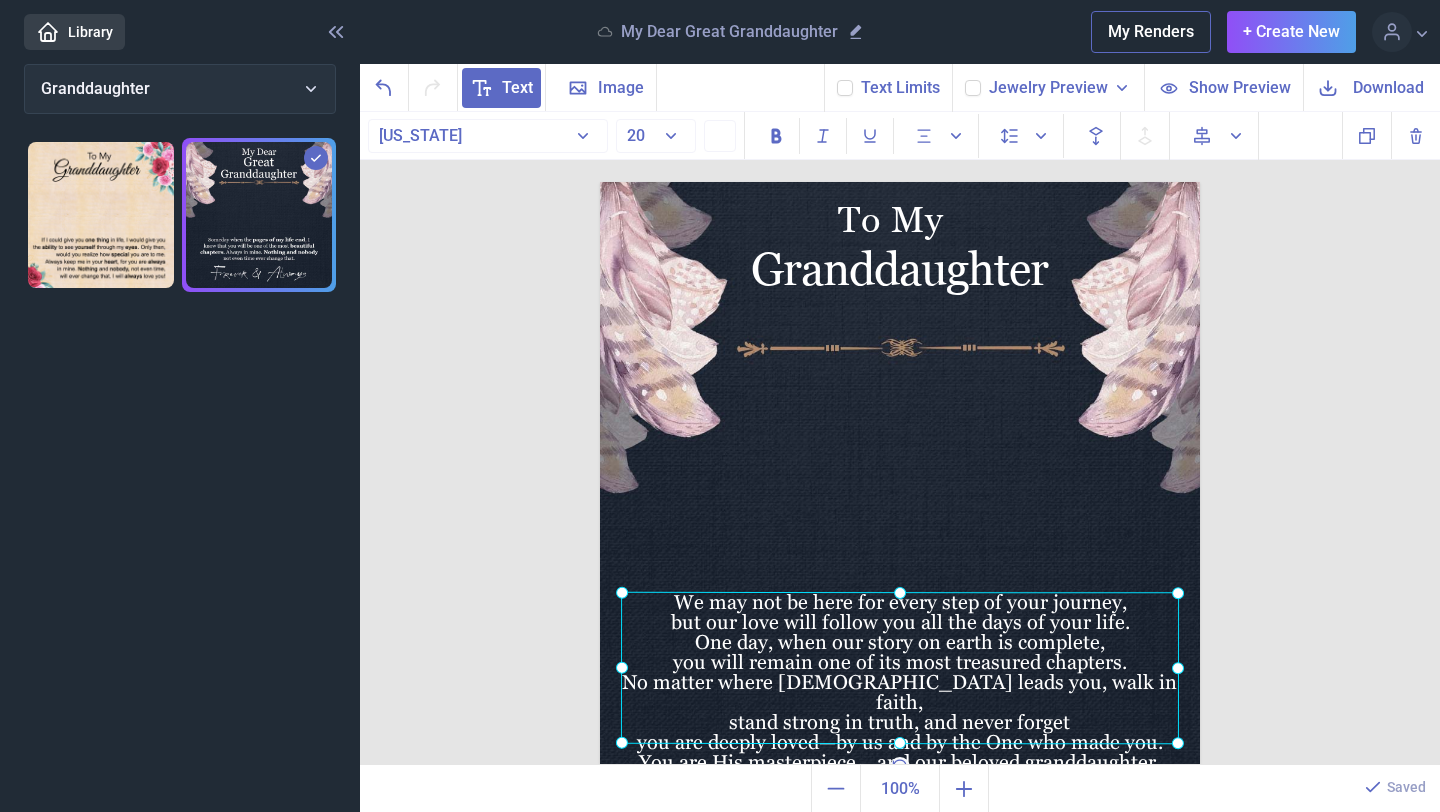 click on "To My       Granddaughter       We may not be here for every step of your journey, but our love will follow you all the days of your life. One day, when our story on earth is complete, you will remain one of its most treasured chapters. No matter where [DEMOGRAPHIC_DATA] leads you, walk in faith, stand strong in truth, and never forget you are deeply loved—by us and by the One who made you. You are His masterpiece… and our beloved granddaughter.                           Duplicate     Delete       Backwards   >   Forward" at bounding box center [900, 439] 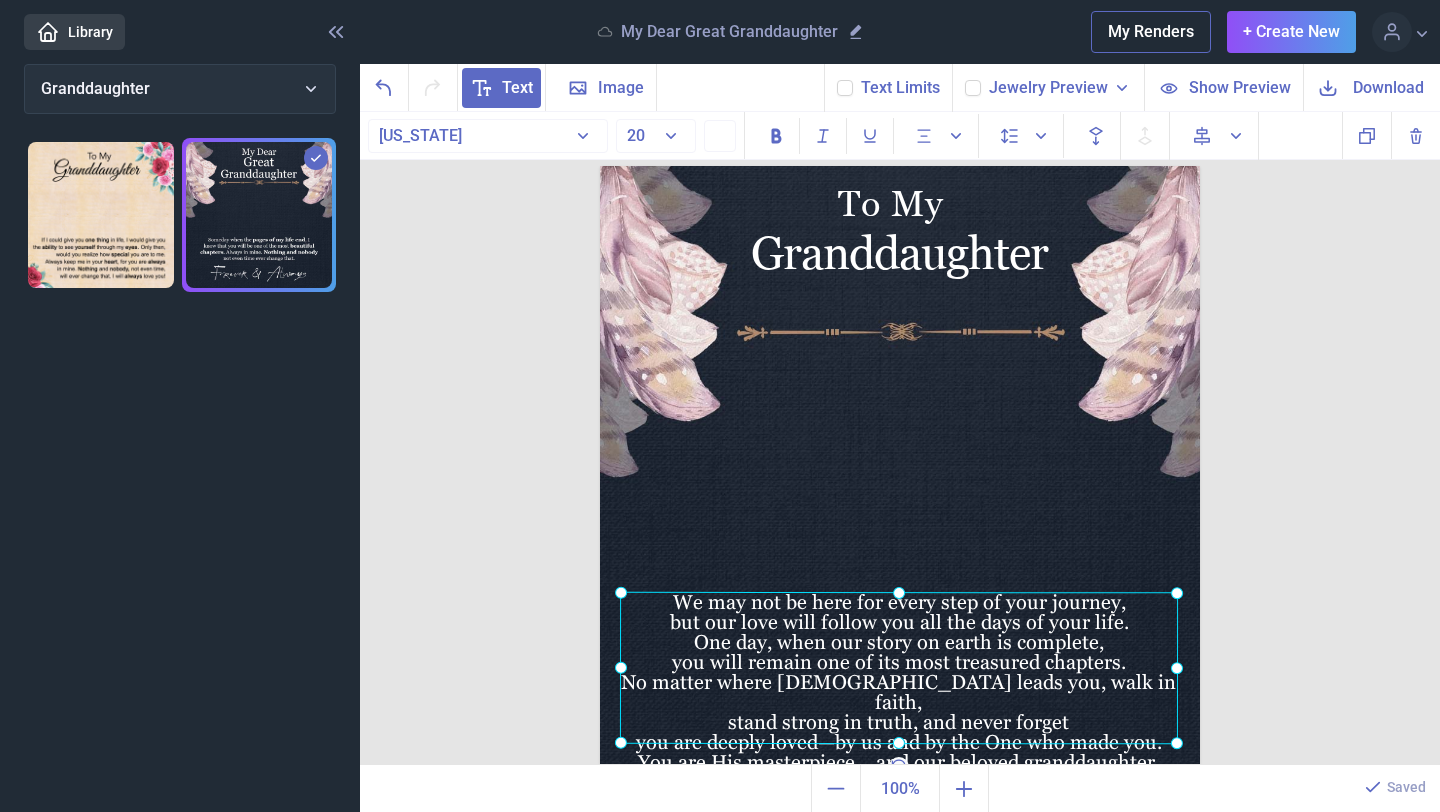 scroll, scrollTop: 14, scrollLeft: 0, axis: vertical 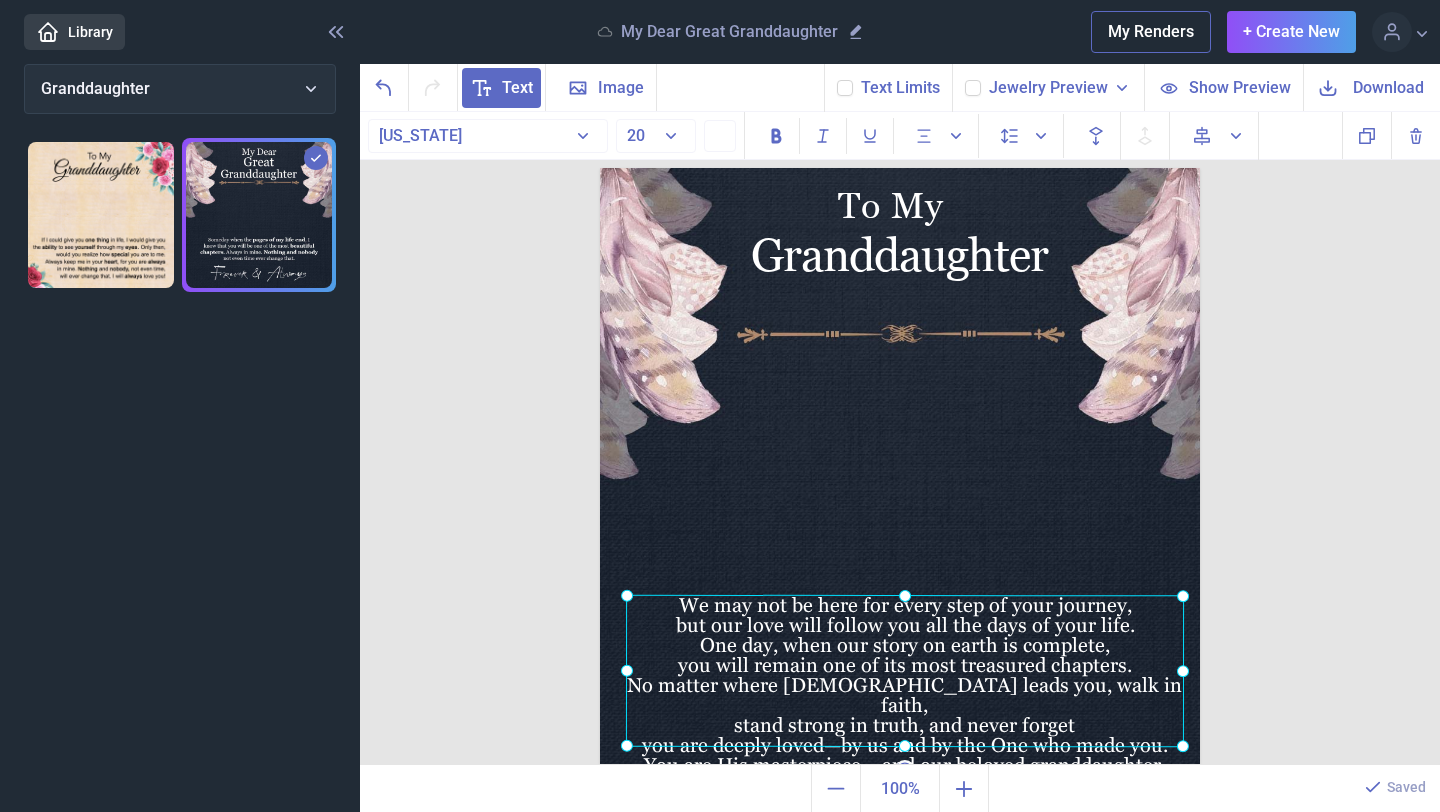 drag, startPoint x: 1035, startPoint y: 615, endPoint x: 1039, endPoint y: 632, distance: 17.464249 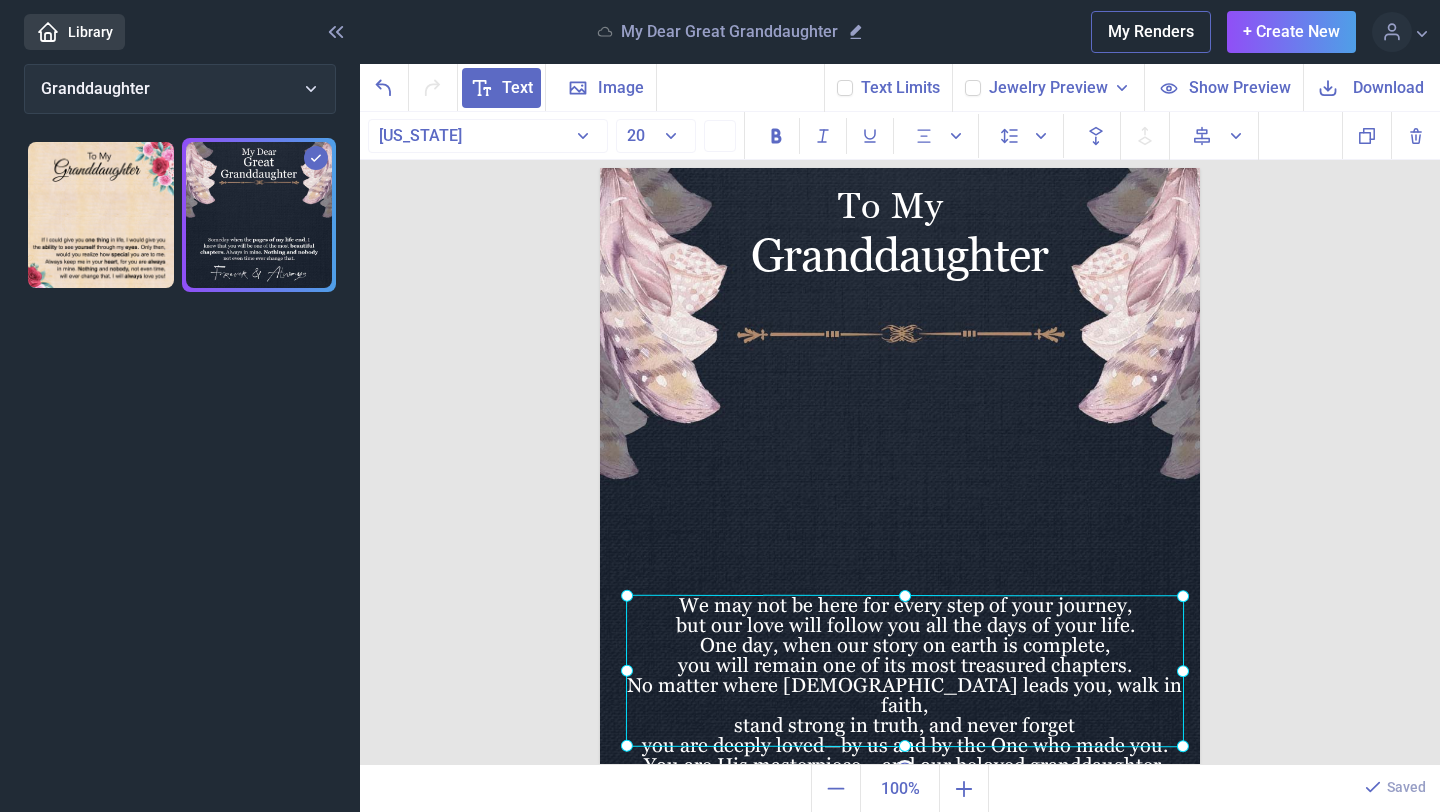 click on "We may not be here for every step of your journey, but our love will follow you all the days of your life. One day, when our story on earth is complete, you will remain one of its most treasured chapters. No matter where [DEMOGRAPHIC_DATA] leads you, walk in faith, stand strong in truth, and never forget you are deeply loved—by us and by the One who made you. You are His masterpiece… and our beloved granddaughter." at bounding box center (600, 168) 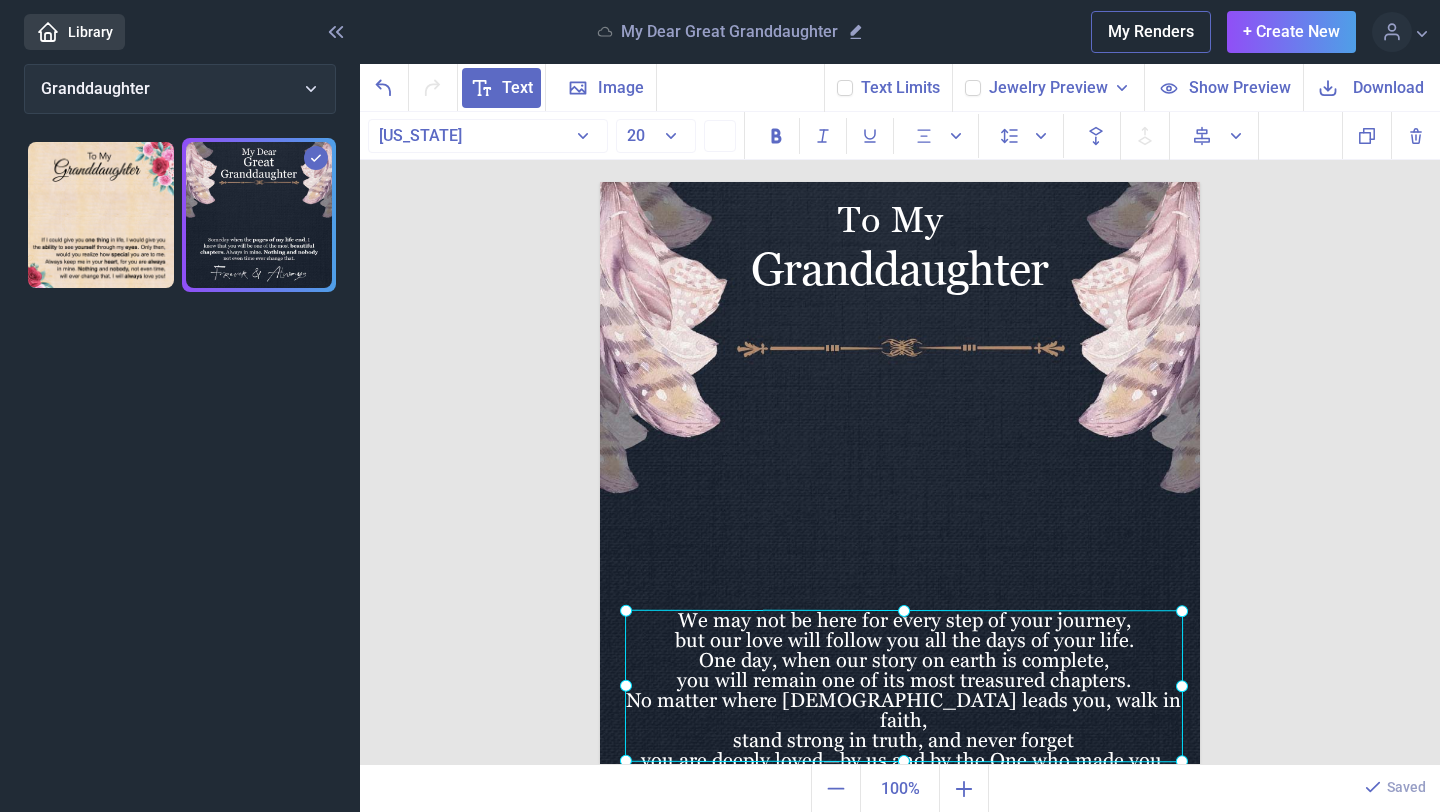 scroll, scrollTop: 16, scrollLeft: 0, axis: vertical 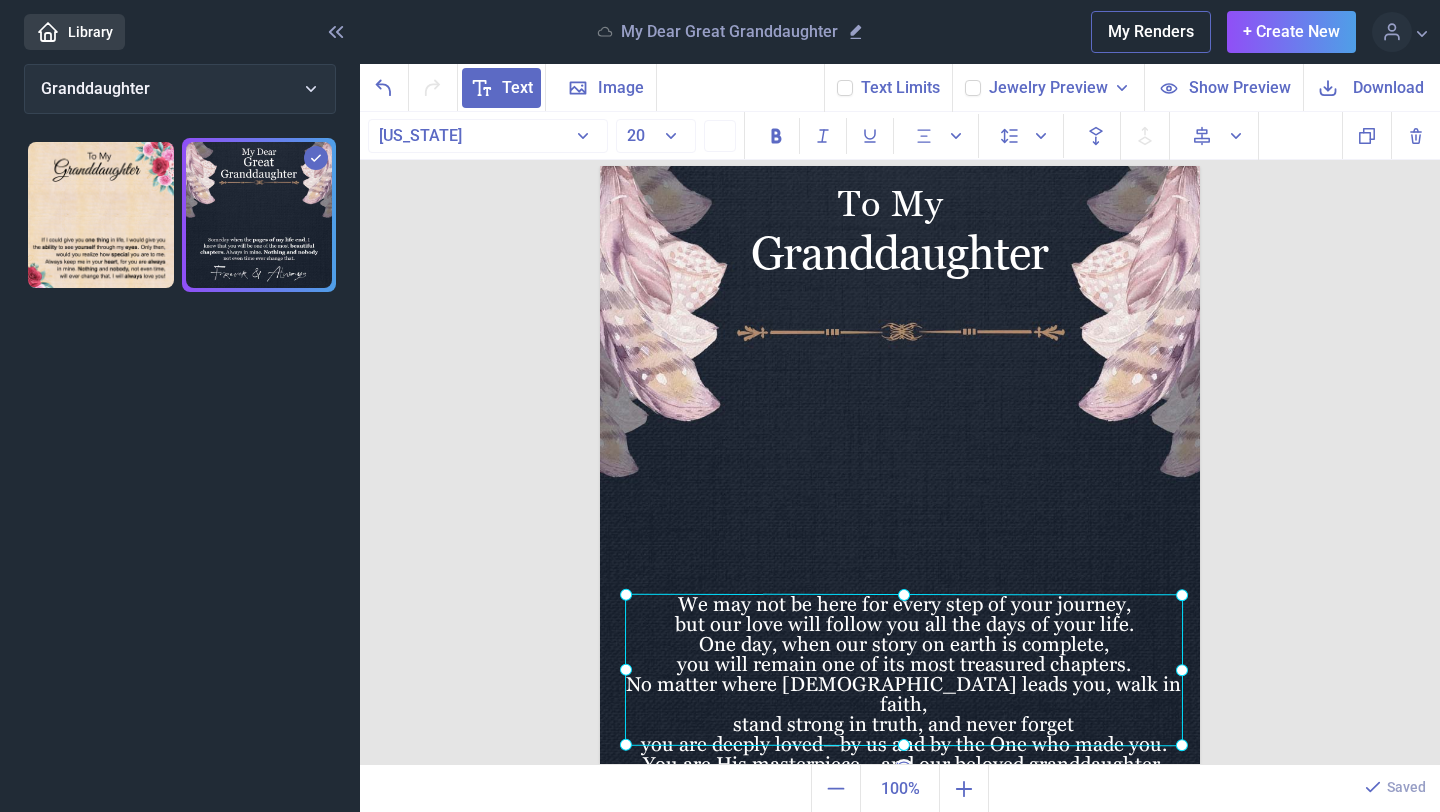 click on "To My       Granddaughter       We may not be here for every step of your journey, but our love will follow you all the days of your life. One day, when our story on earth is complete, you will remain one of its most treasured chapters. No matter where [DEMOGRAPHIC_DATA] leads you, walk in faith, stand strong in truth, and never forget you are deeply loved—by us and by the One who made you. You are His masterpiece… and our beloved granddaughter.                           Duplicate     Delete       Backwards   >   Forward" at bounding box center [900, 439] 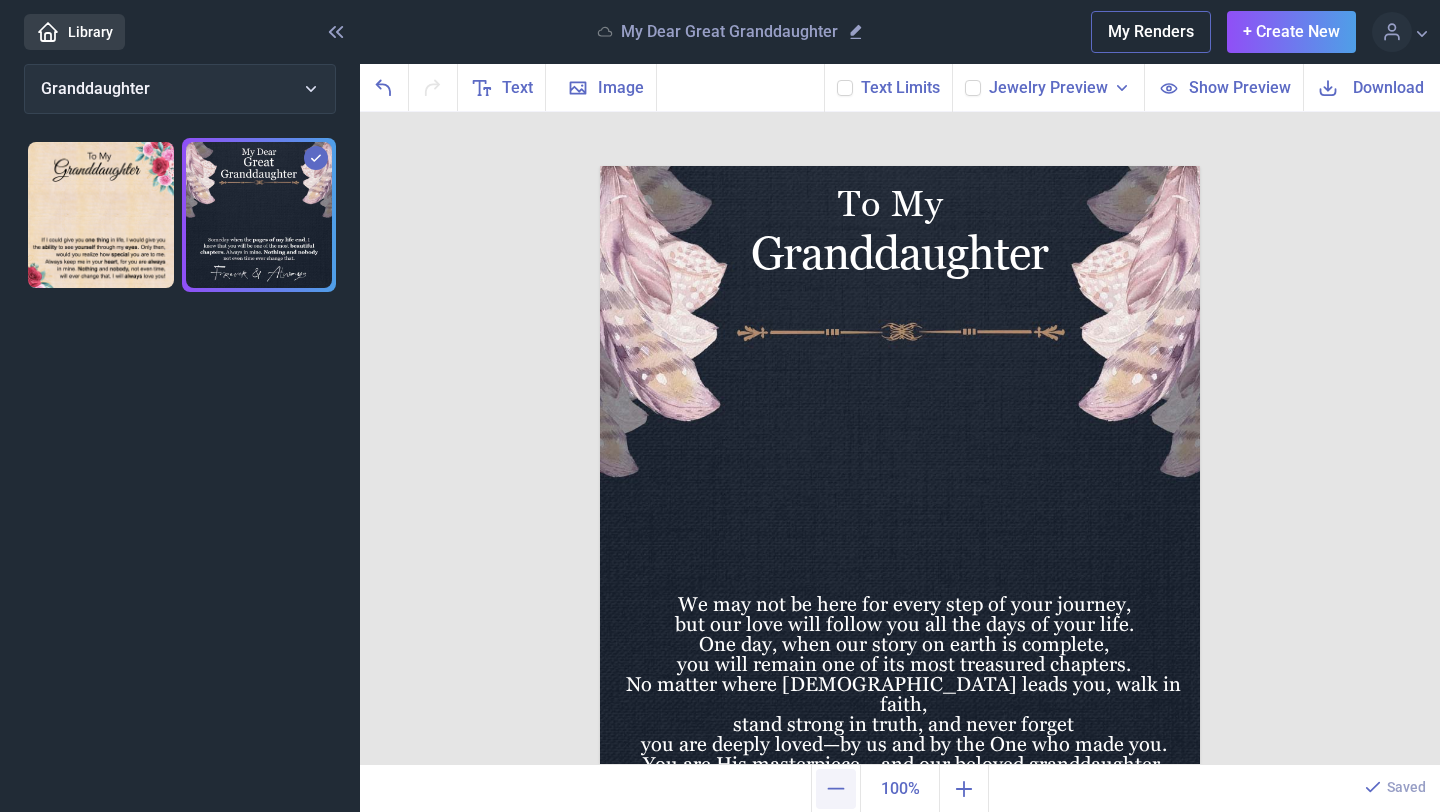 click 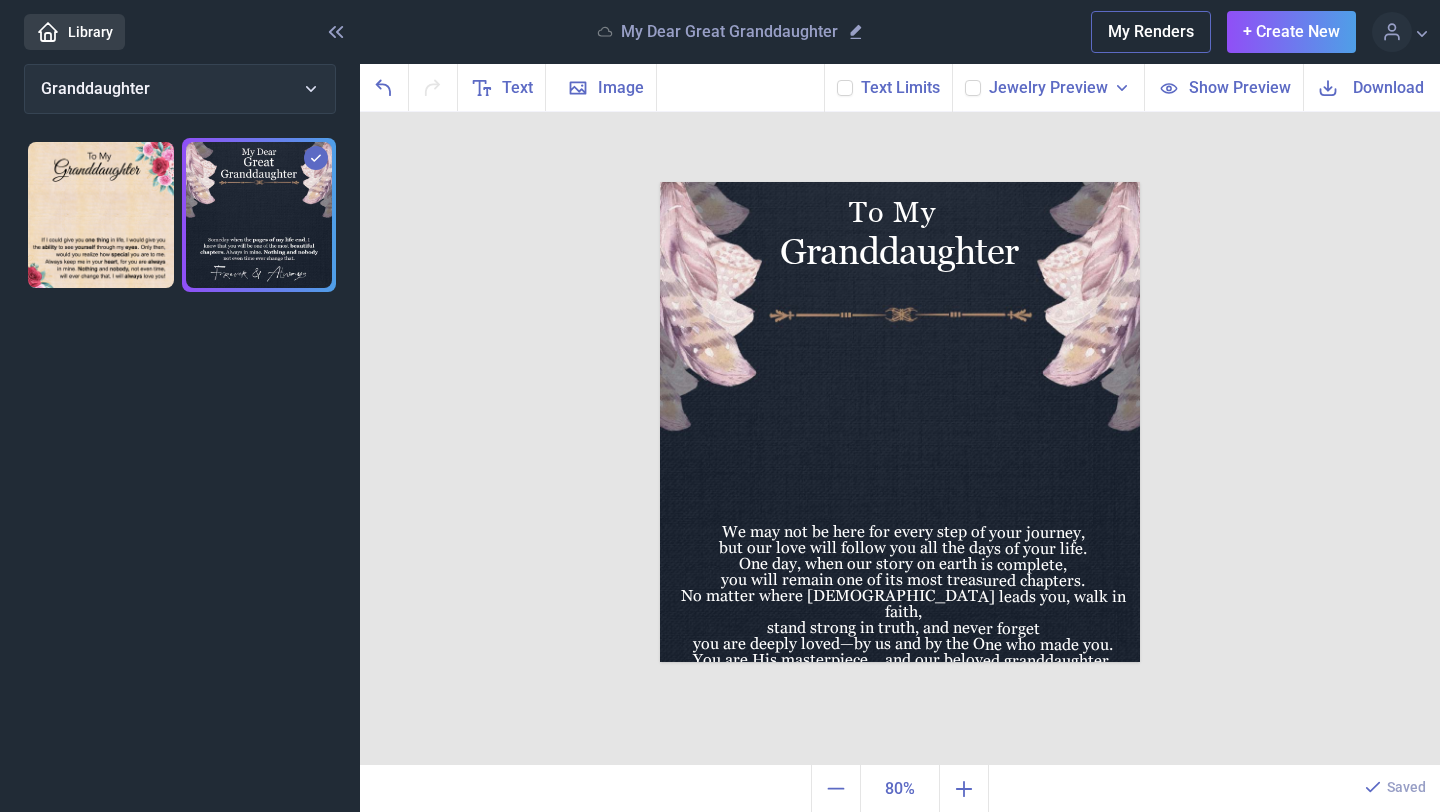 click on "To My       Granddaughter       We may not be here for every step of your journey, but our love will follow you all the days of your life. One day, when our story on earth is complete, you will remain one of its most treasured chapters. No matter where God leads you, walk in faith, stand strong in truth, and never forget you are deeply loved—by us and by the One who made you. You are His masterpiece… and our beloved granddaughter.           Duplicate     Delete       Backwards   >   Forward" at bounding box center (900, 439) 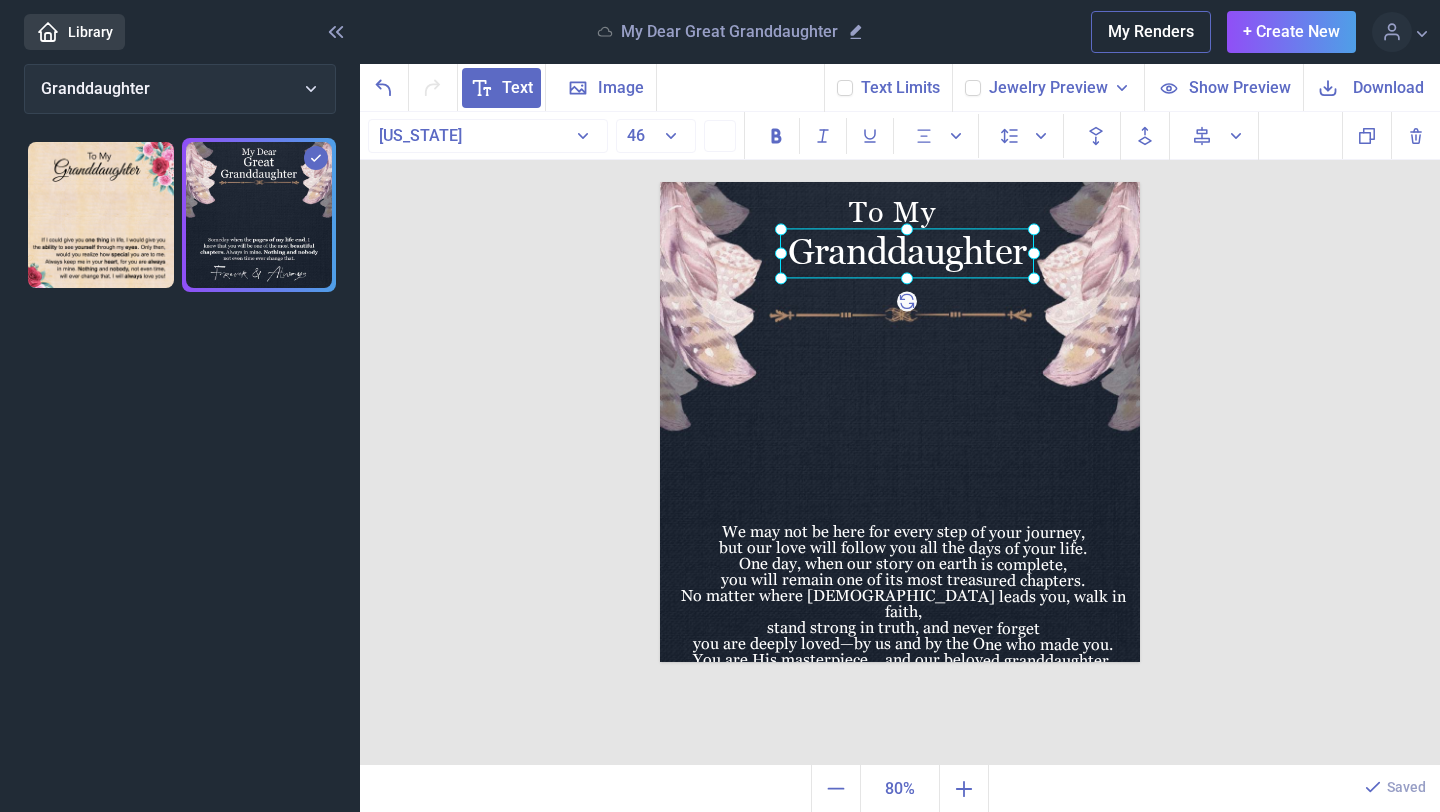 click on "Granddaughter" at bounding box center [660, 182] 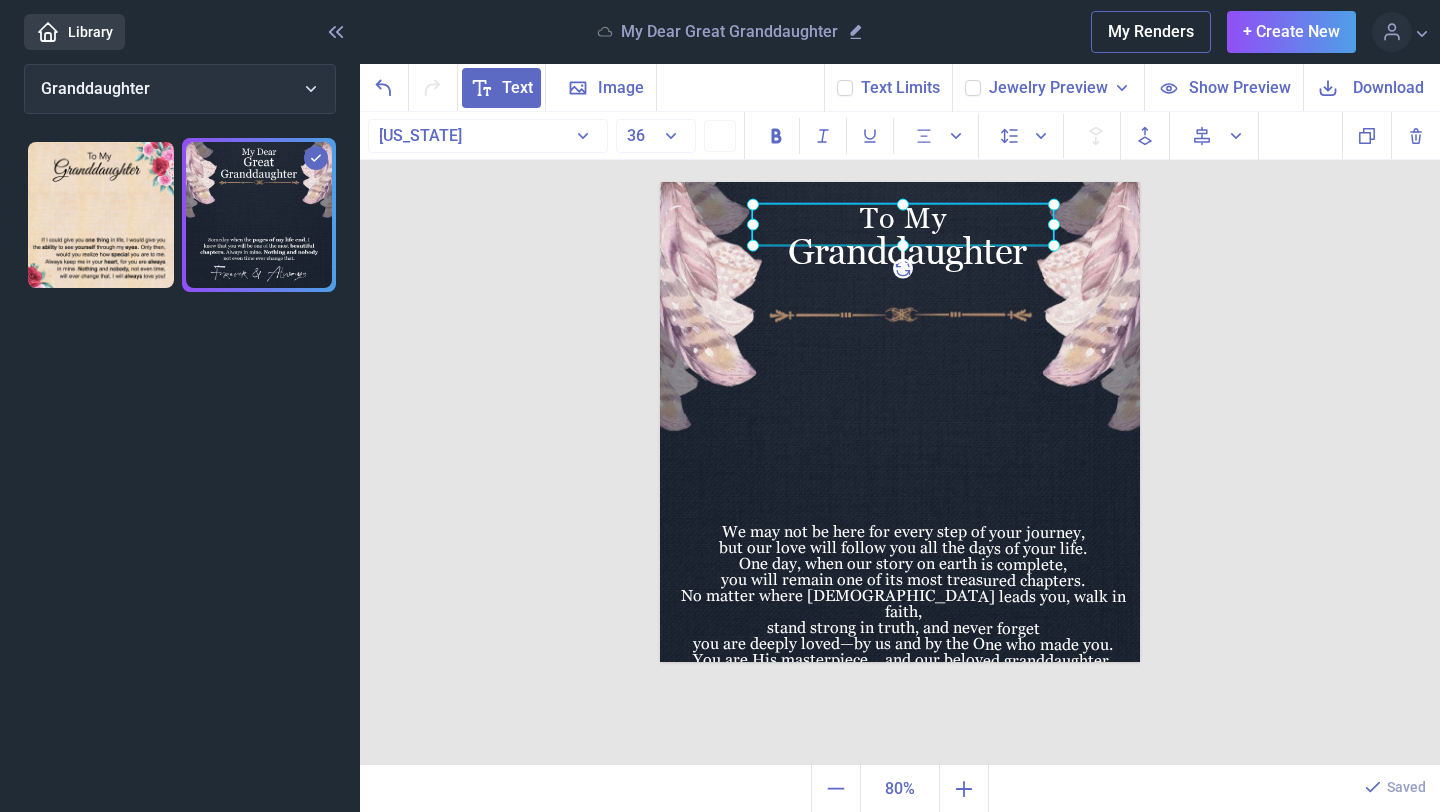 drag, startPoint x: 905, startPoint y: 196, endPoint x: 918, endPoint y: 202, distance: 14.3178215 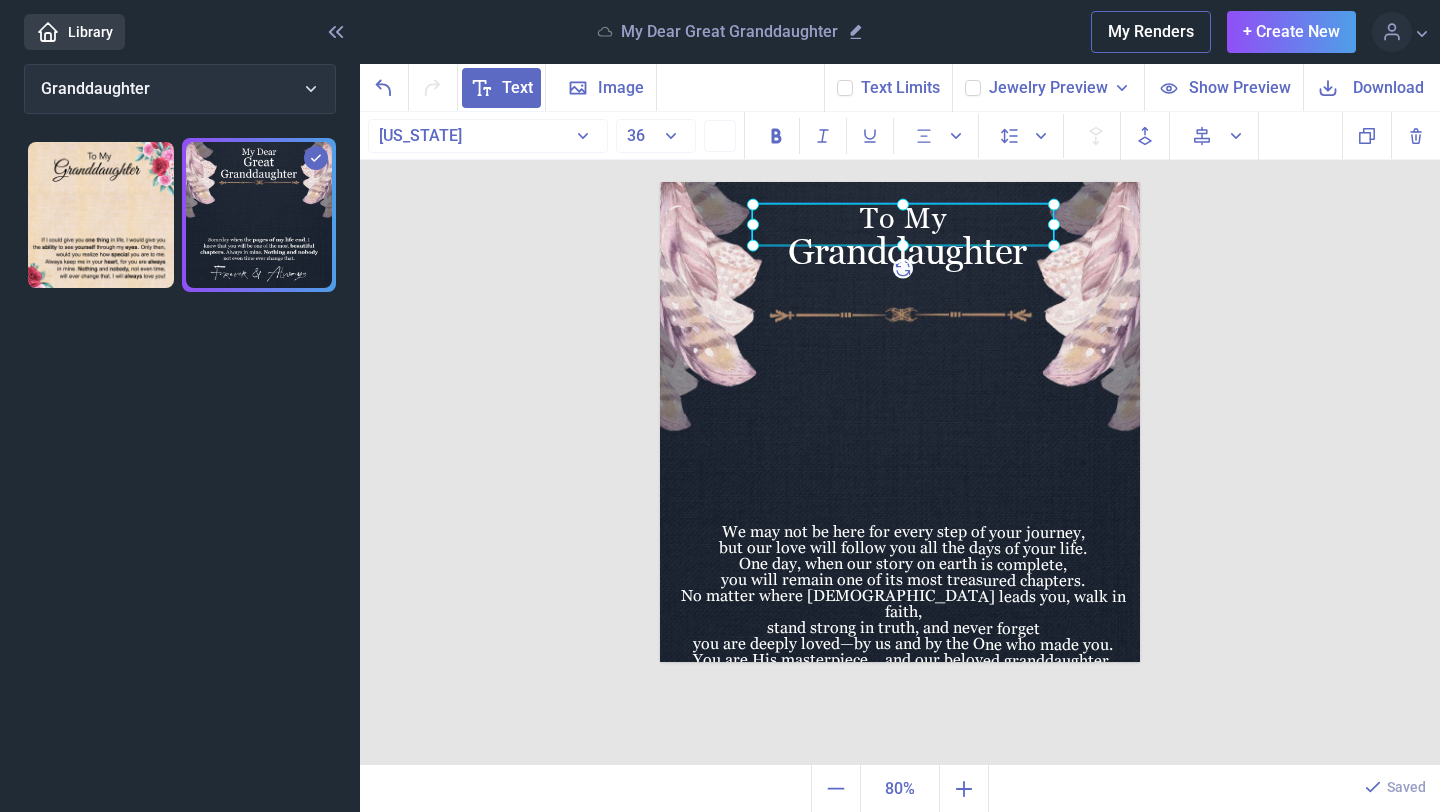 click on "To My" at bounding box center (903, 225) 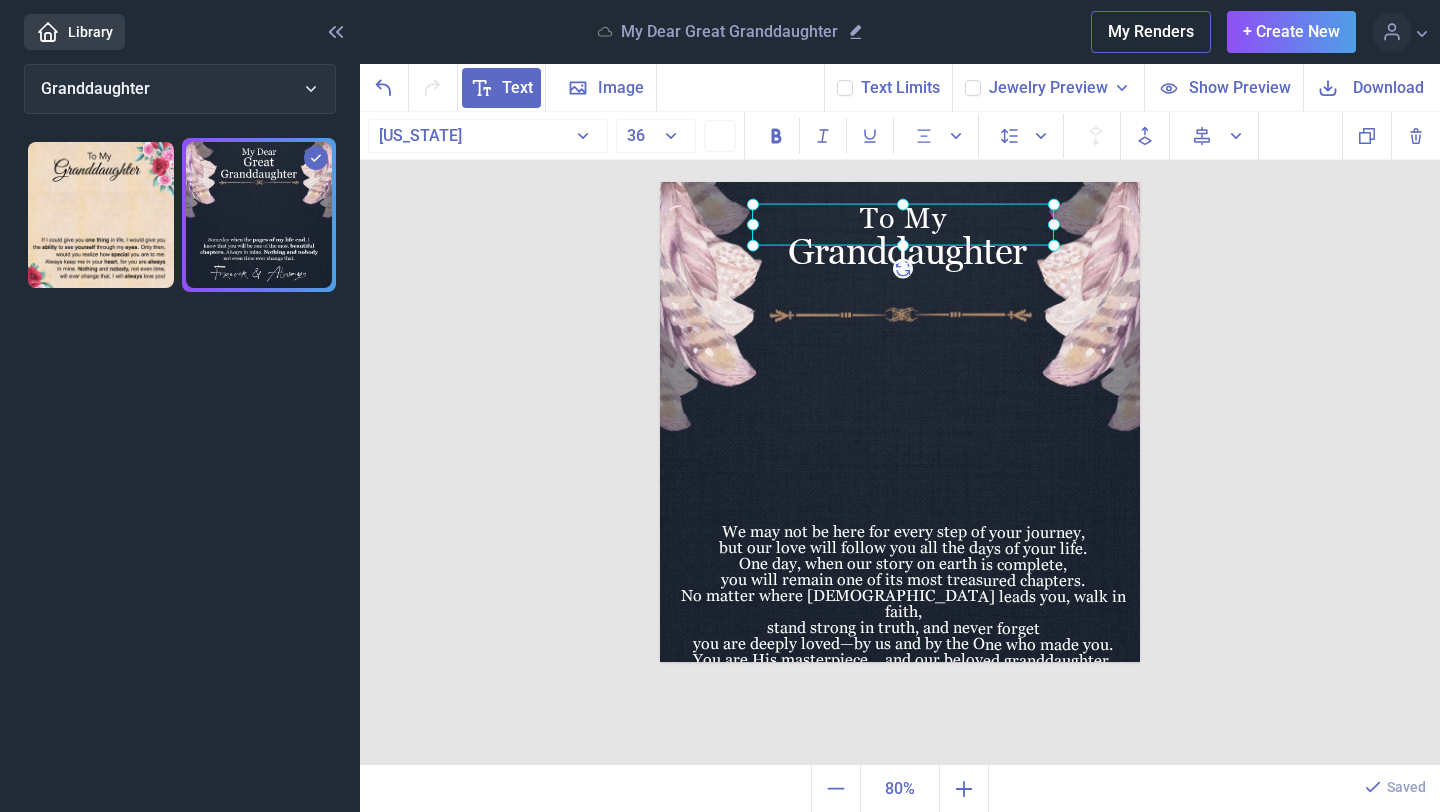 click at bounding box center [900, 422] 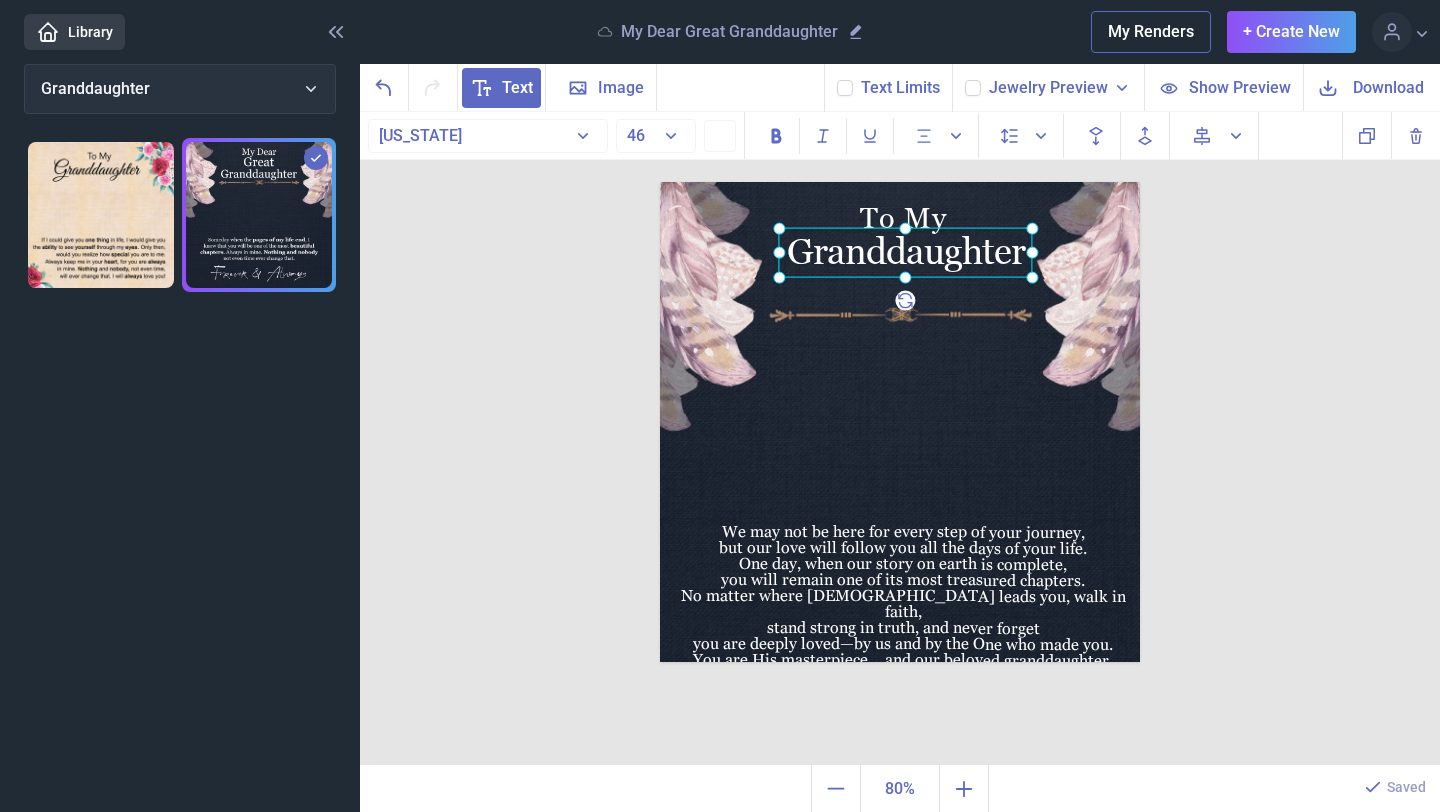 click on "Granddaughter" at bounding box center [660, 182] 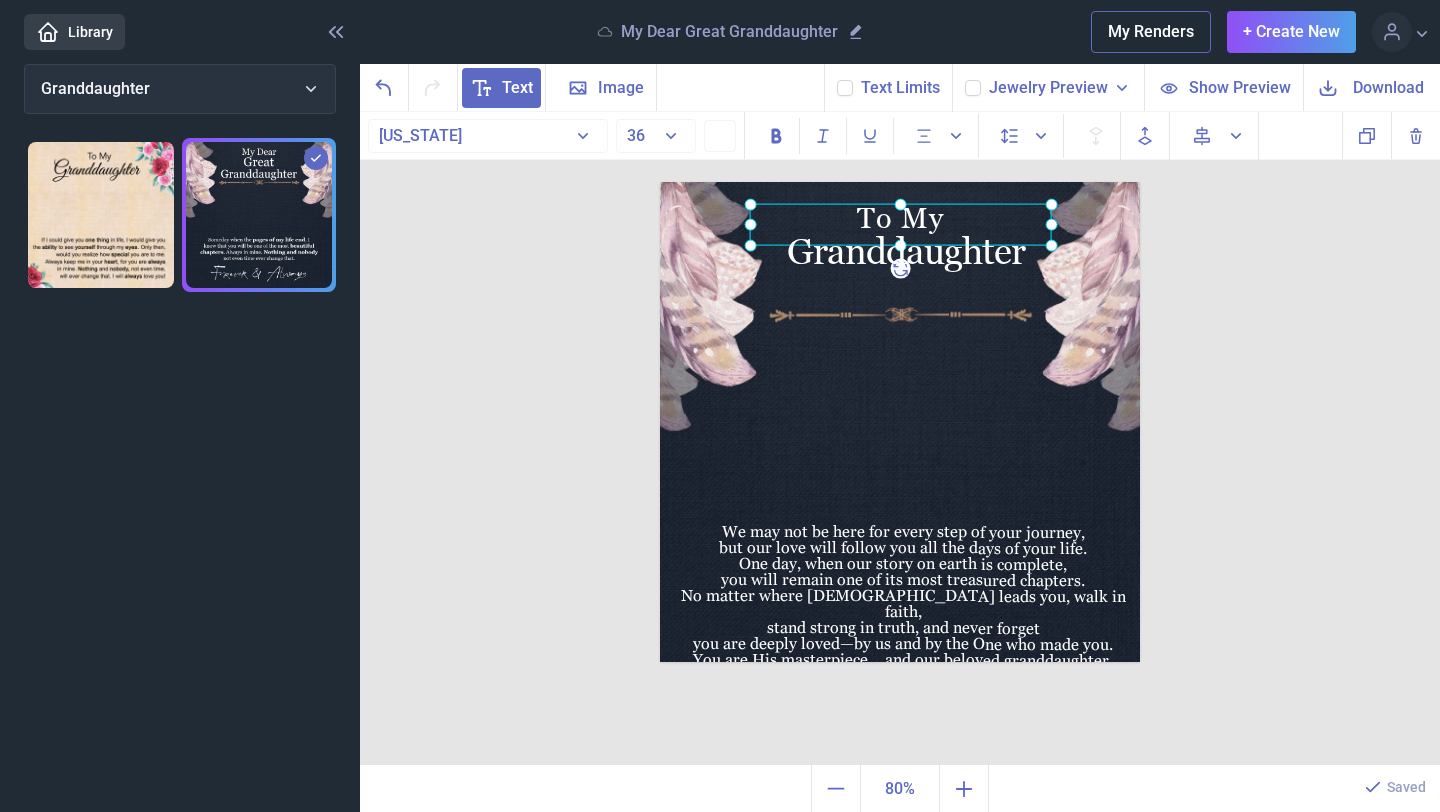click on "To My" at bounding box center [660, 182] 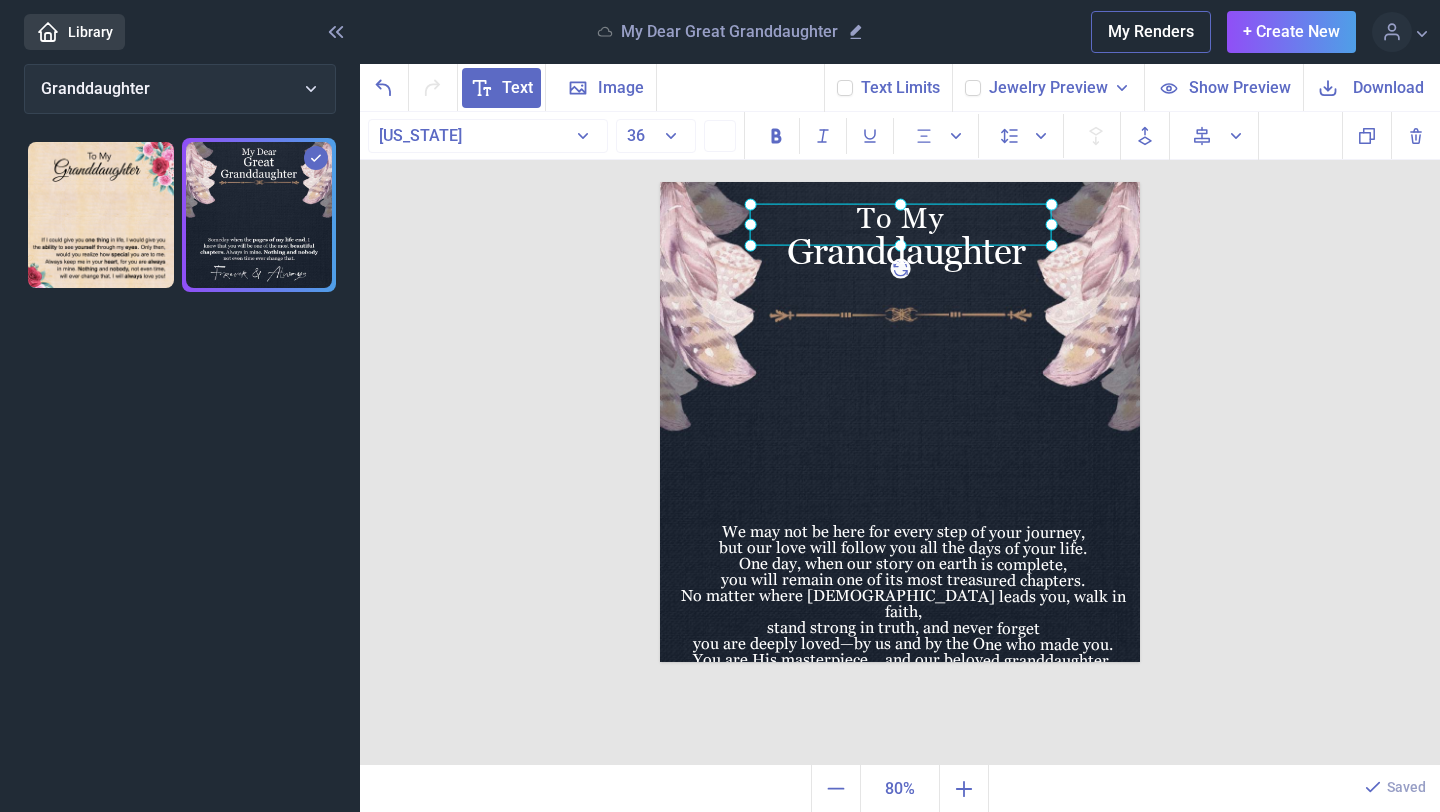 click on "To My                       Granddaughter       We may not be here for every step of your journey, but our love will follow you all the days of your life. One day, when our story on earth is complete, you will remain one of its most treasured chapters. No matter where God leads you, walk in faith, stand strong in truth, and never forget you are deeply loved—by us and by the One who made you. You are His masterpiece… and our beloved granddaughter.           Duplicate     Delete       Backwards   >   Forward" at bounding box center [900, 439] 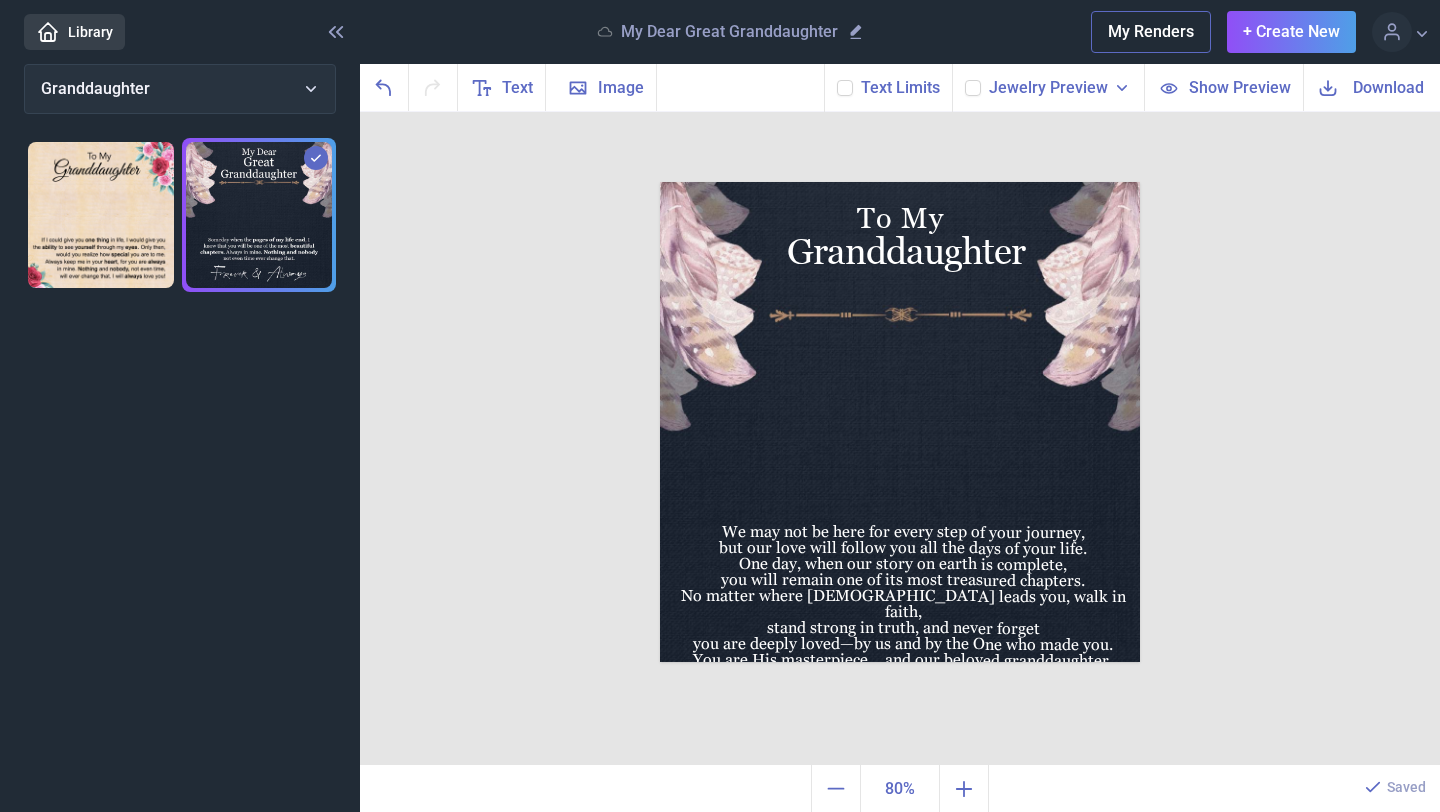 click on "Download" at bounding box center (1388, 87) 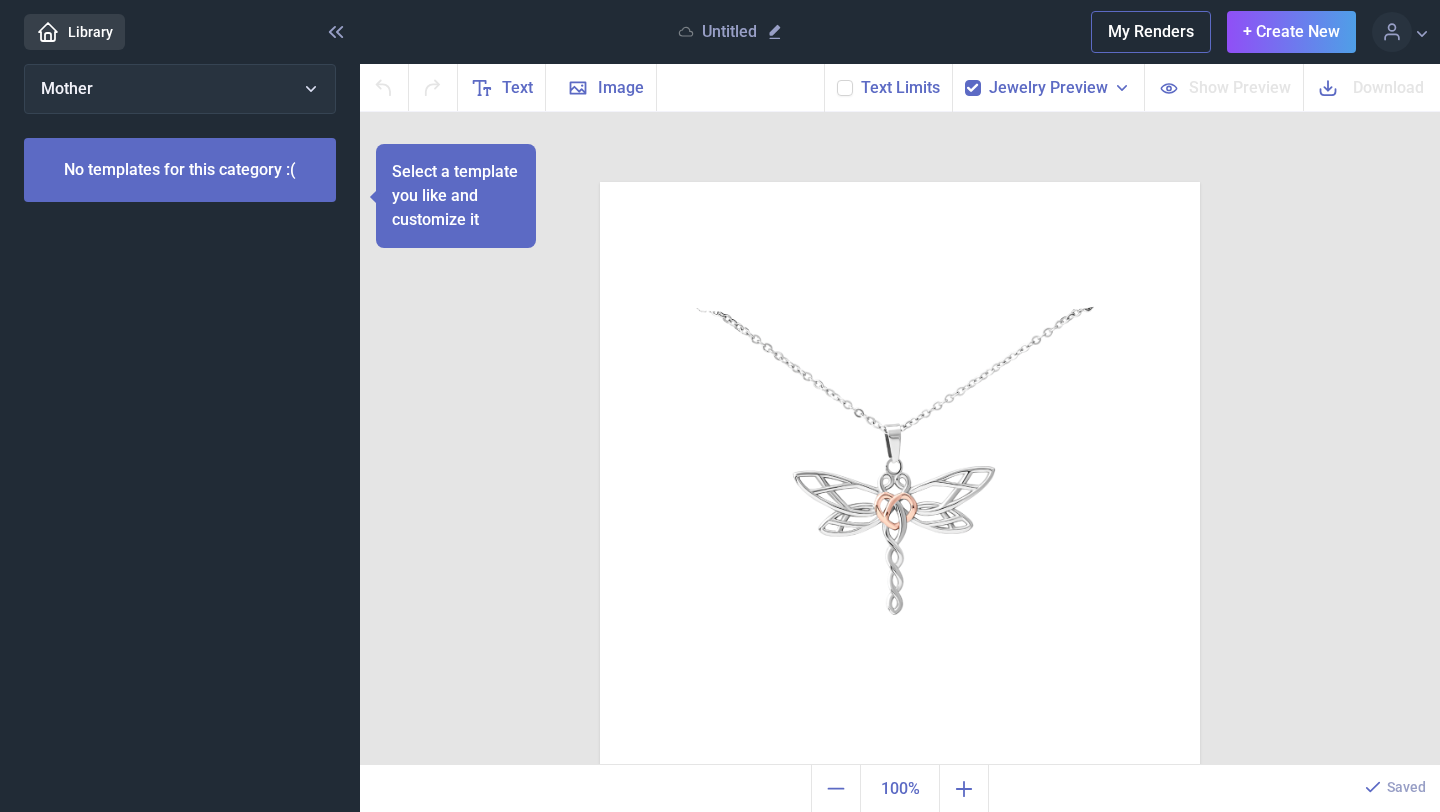 scroll, scrollTop: 0, scrollLeft: 0, axis: both 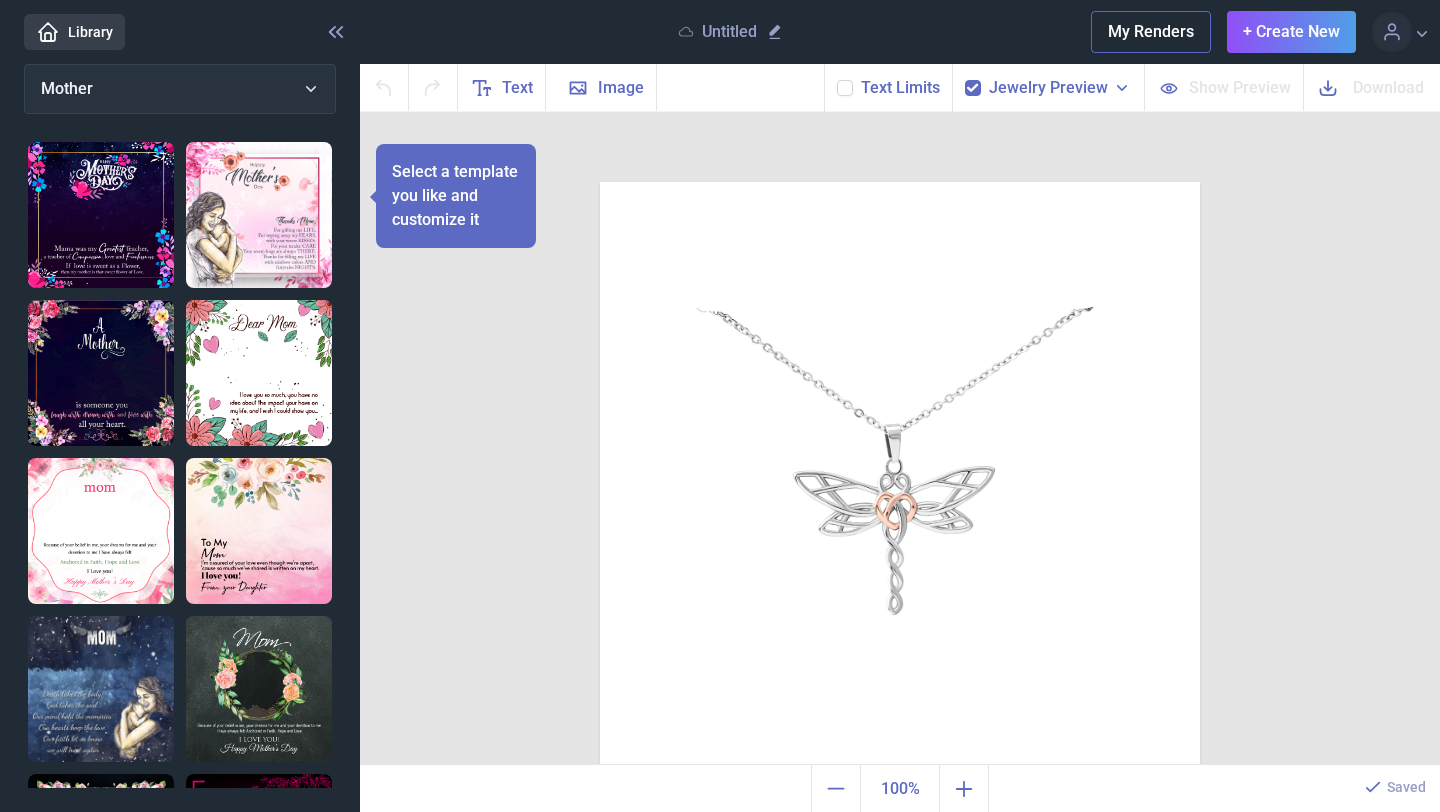 click on "My Renders" at bounding box center (1151, 32) 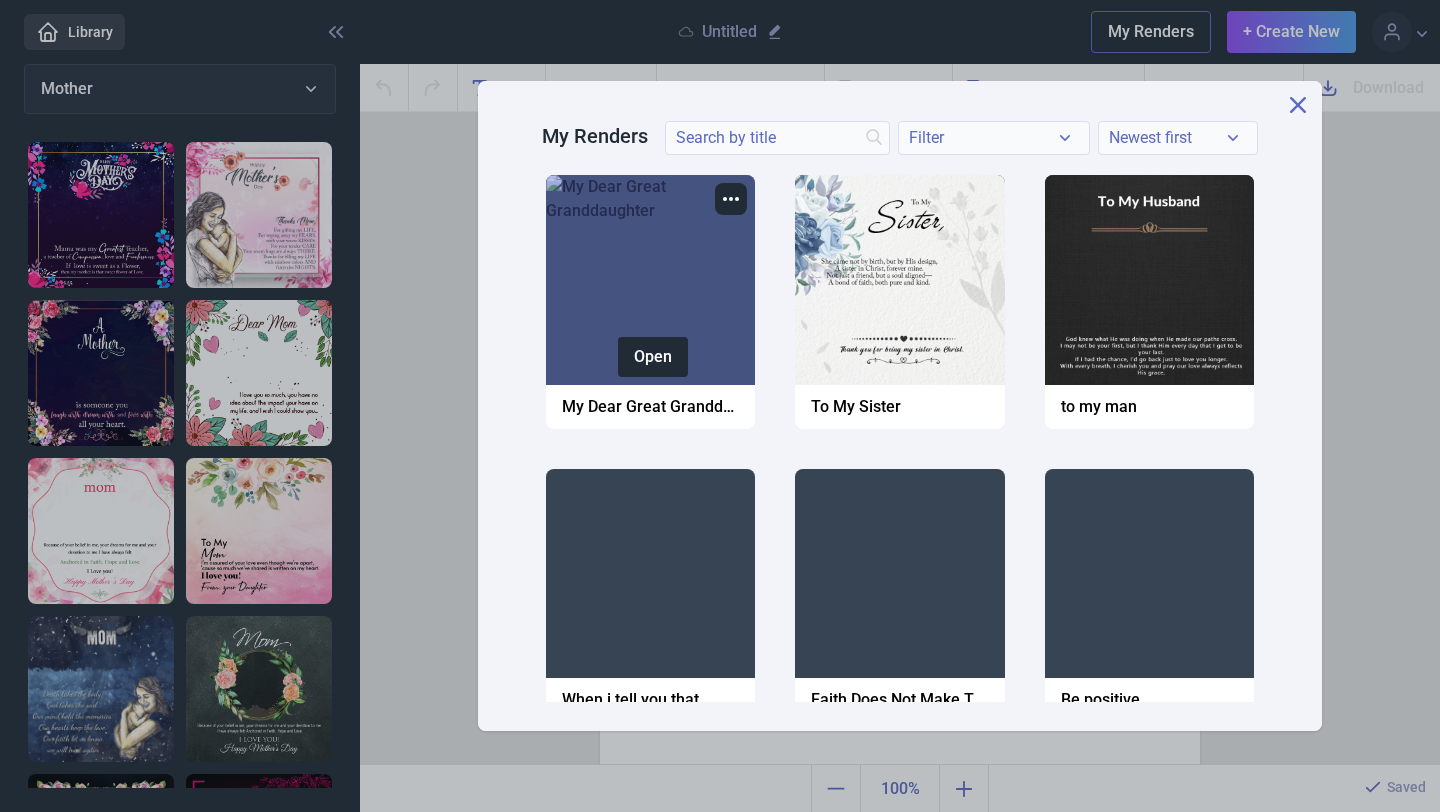 click at bounding box center (650, 279) 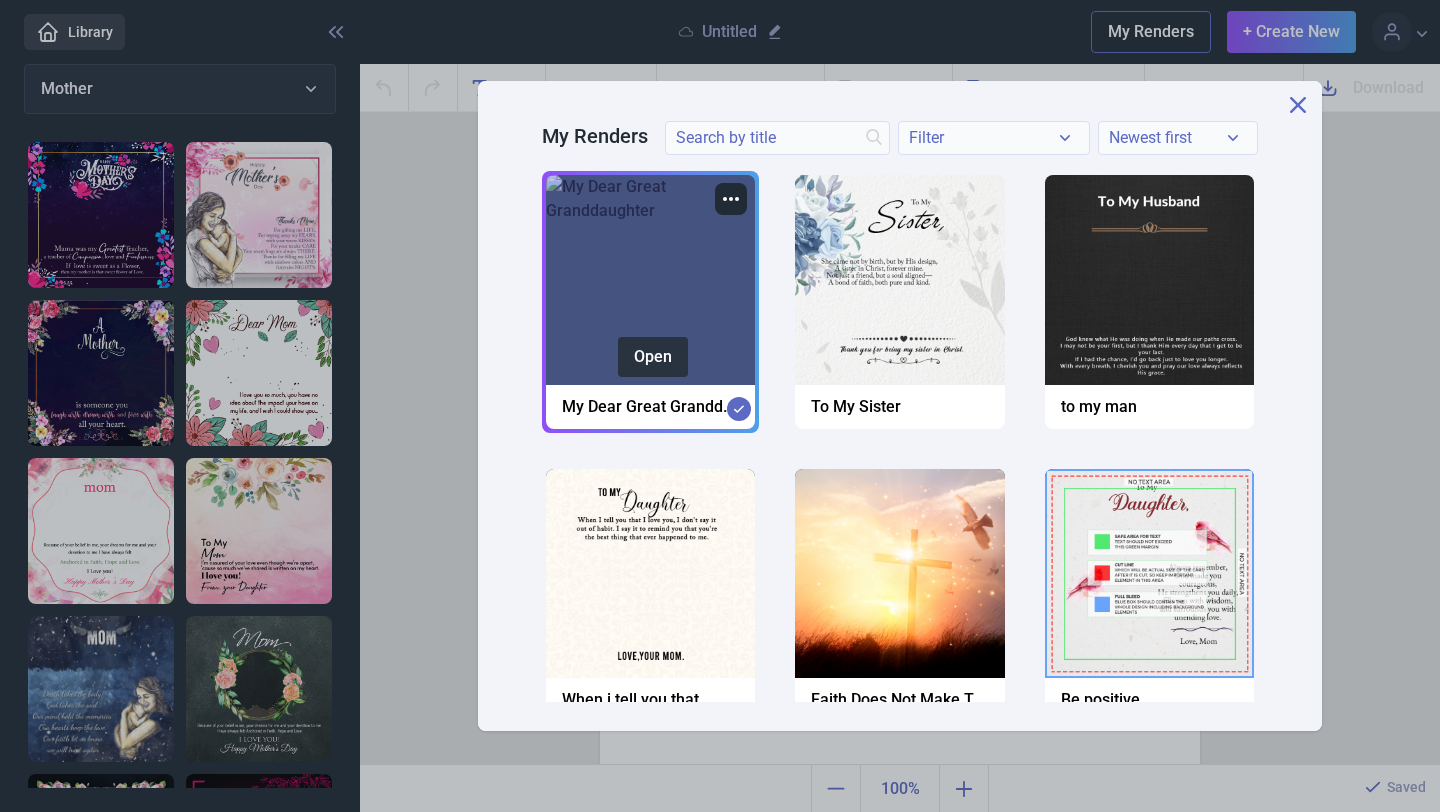 click on "Open" at bounding box center (653, 357) 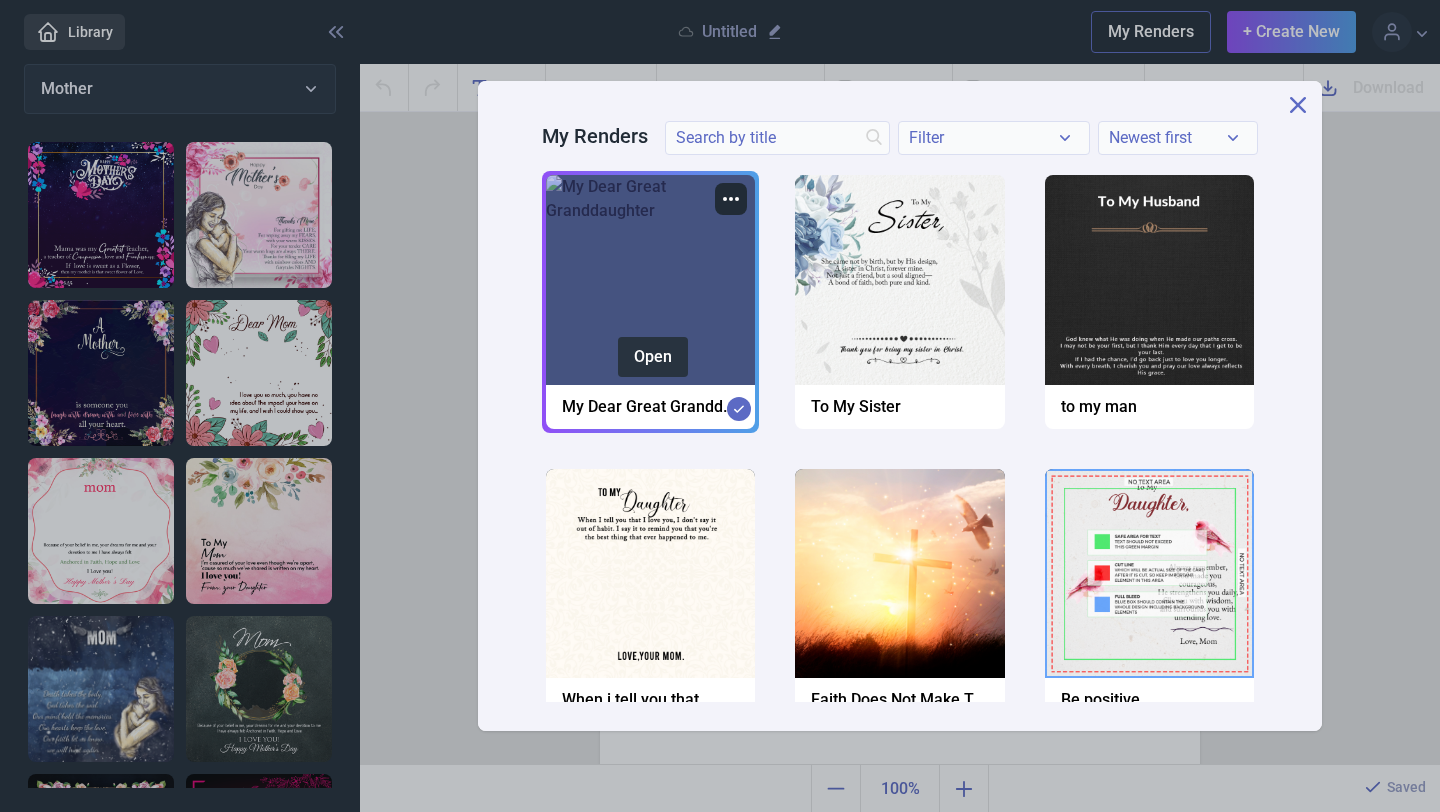 checkbox on "false" 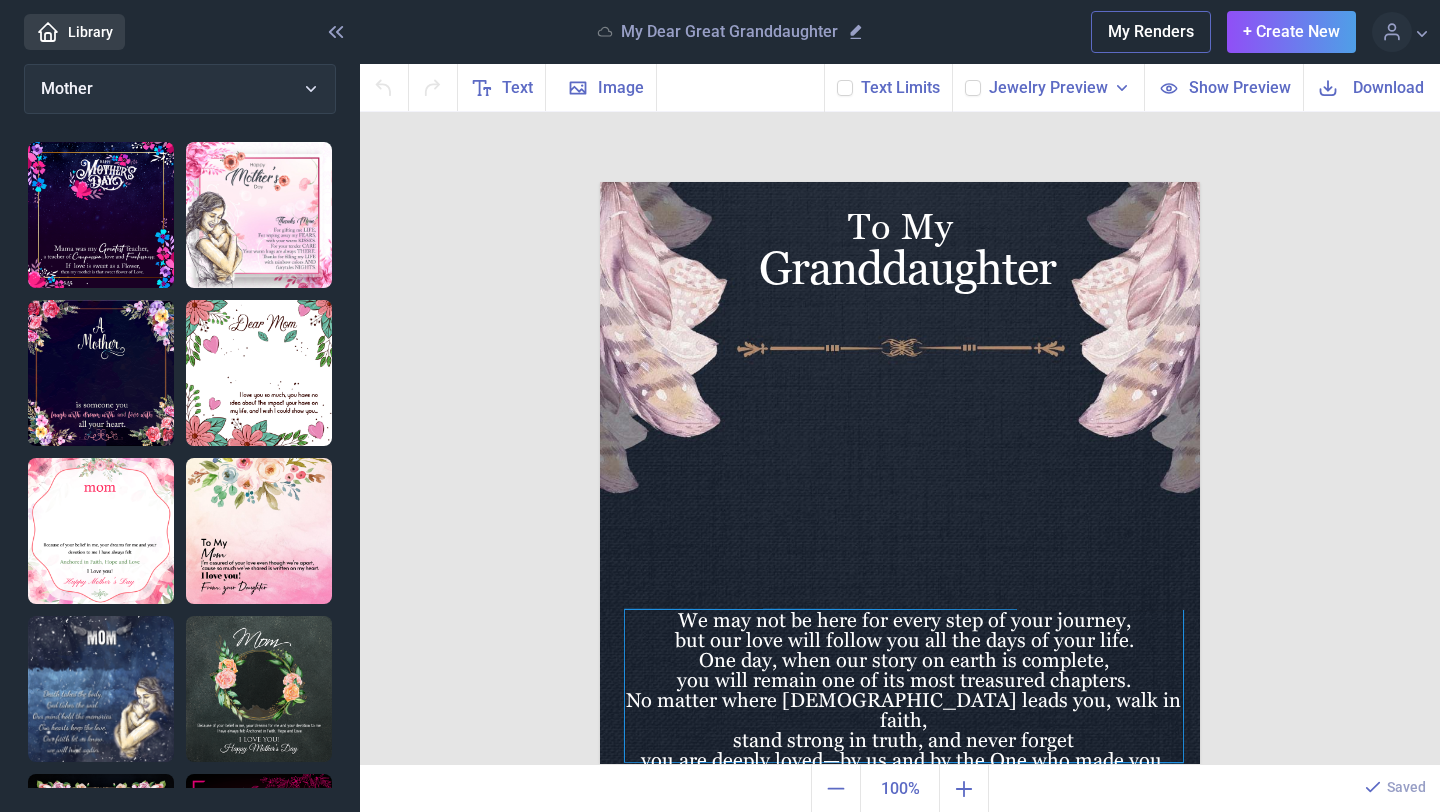 scroll, scrollTop: 16, scrollLeft: 0, axis: vertical 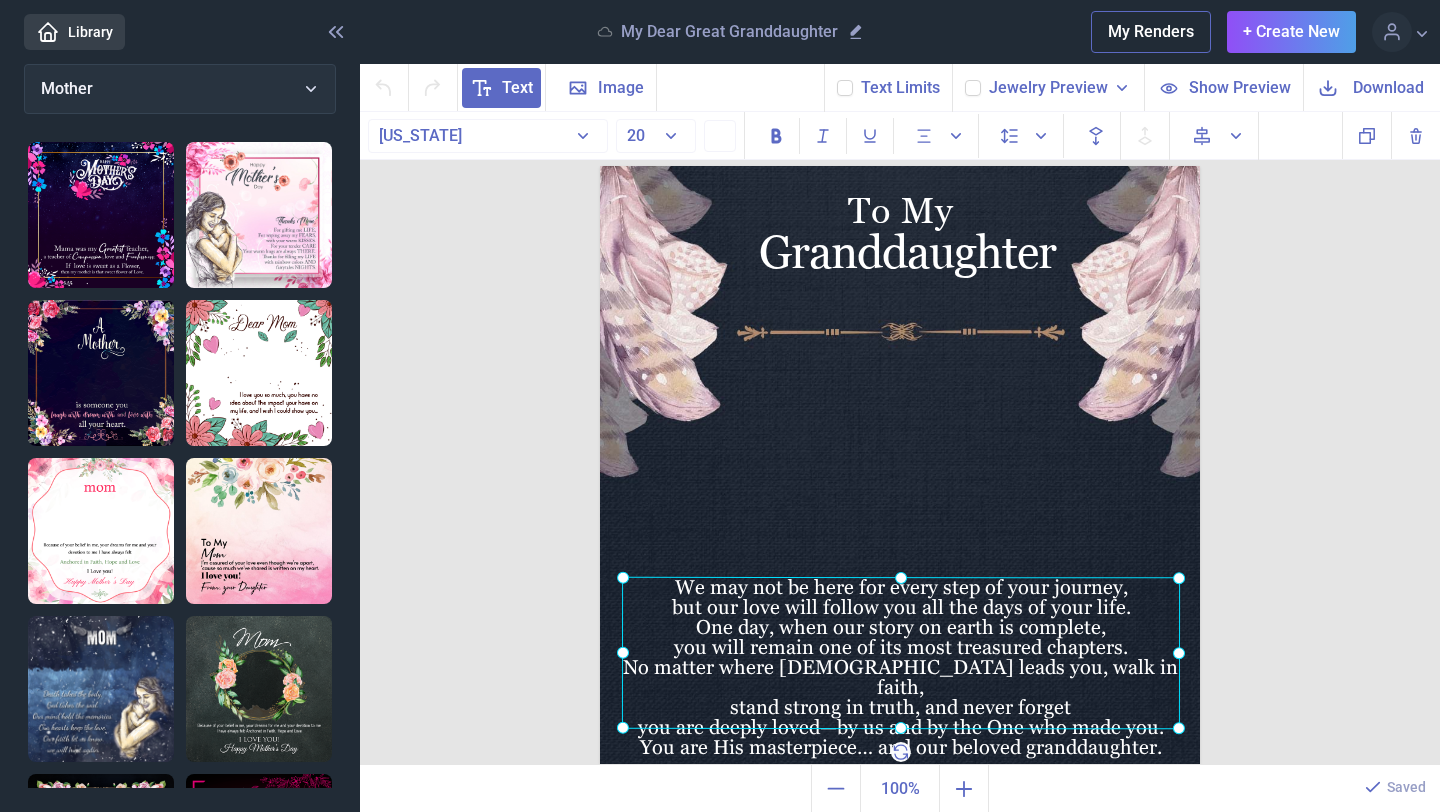 drag, startPoint x: 926, startPoint y: 695, endPoint x: 923, endPoint y: 678, distance: 17.262676 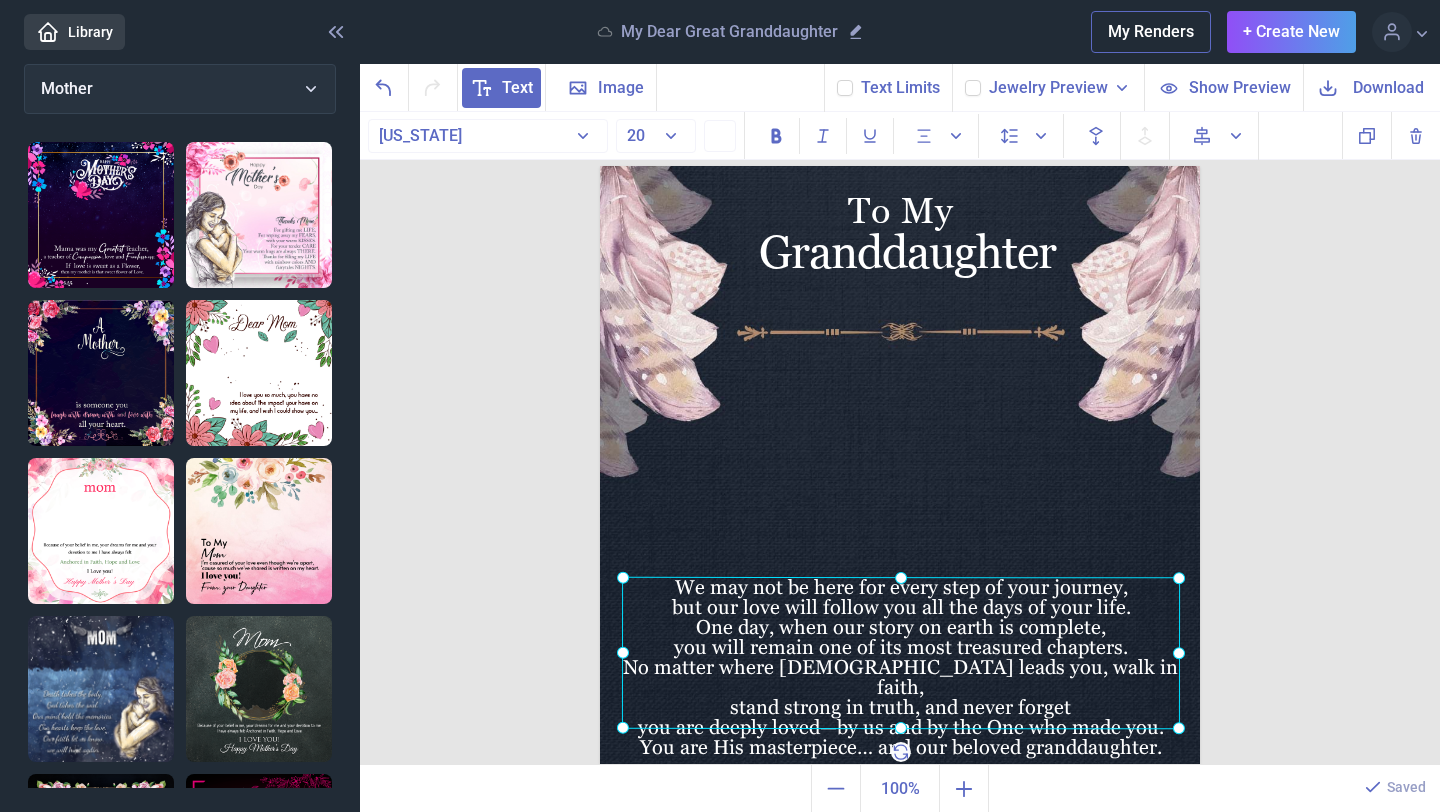 click on "To My       Granddaughter       We may not be here for every step of your journey, but our love will follow you all the days of your life. One day, when our story on earth is complete, you will remain one of its most treasured chapters. No matter where [DEMOGRAPHIC_DATA] leads you, walk in faith, stand strong in truth, and never forget you are deeply loved—by us and by the One who made you. You are His masterpiece… and our beloved granddaughter.                           Duplicate     Delete       Backwards   >   Forward" at bounding box center [900, 439] 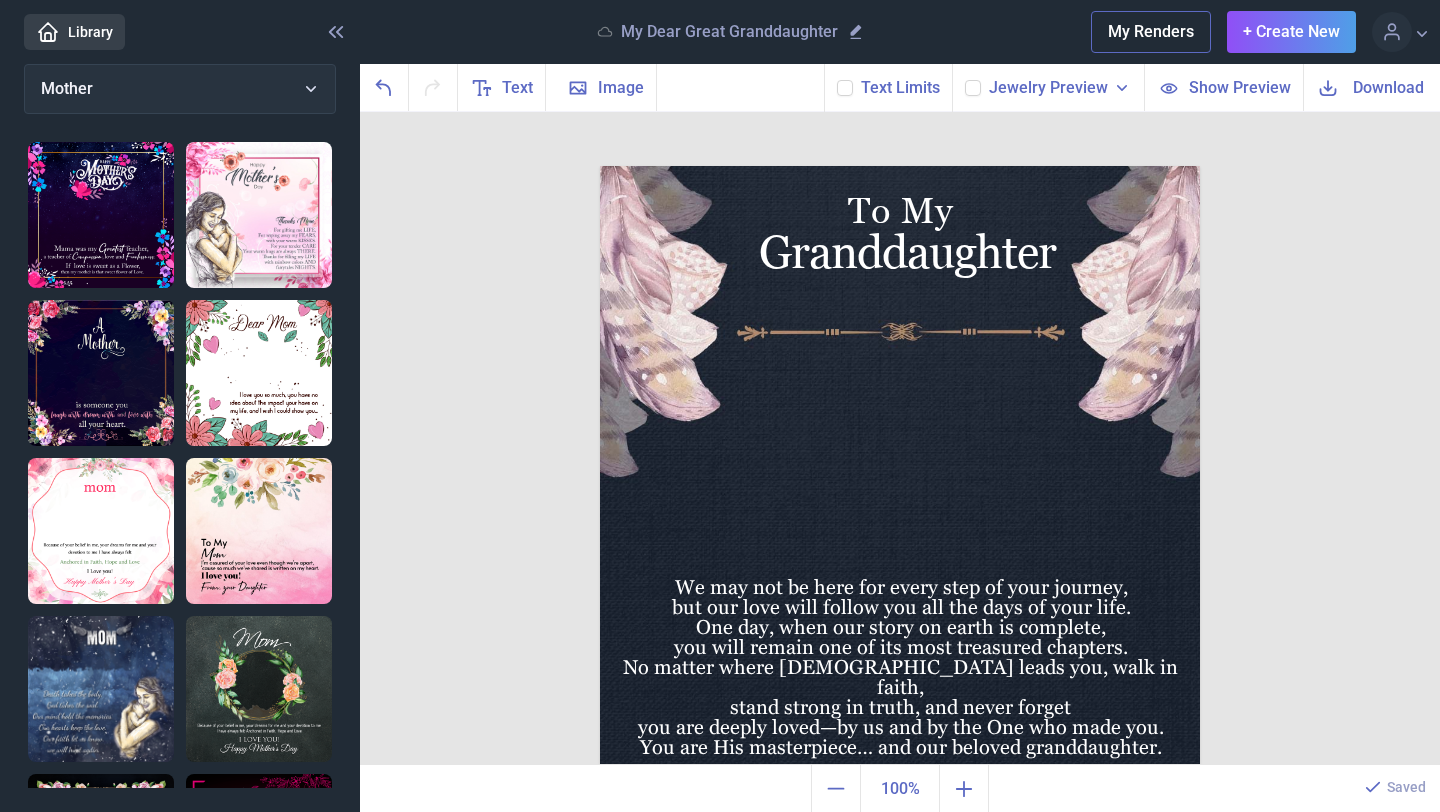 click on "Download" at bounding box center [1388, 87] 